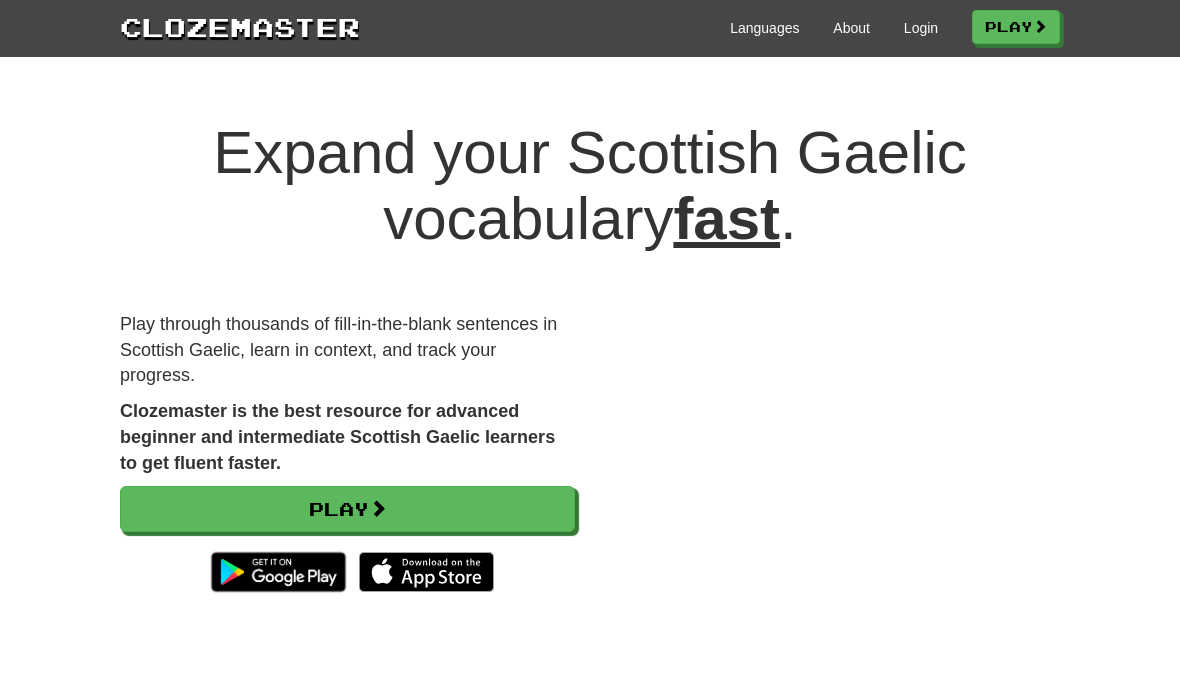 scroll, scrollTop: 0, scrollLeft: 0, axis: both 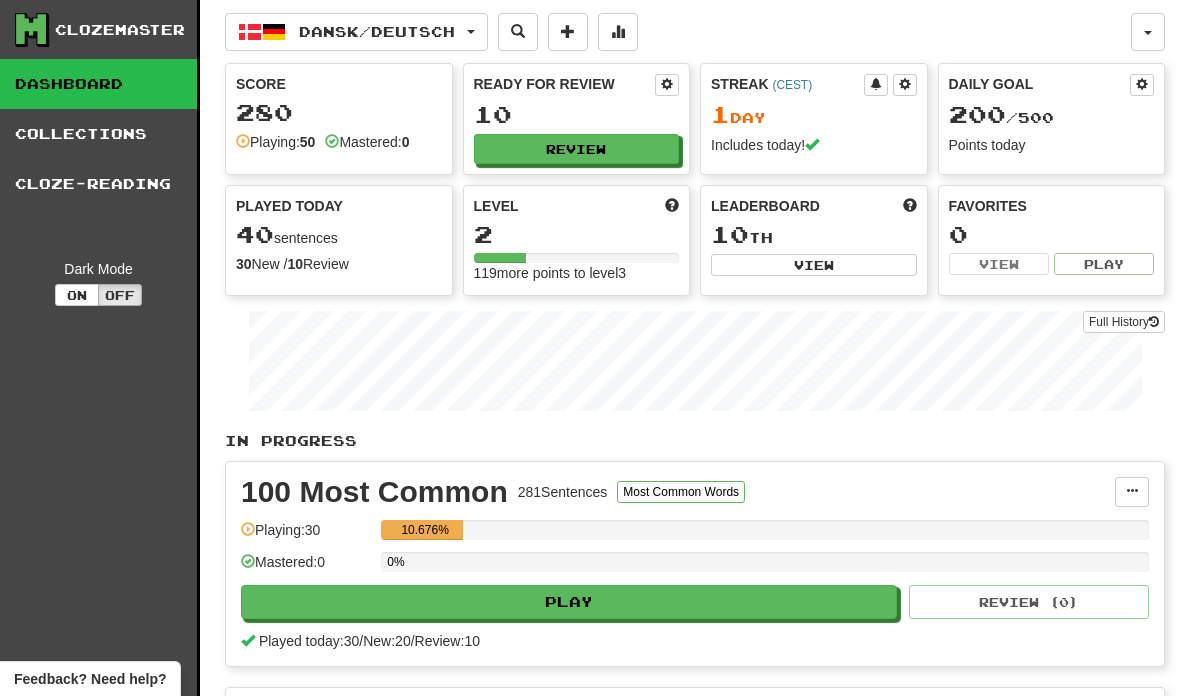 click on "Full History" at bounding box center (1124, 322) 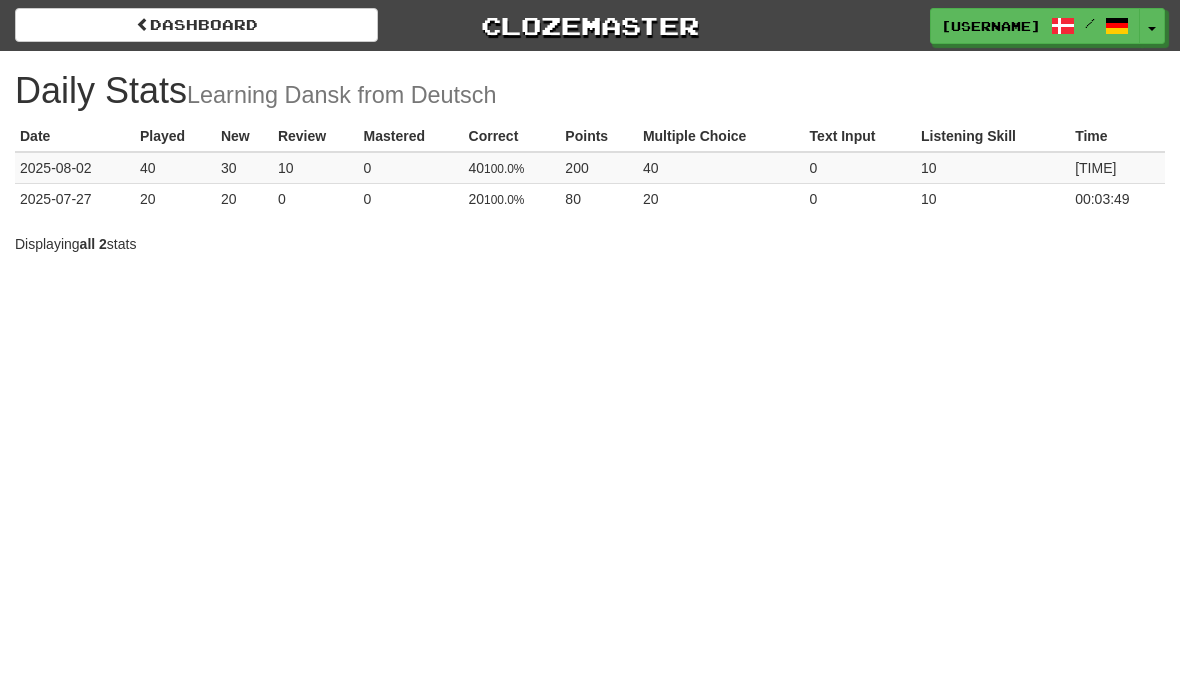 scroll, scrollTop: 0, scrollLeft: 0, axis: both 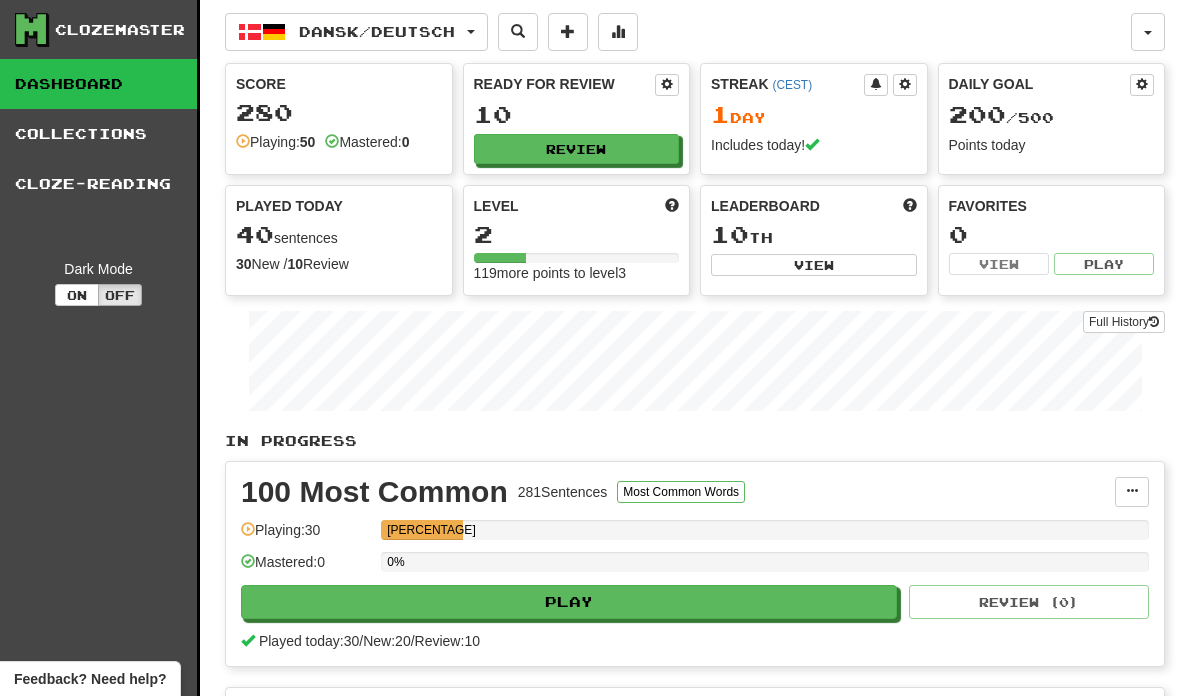 click on "Collections" at bounding box center (98, 134) 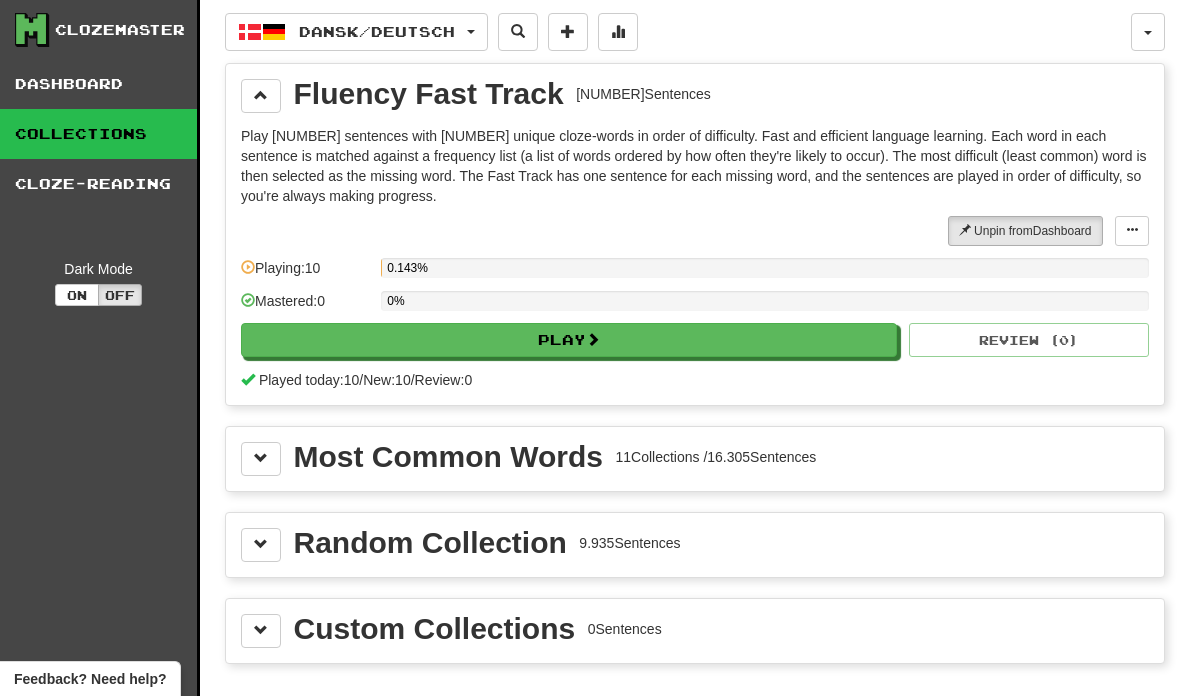 click on "Play" at bounding box center [569, 340] 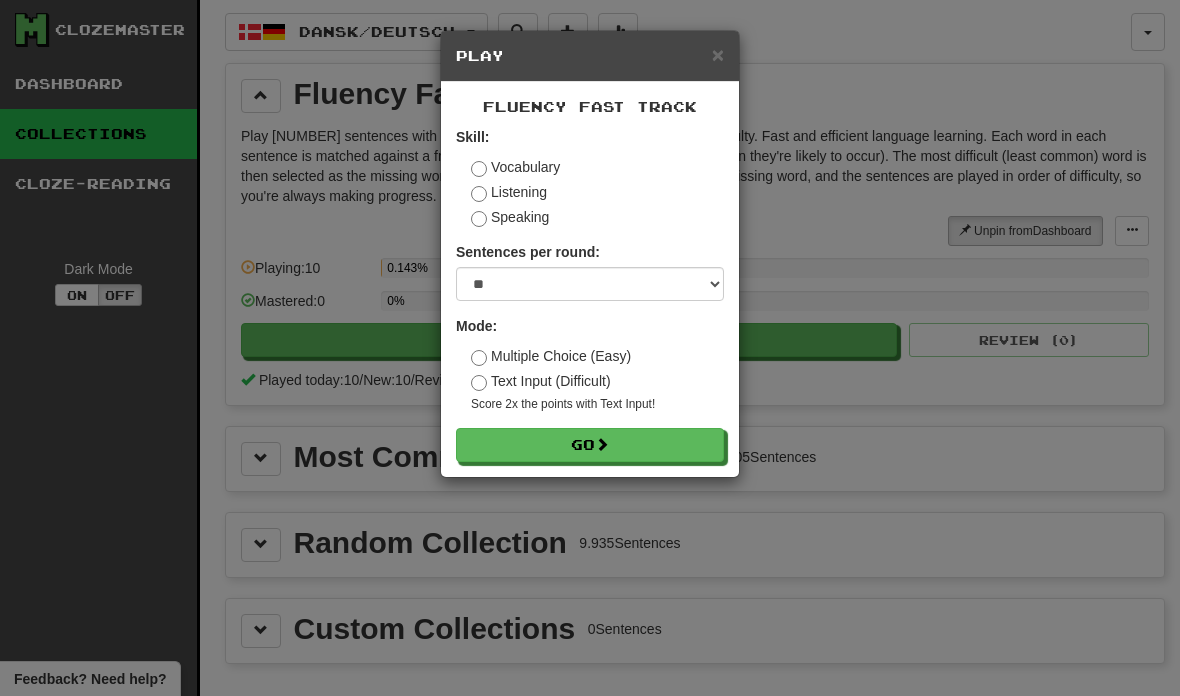 click on "Go" at bounding box center [590, 445] 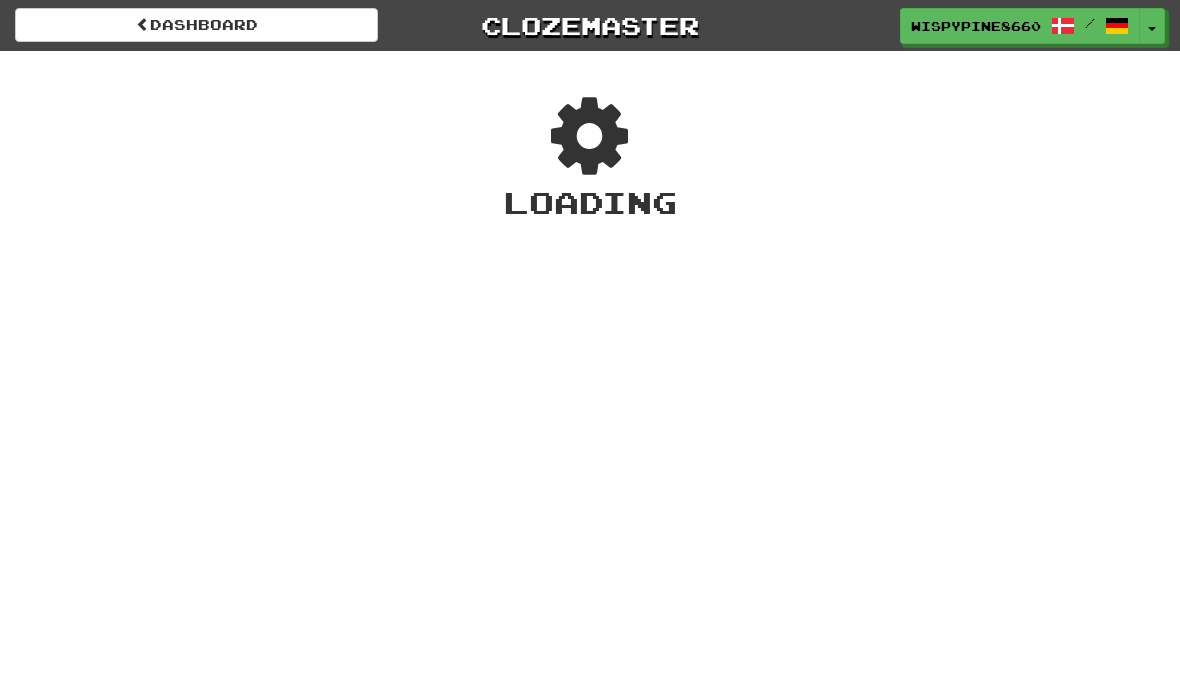 scroll, scrollTop: 0, scrollLeft: 0, axis: both 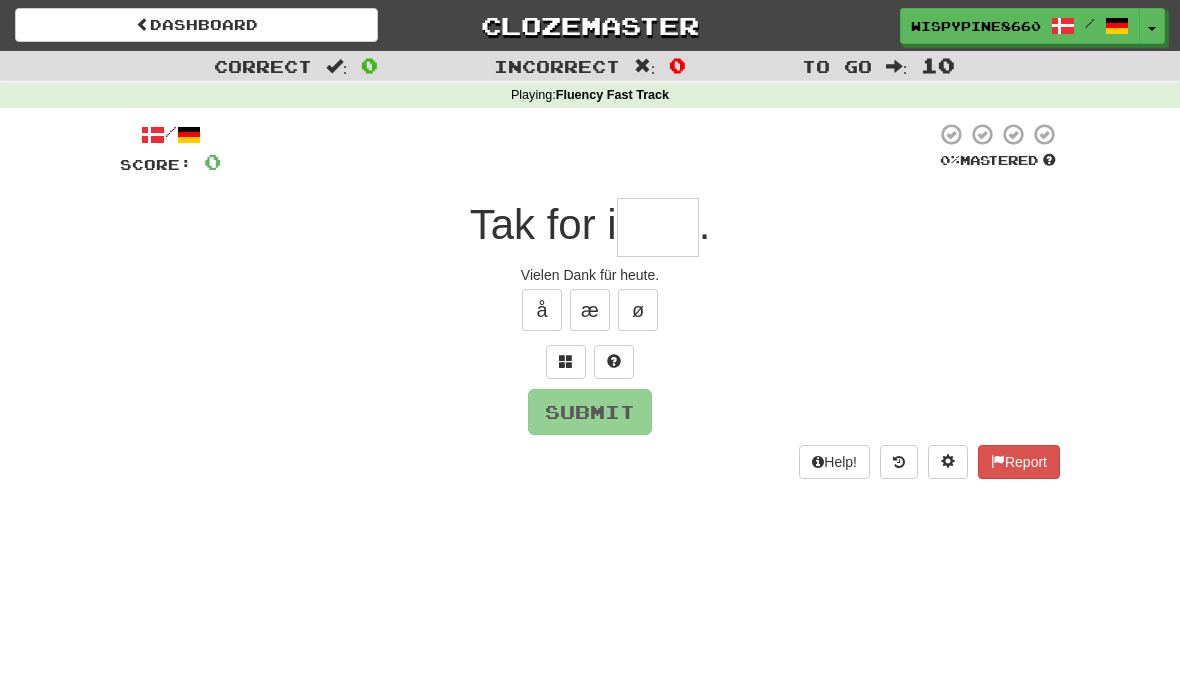 click at bounding box center [658, 227] 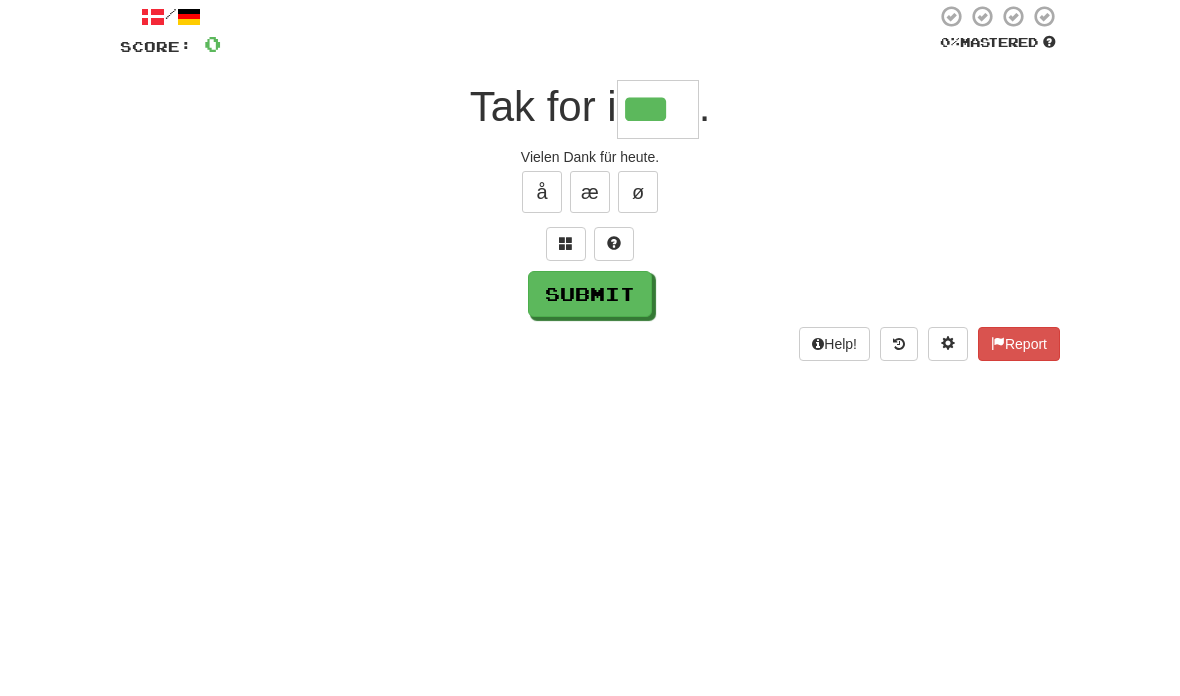 type on "***" 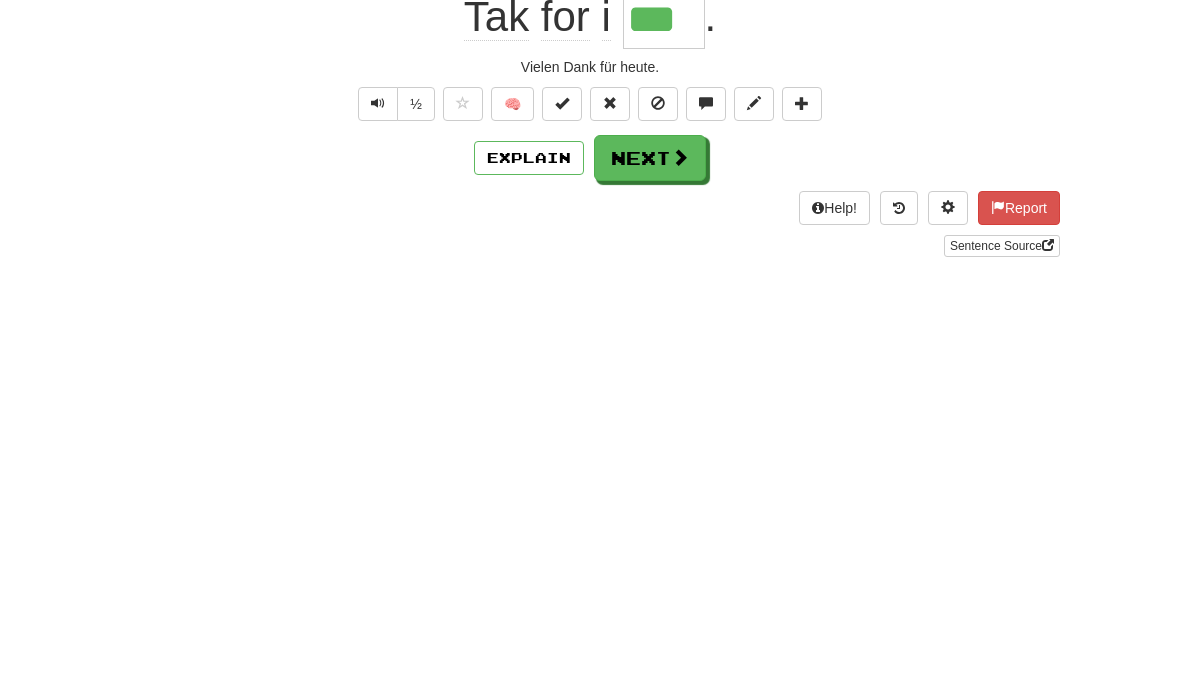 click at bounding box center [680, 378] 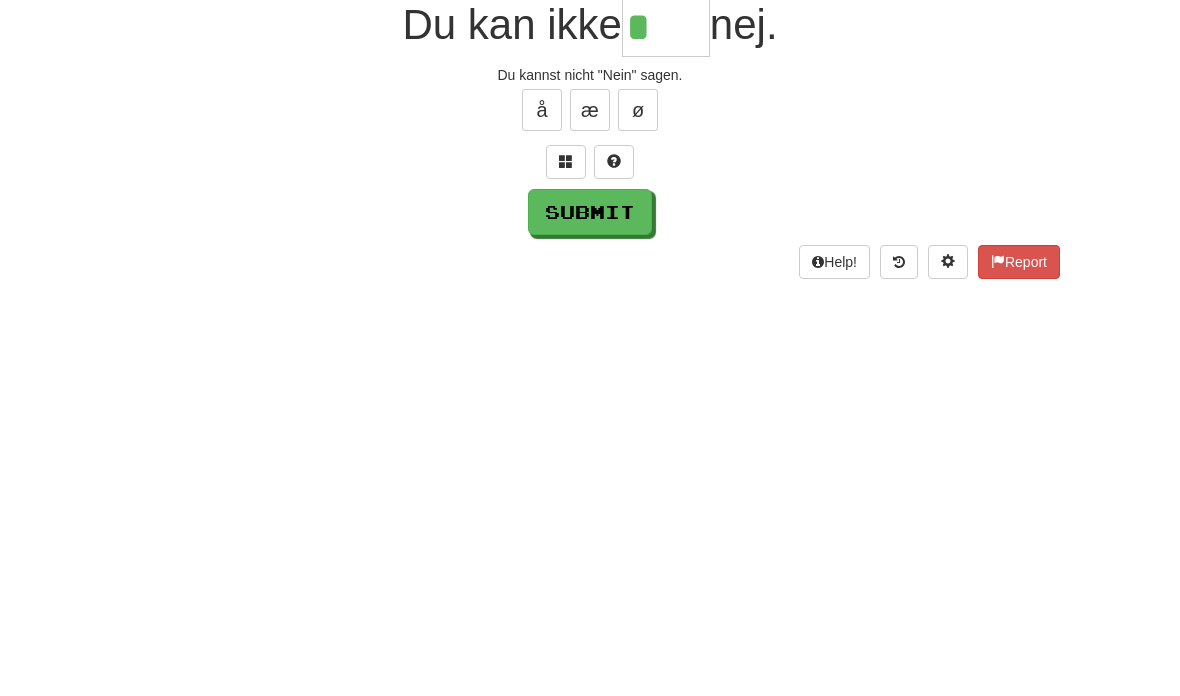 click on "å" at bounding box center [542, 310] 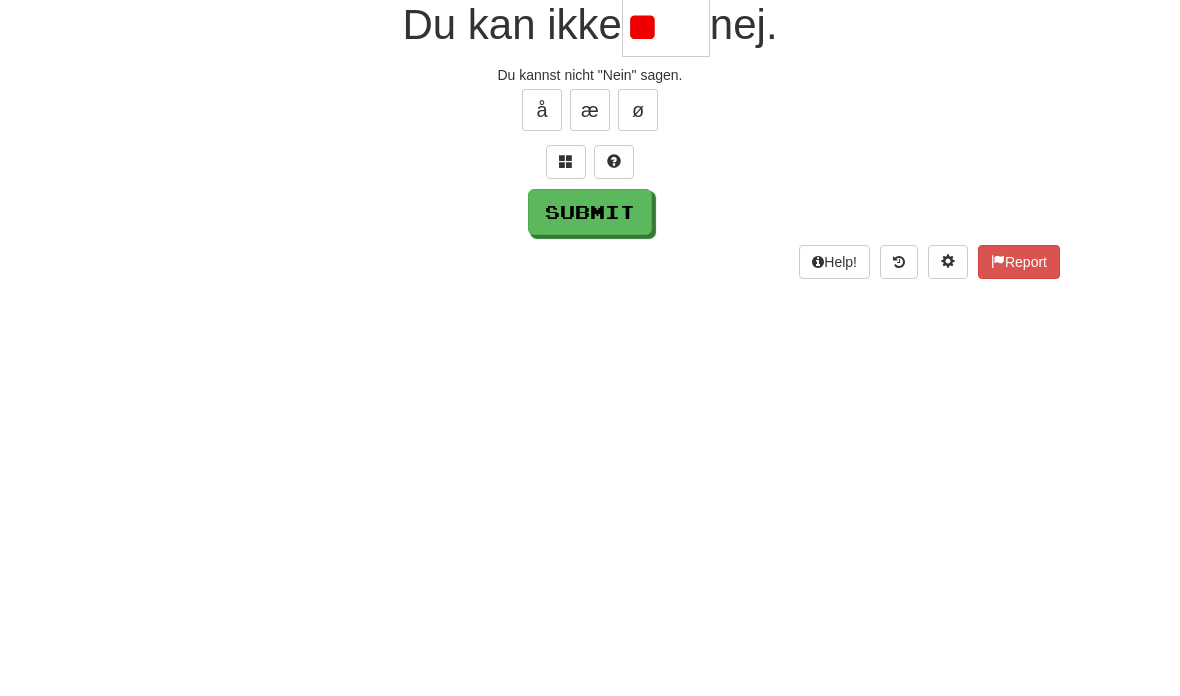 click on "Submit" at bounding box center [590, 412] 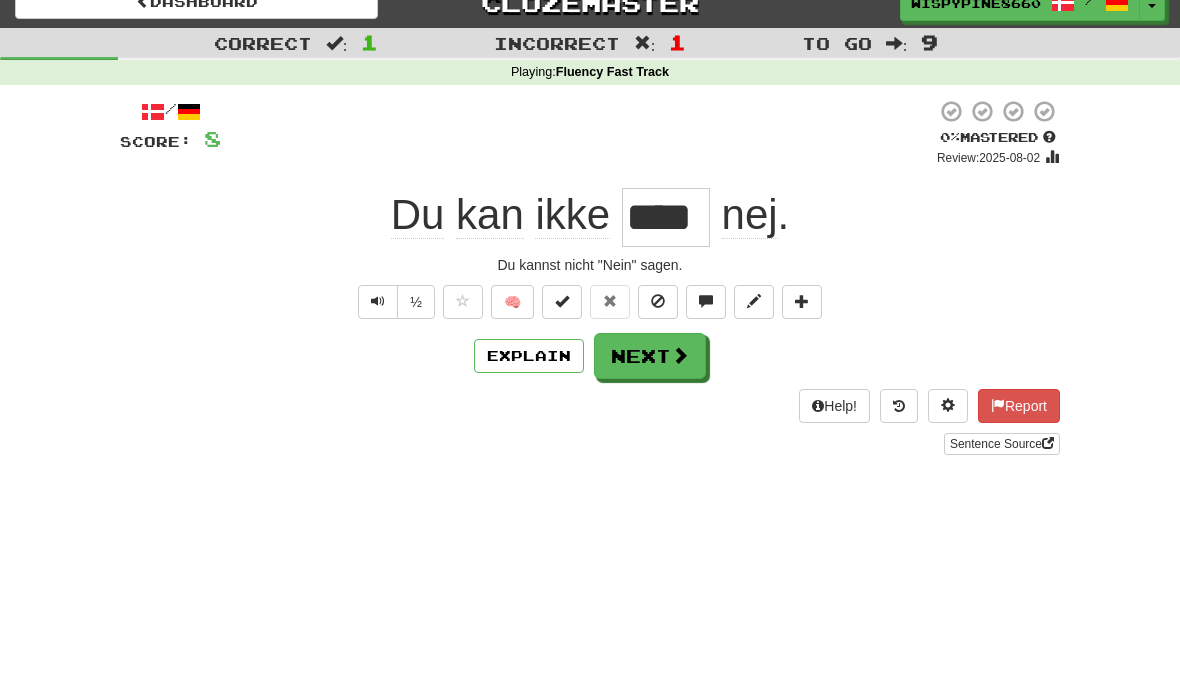 scroll, scrollTop: 23, scrollLeft: 0, axis: vertical 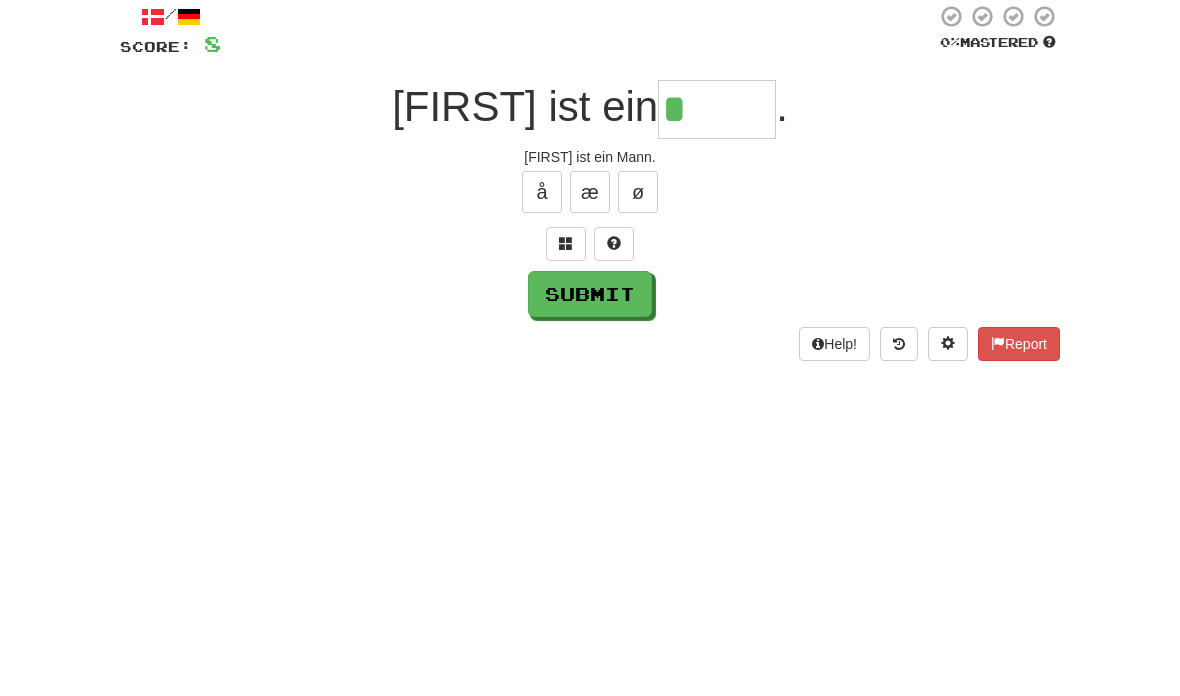 click on "æ" at bounding box center (590, 288) 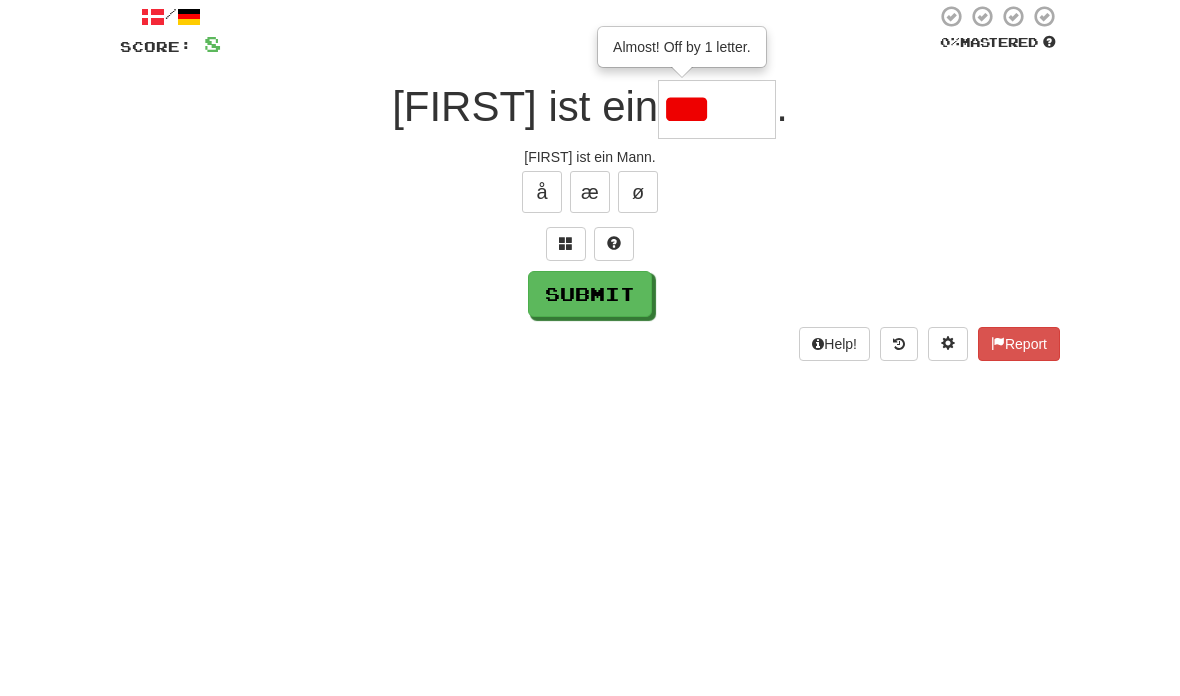 click on "***" at bounding box center (717, 205) 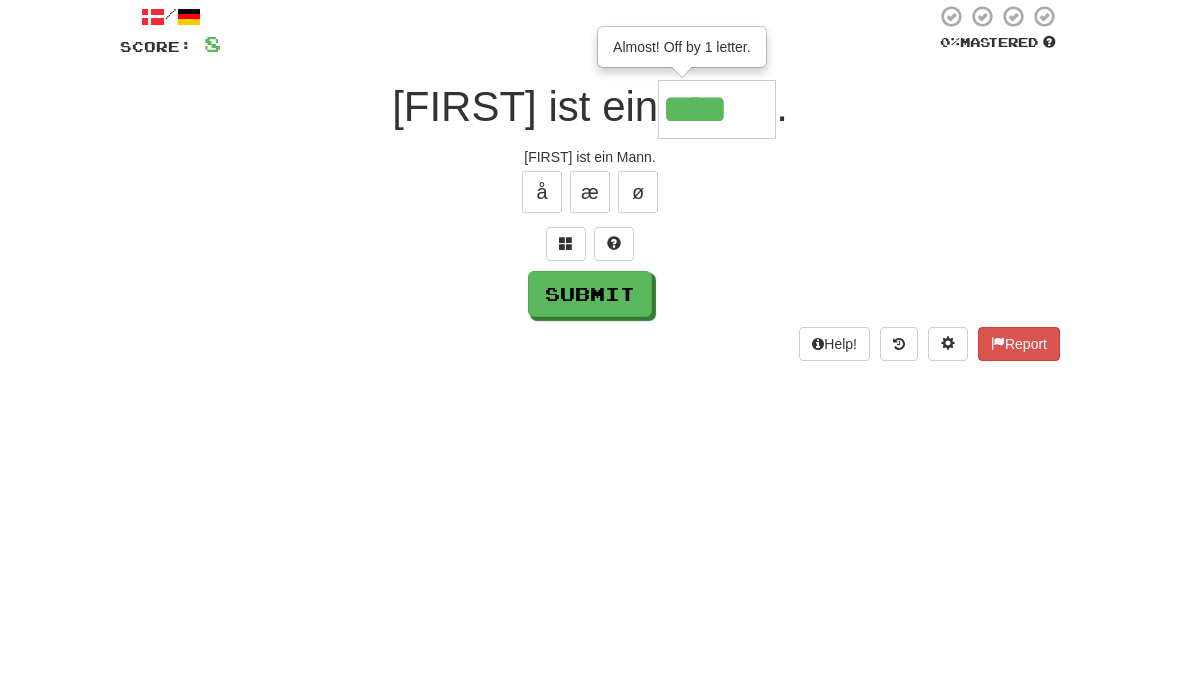 type on "****" 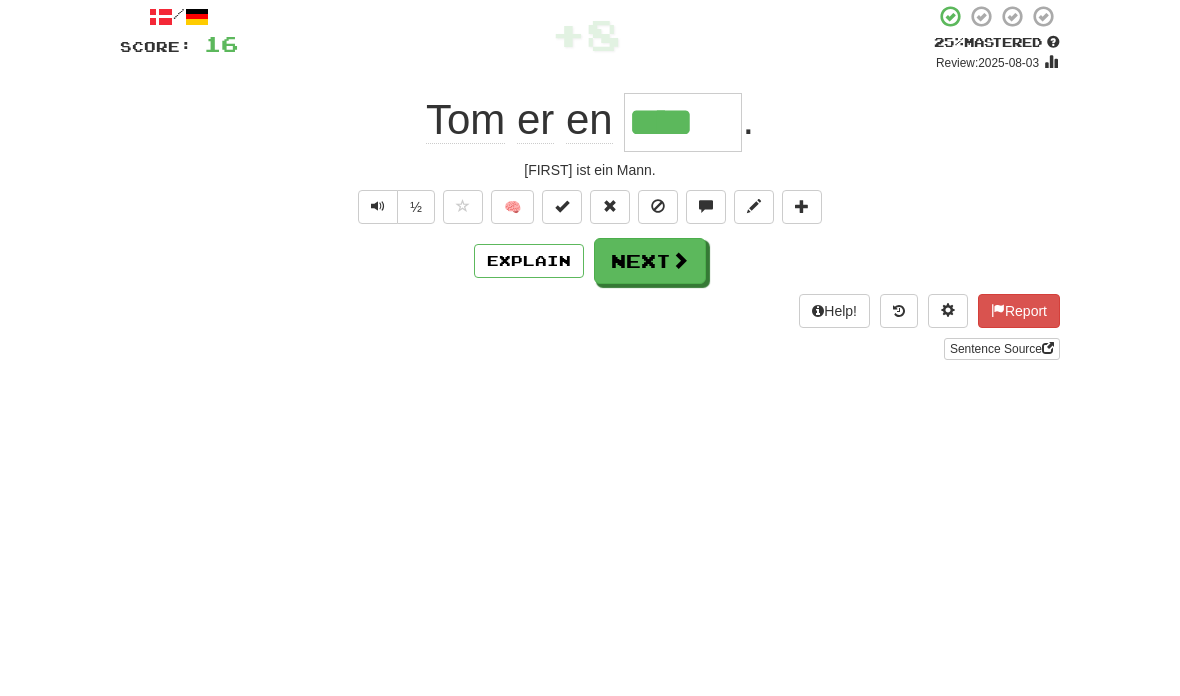scroll, scrollTop: 0, scrollLeft: 0, axis: both 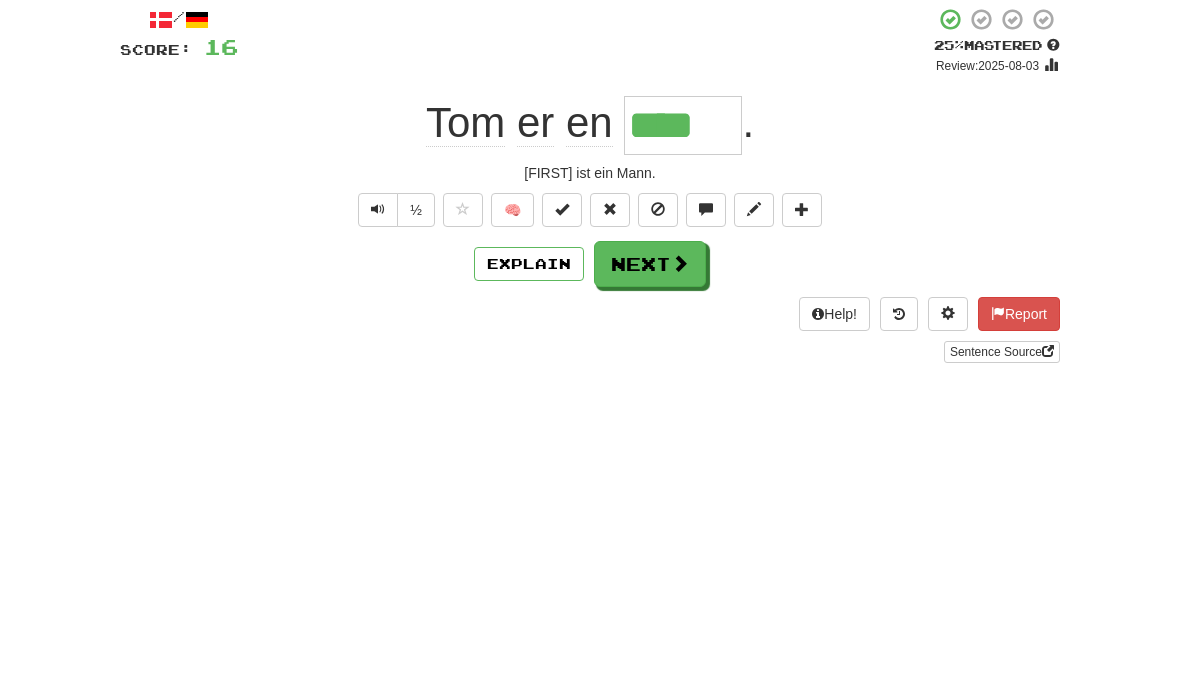 click on "Next" at bounding box center (650, 379) 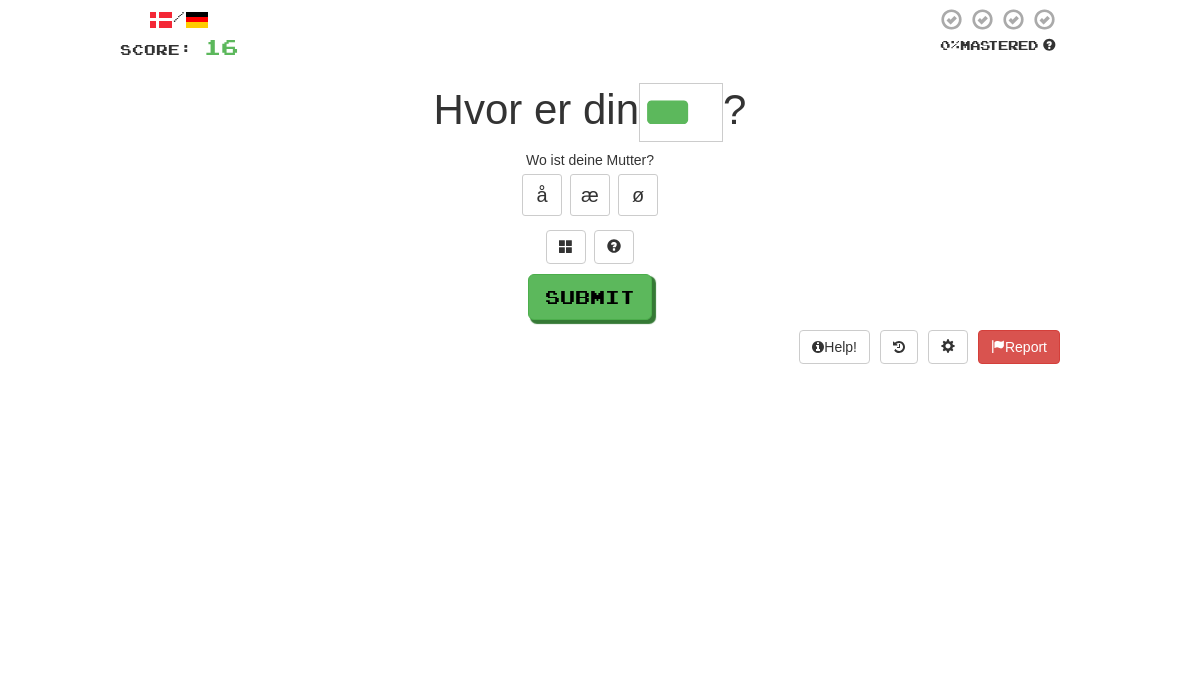 type on "***" 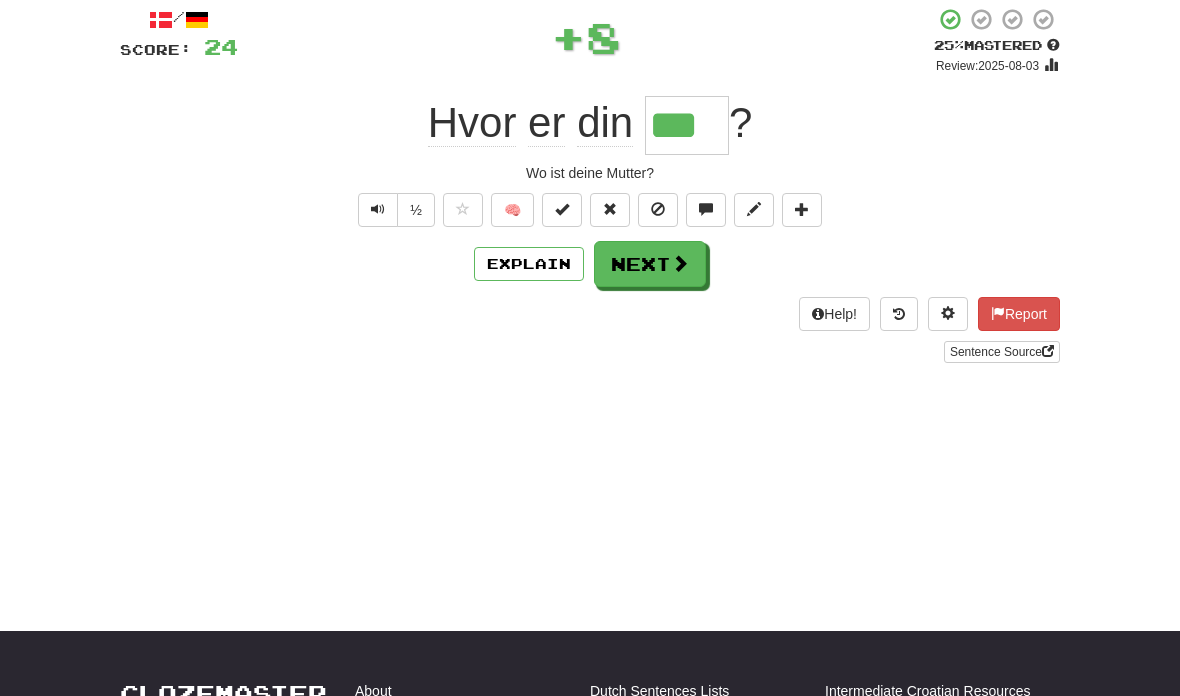 click on "Next" at bounding box center [650, 264] 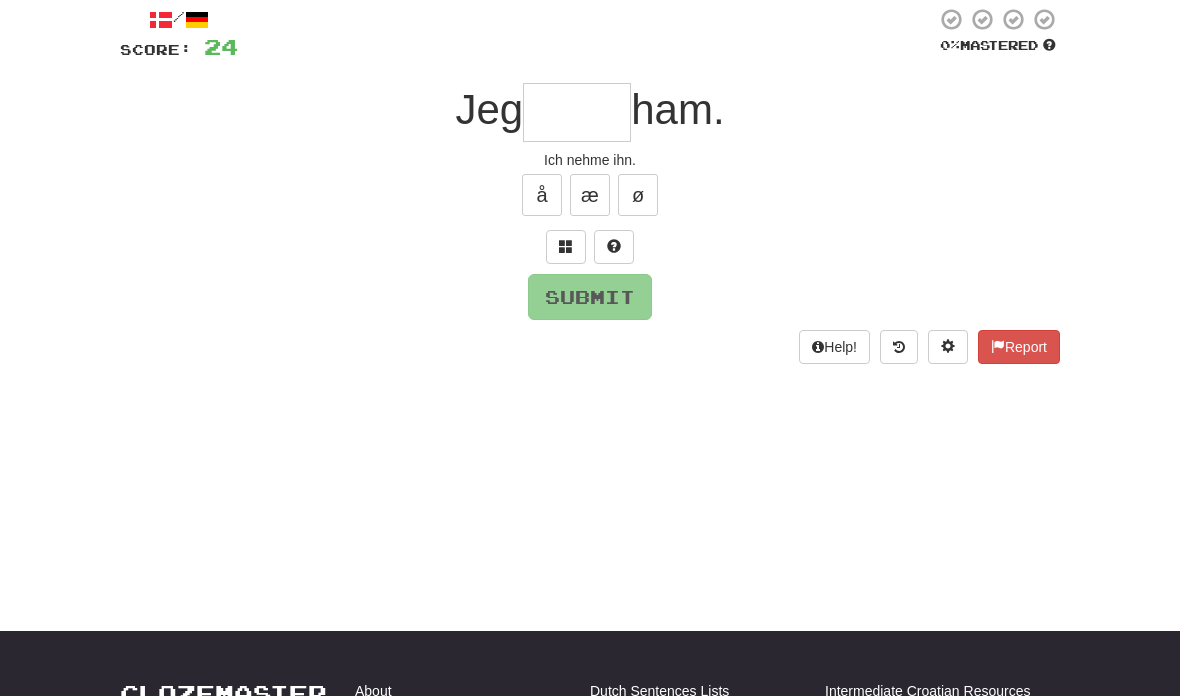 scroll, scrollTop: 114, scrollLeft: 0, axis: vertical 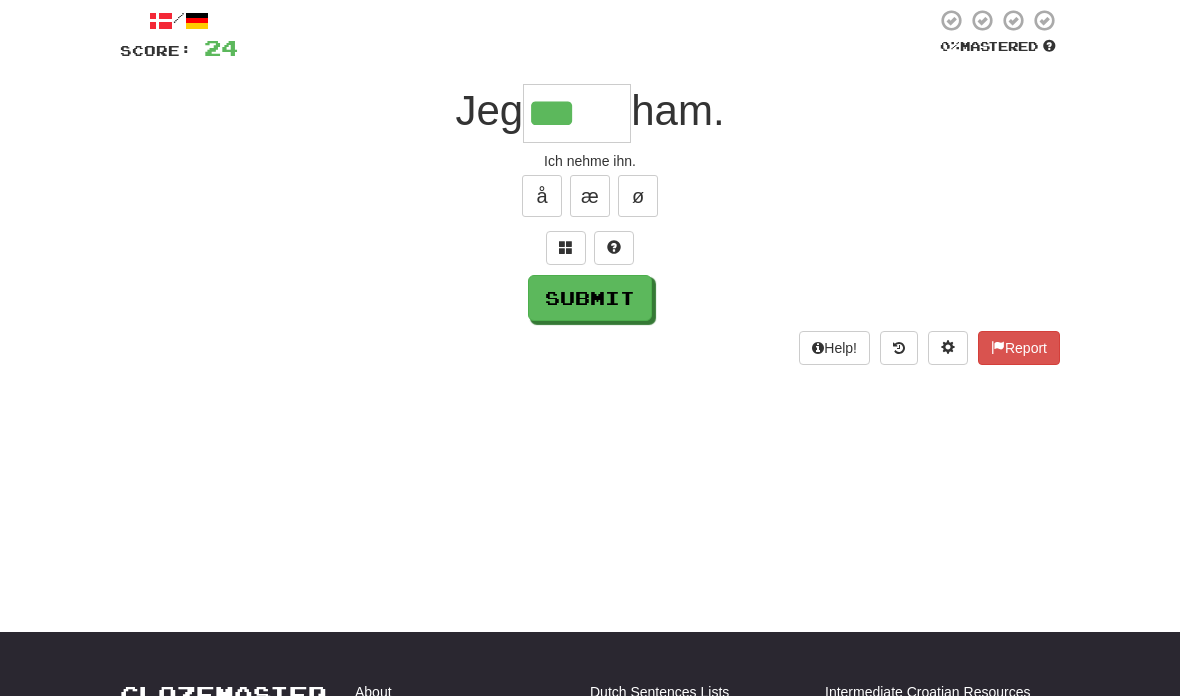 click on "Submit" at bounding box center [590, 298] 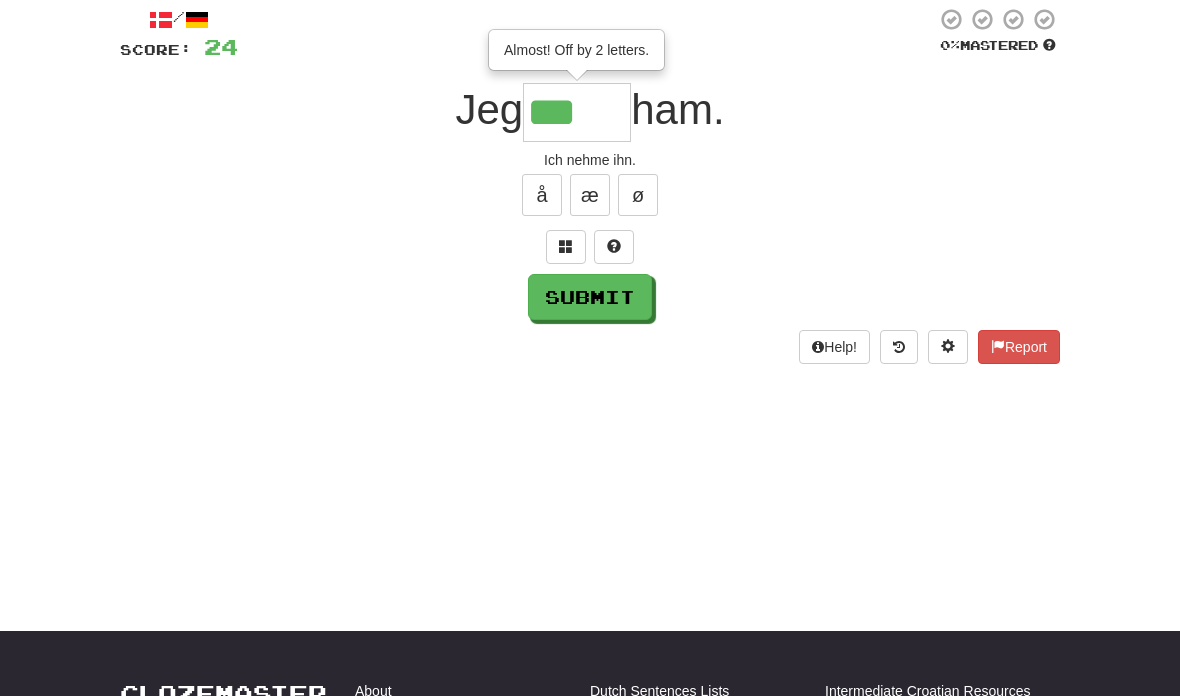 click on "***" at bounding box center (577, 112) 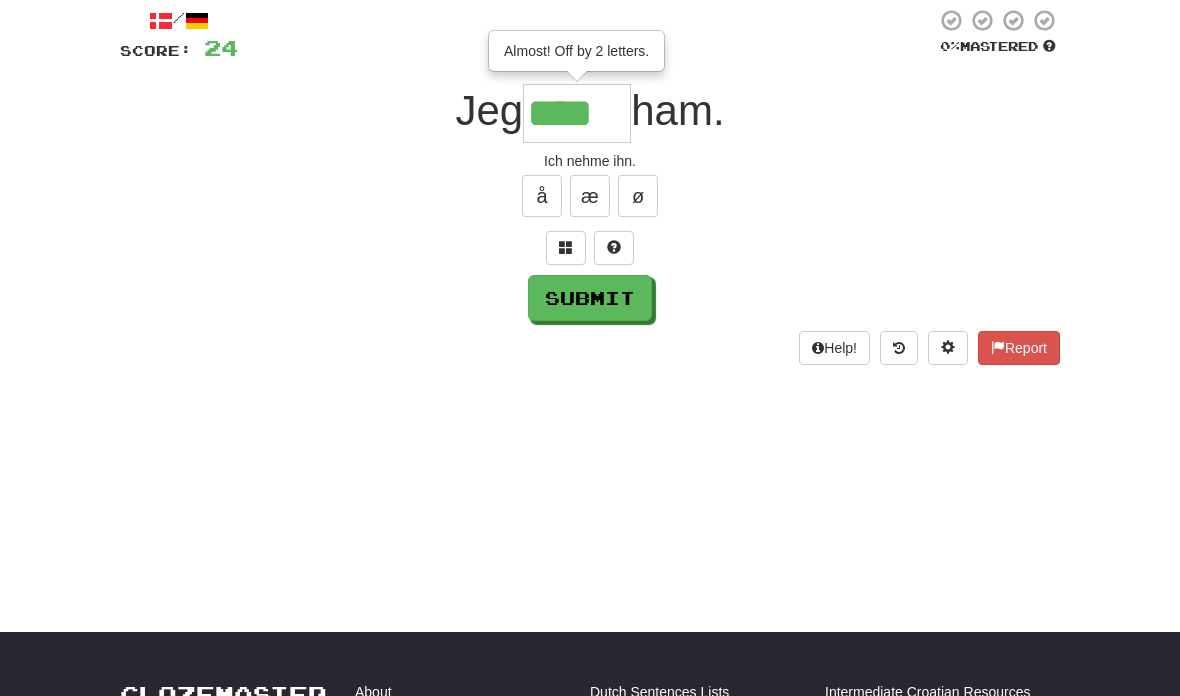 click on "****" at bounding box center [577, 113] 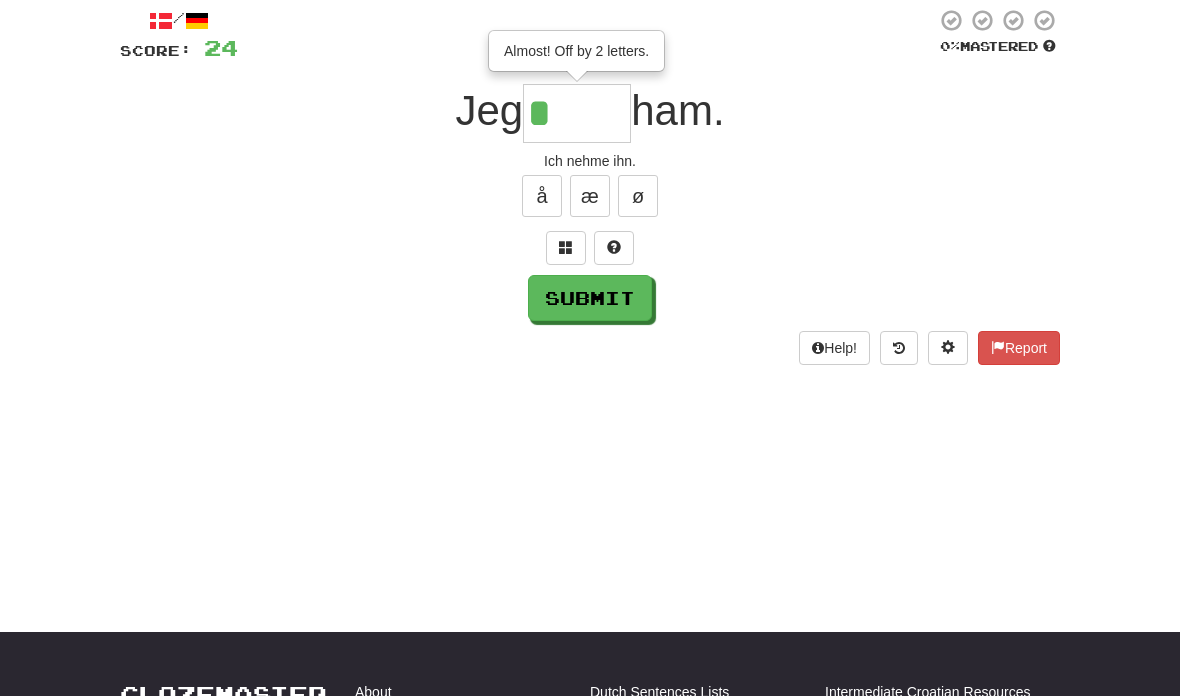 click on "å" at bounding box center [542, 196] 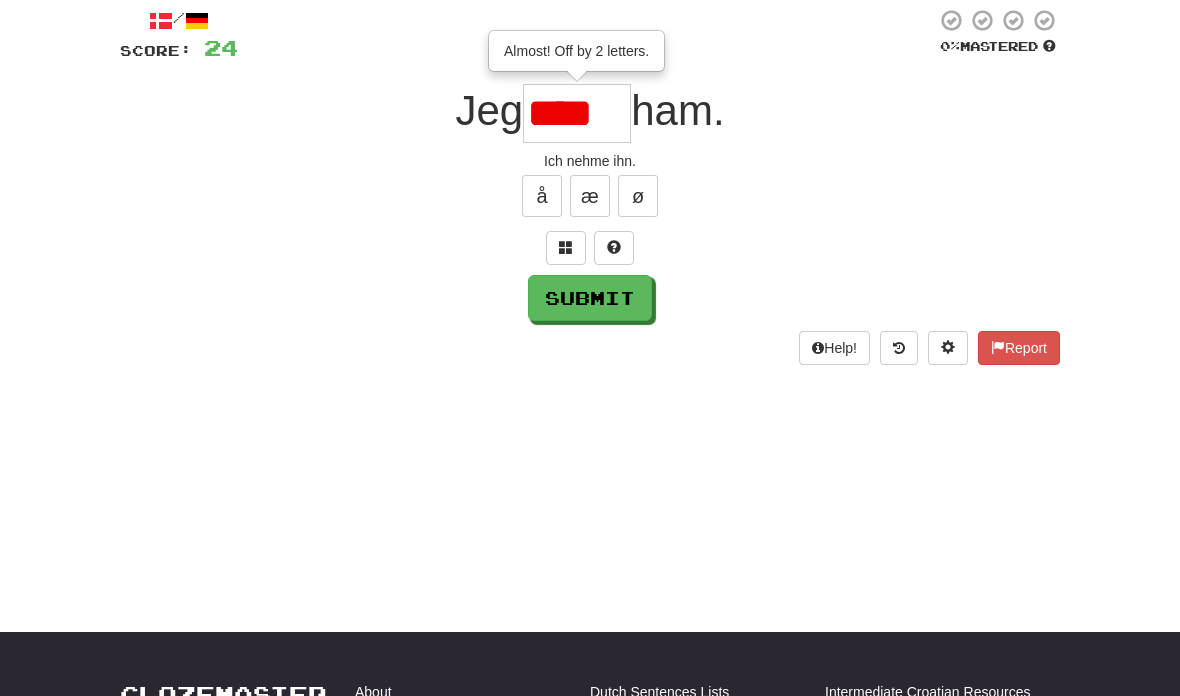 click on "Submit" at bounding box center (590, 298) 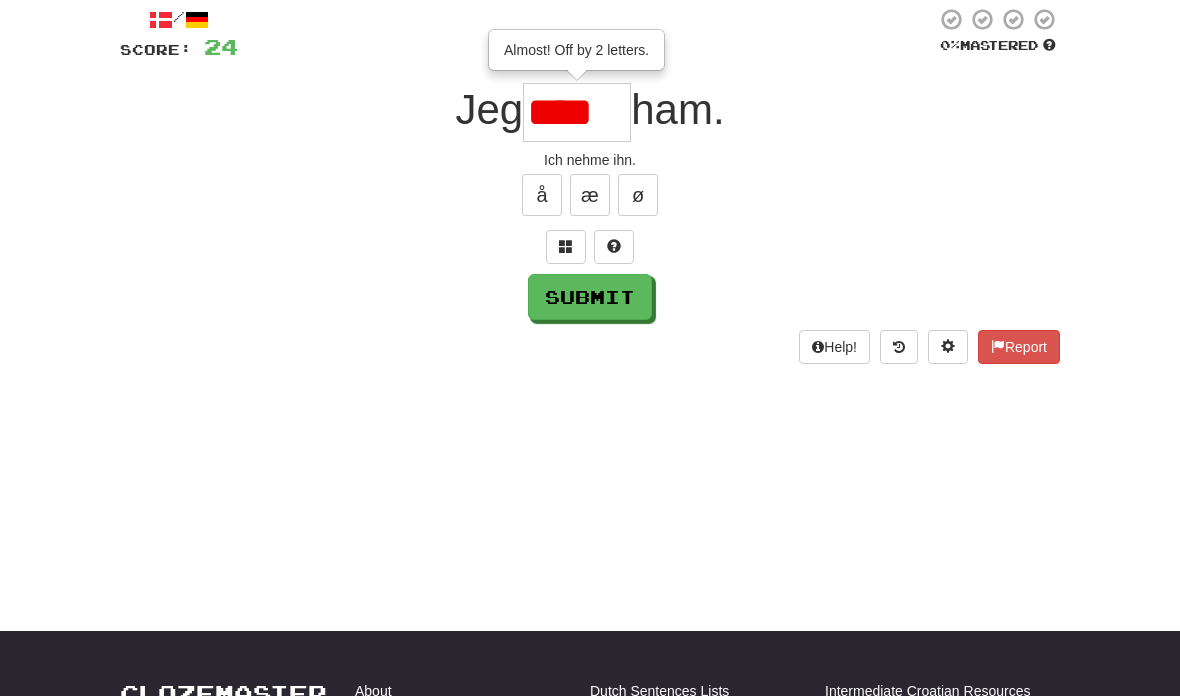 click on "****" at bounding box center [577, 112] 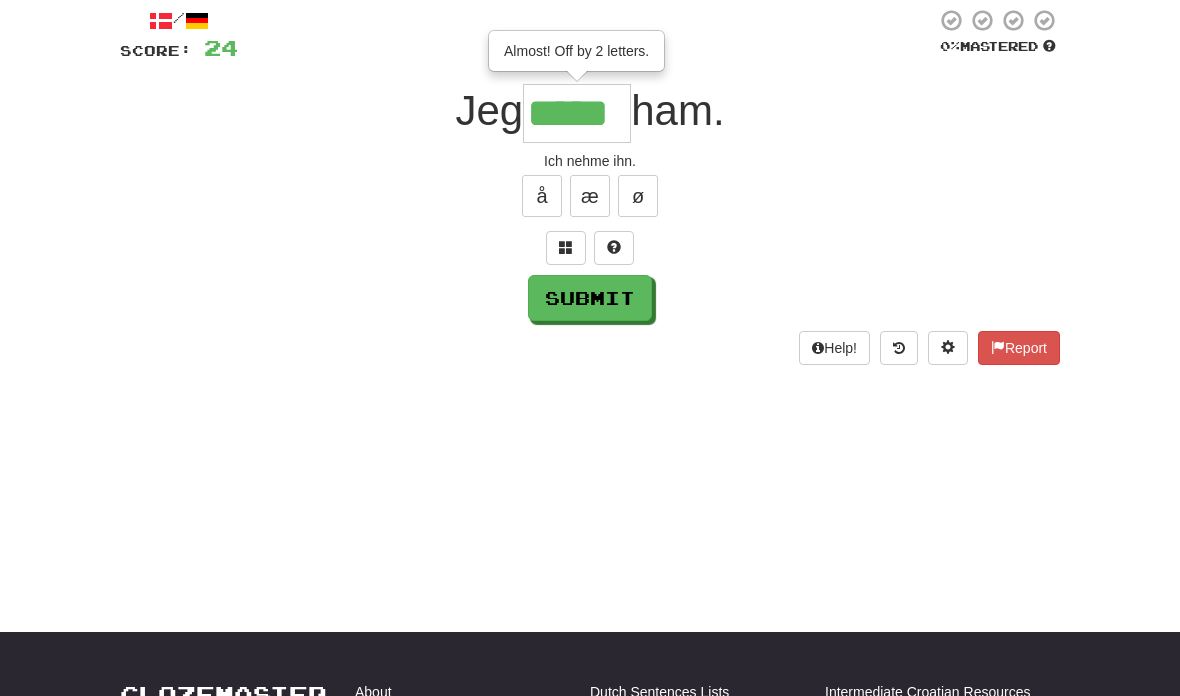 type on "*****" 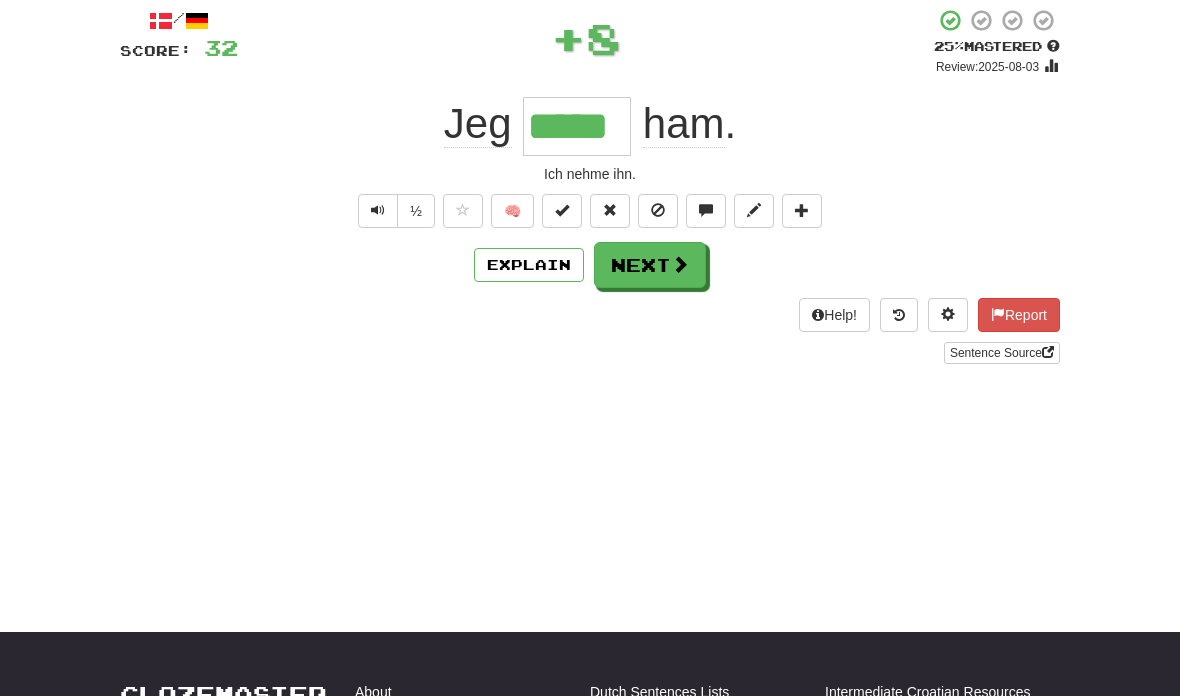 scroll, scrollTop: 115, scrollLeft: 0, axis: vertical 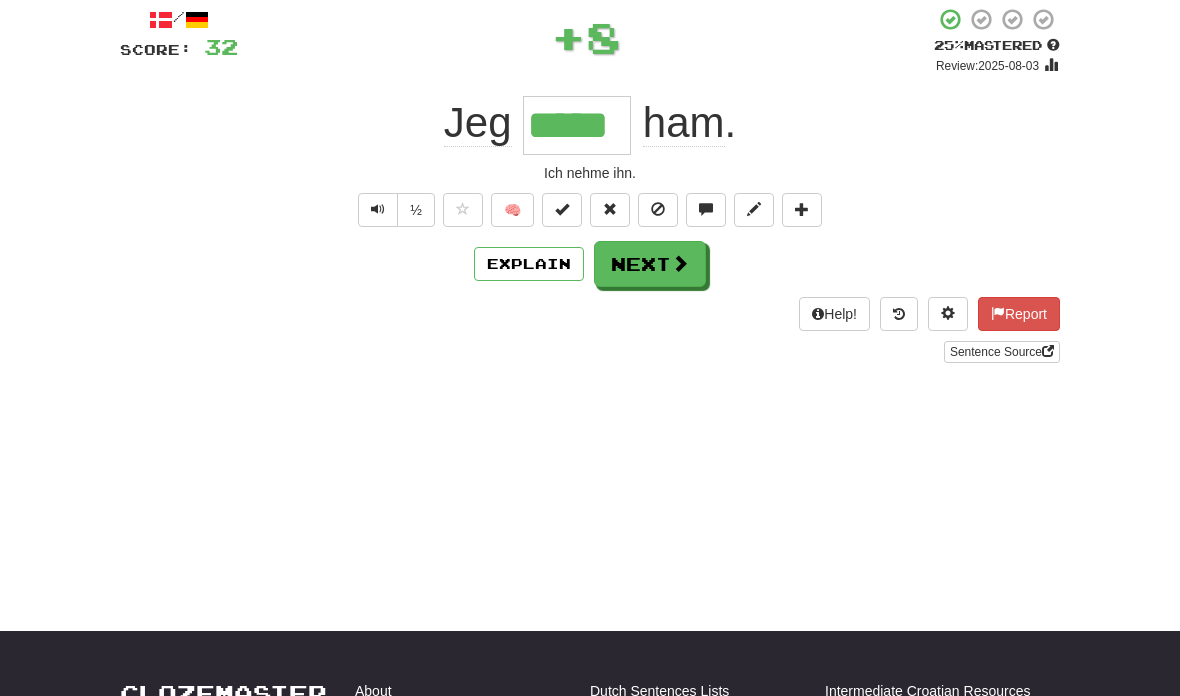 click at bounding box center (680, 263) 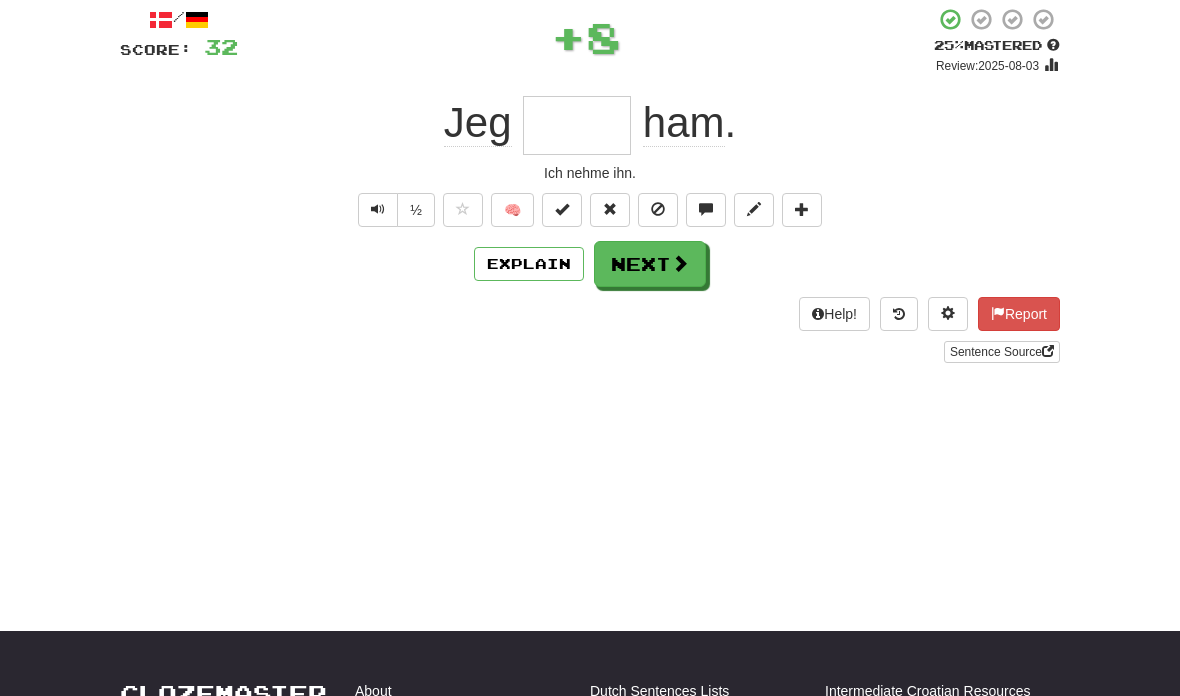 scroll, scrollTop: 114, scrollLeft: 0, axis: vertical 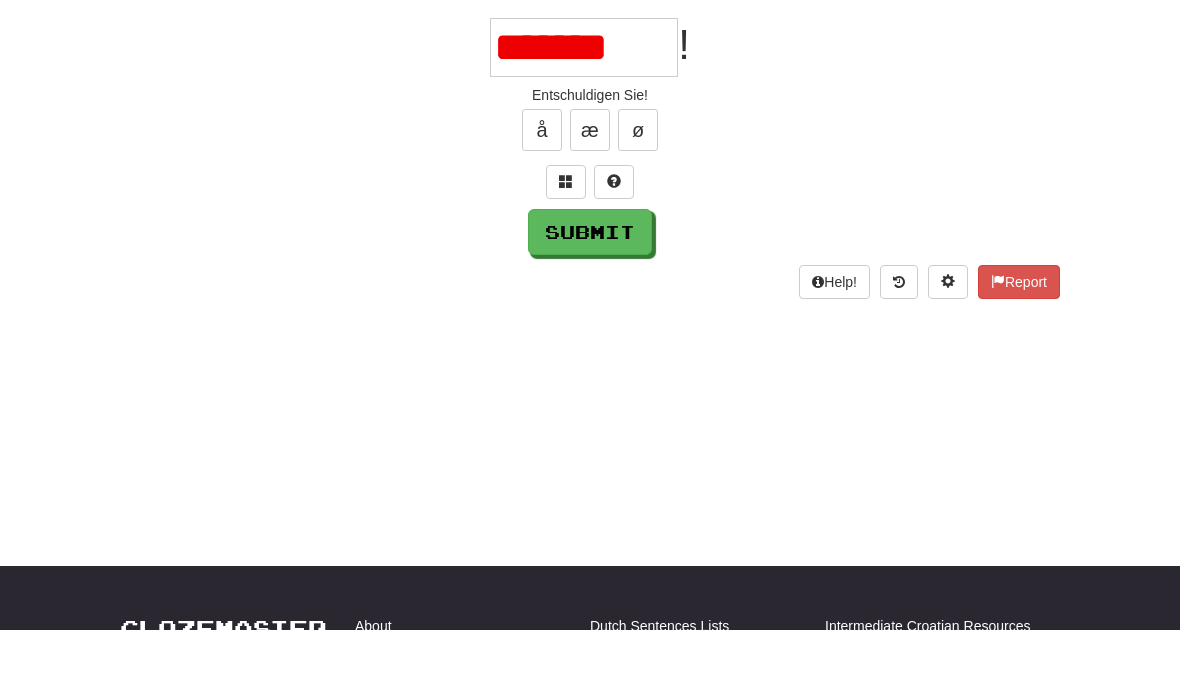 click on "Submit" at bounding box center [590, 298] 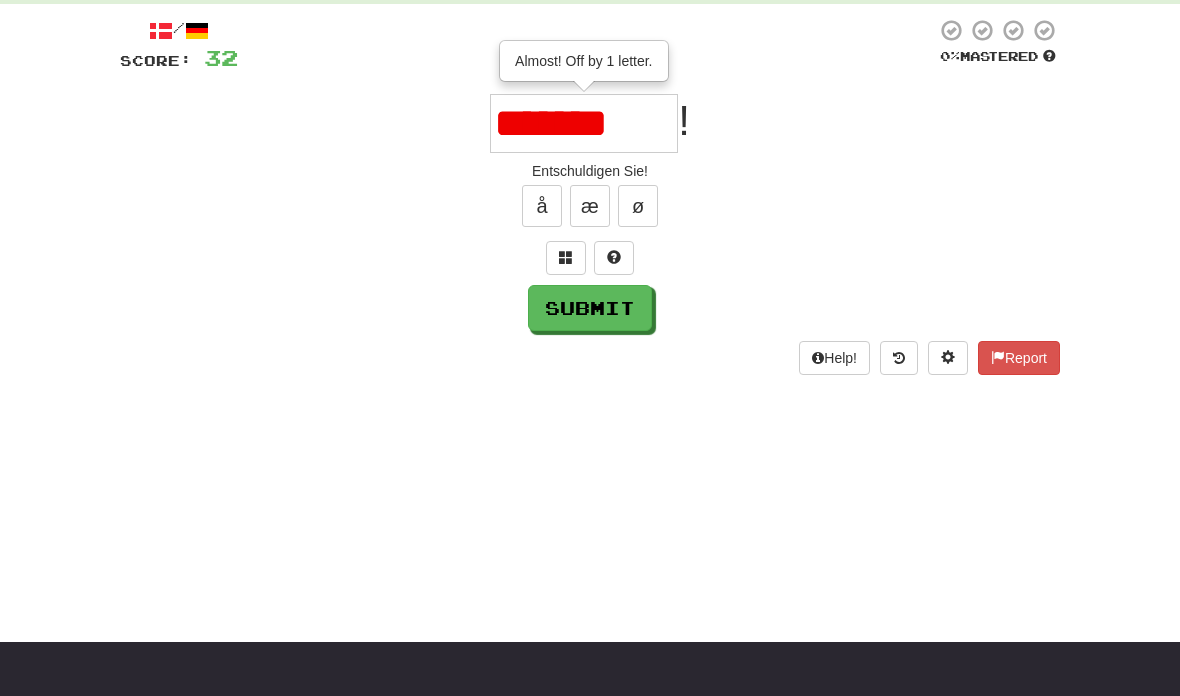 scroll, scrollTop: 101, scrollLeft: 0, axis: vertical 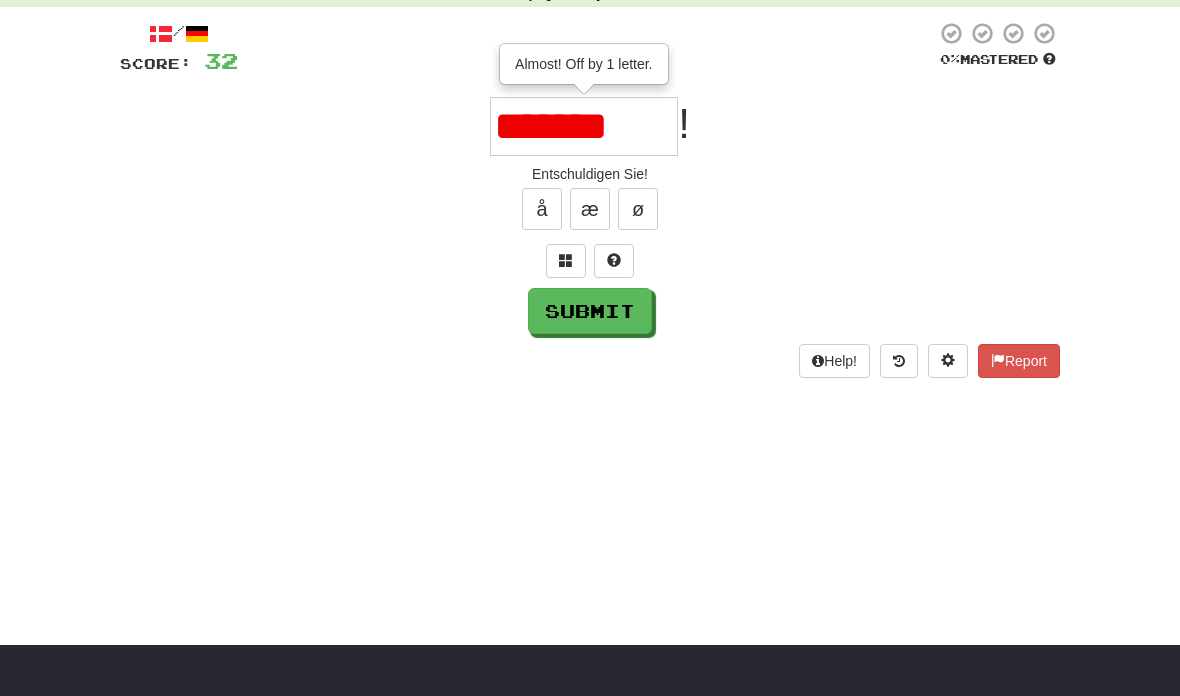 click on "*******" at bounding box center [584, 126] 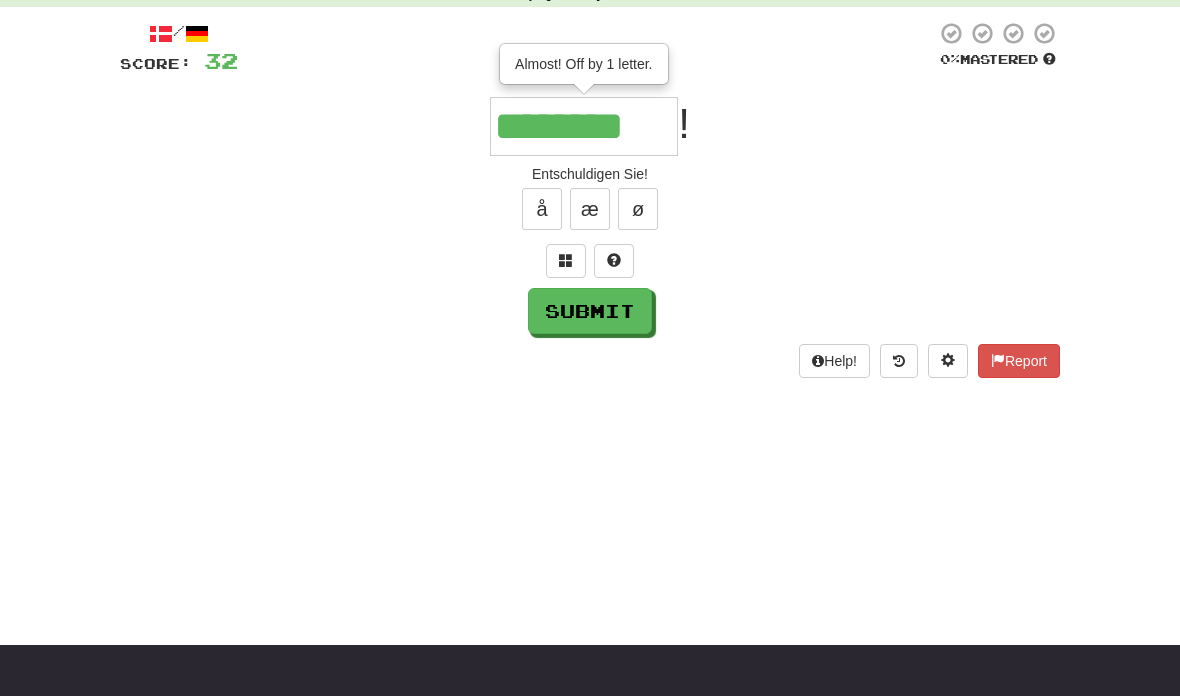 type on "********" 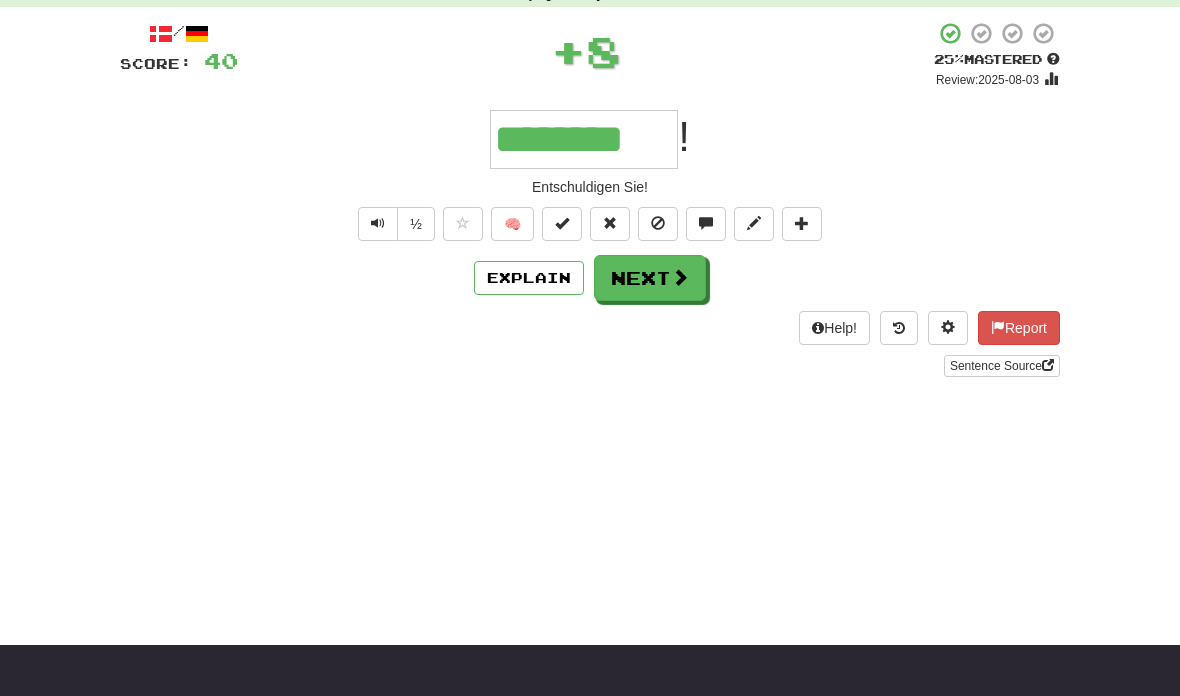 scroll, scrollTop: 99, scrollLeft: 0, axis: vertical 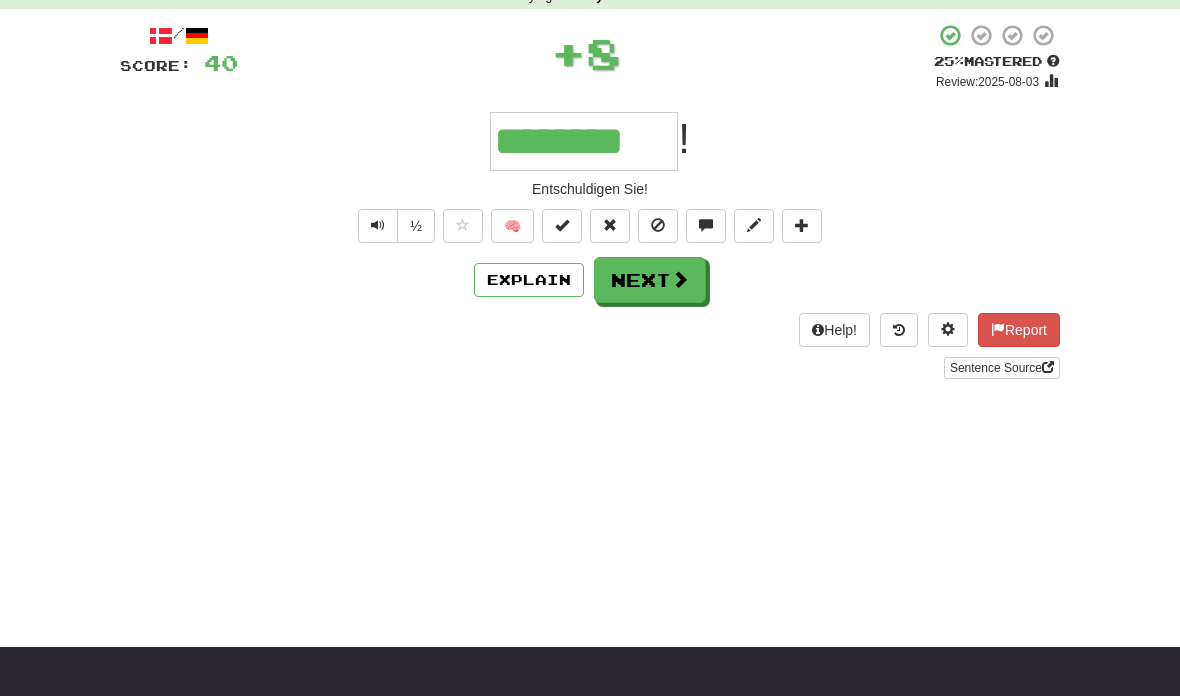 click at bounding box center [680, 279] 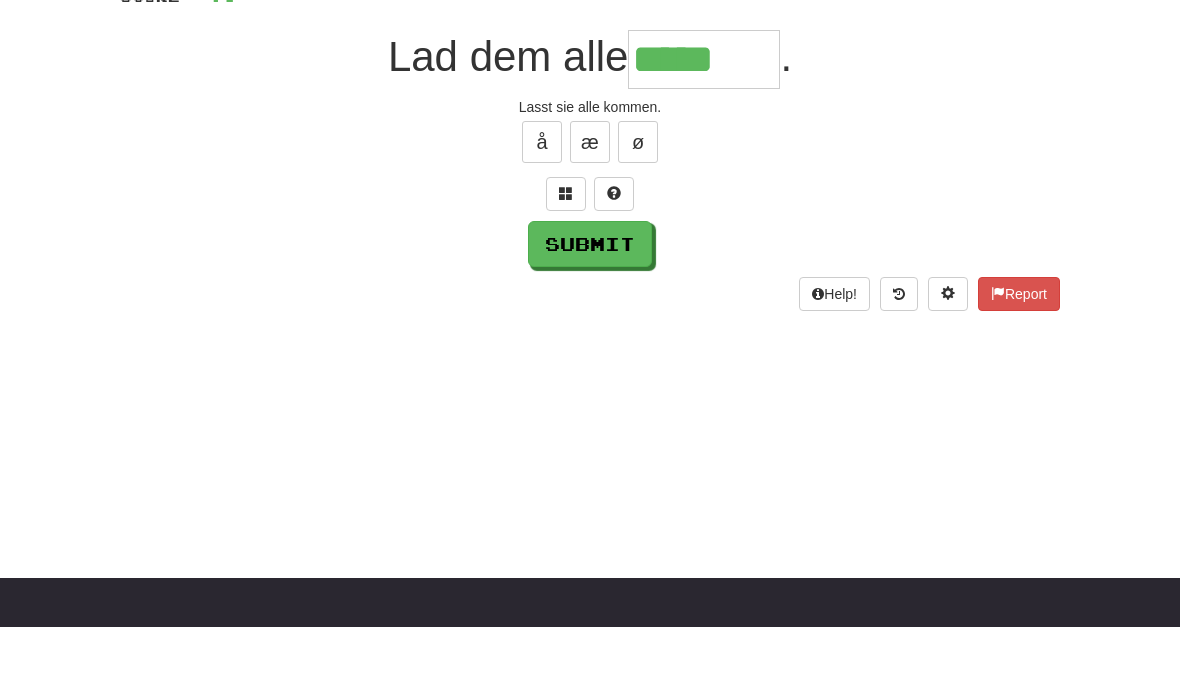 type on "*****" 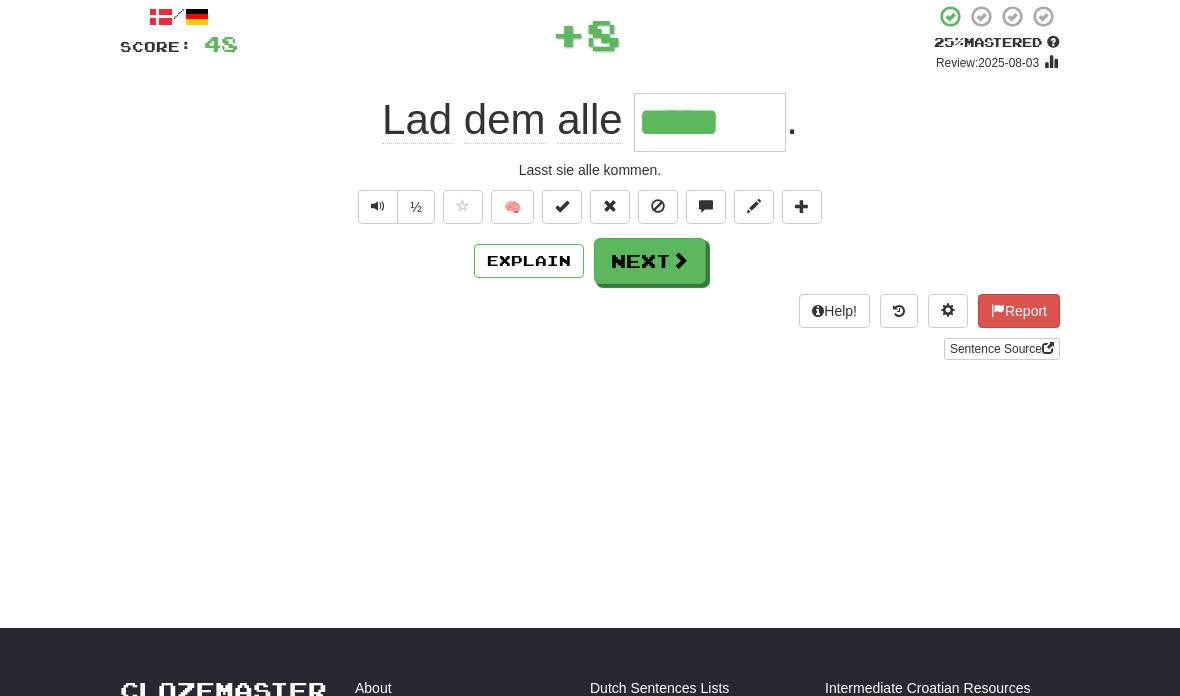 scroll, scrollTop: 117, scrollLeft: 0, axis: vertical 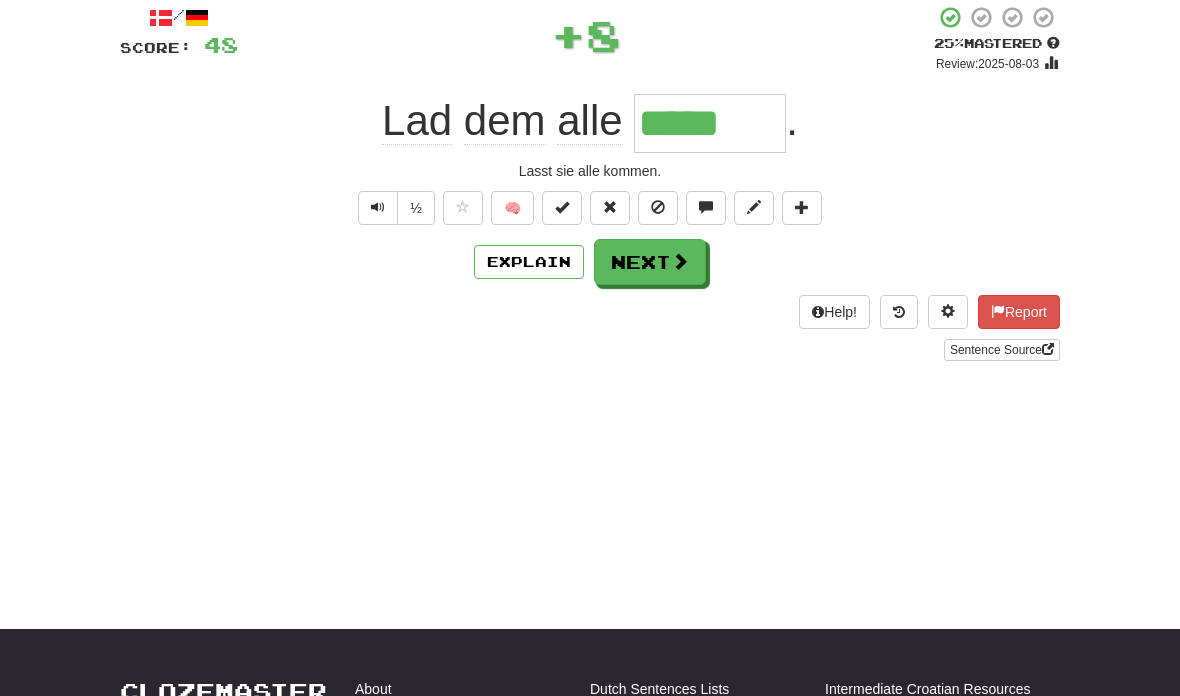 click on "Next" at bounding box center [650, 262] 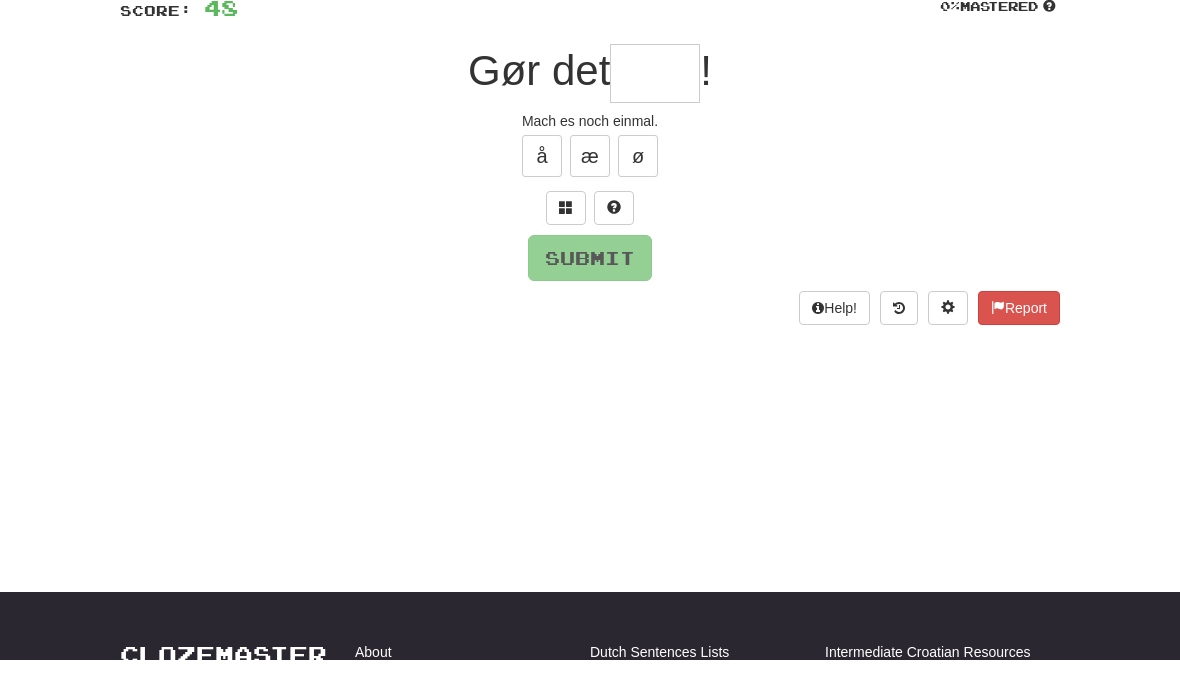 click at bounding box center (614, 244) 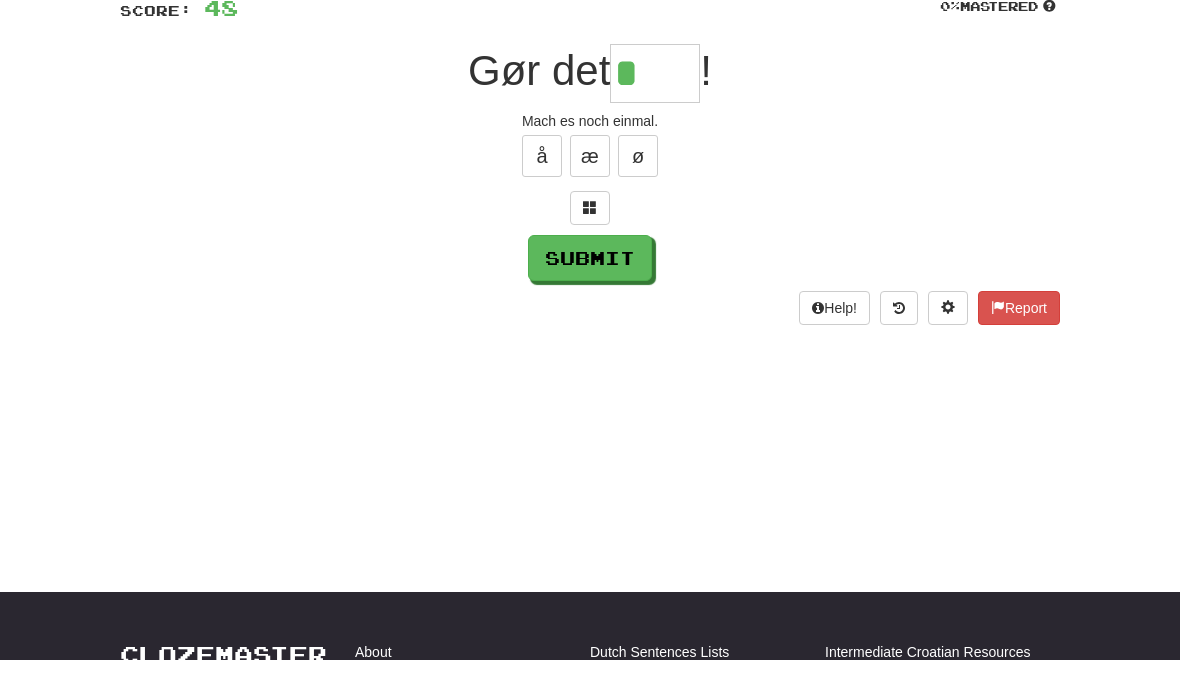 click at bounding box center (590, 244) 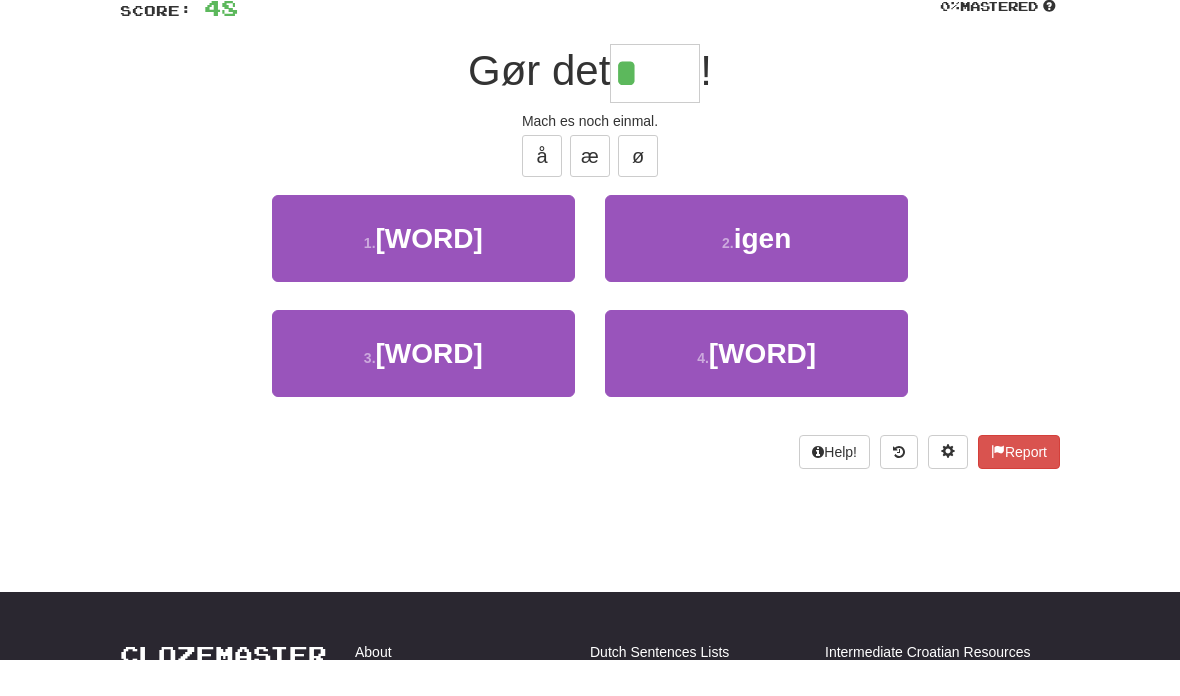click on "2 .  igen" at bounding box center (756, 275) 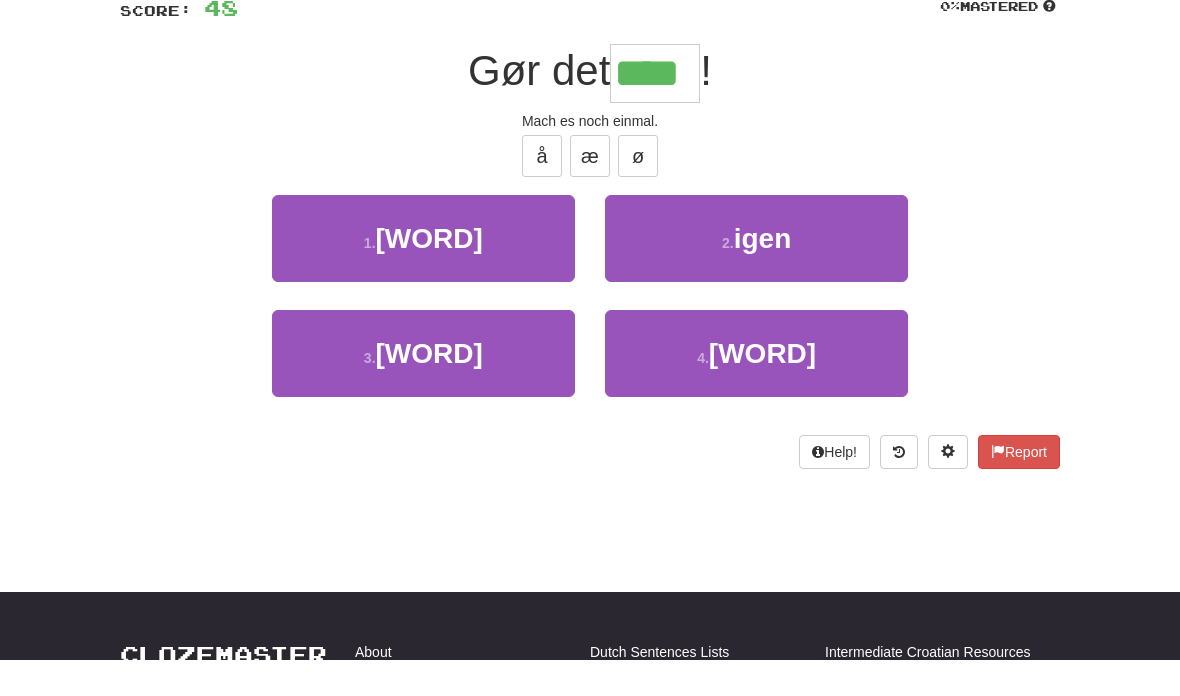 scroll, scrollTop: 154, scrollLeft: 0, axis: vertical 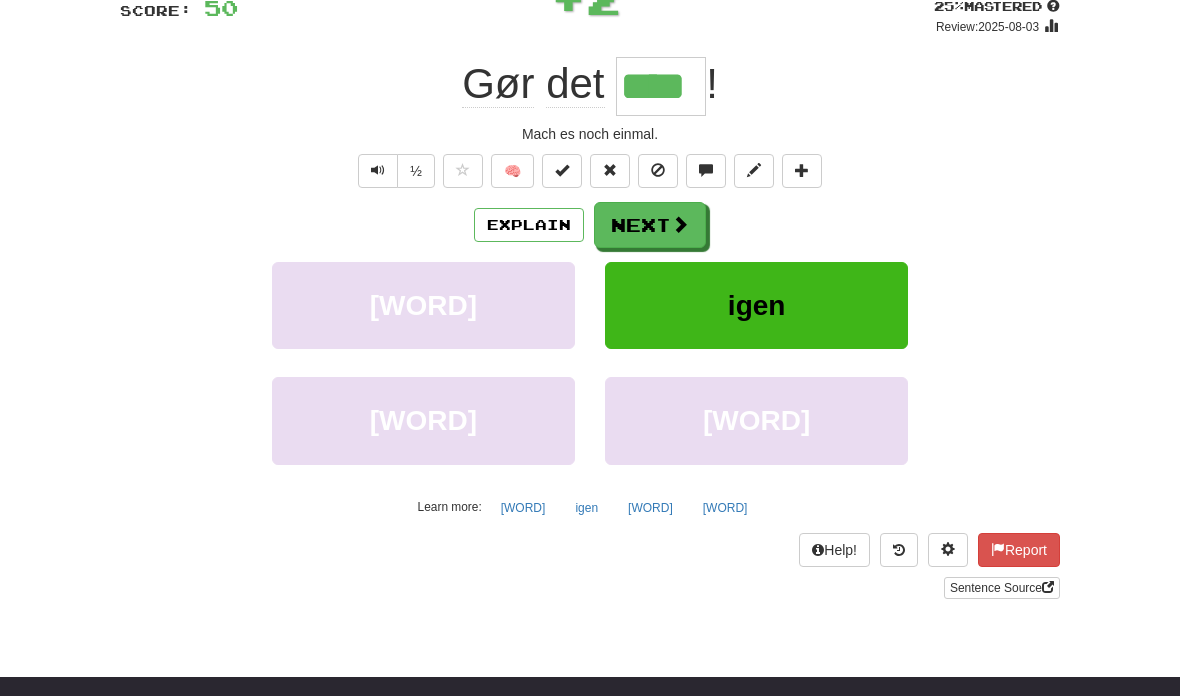 click at bounding box center [680, 224] 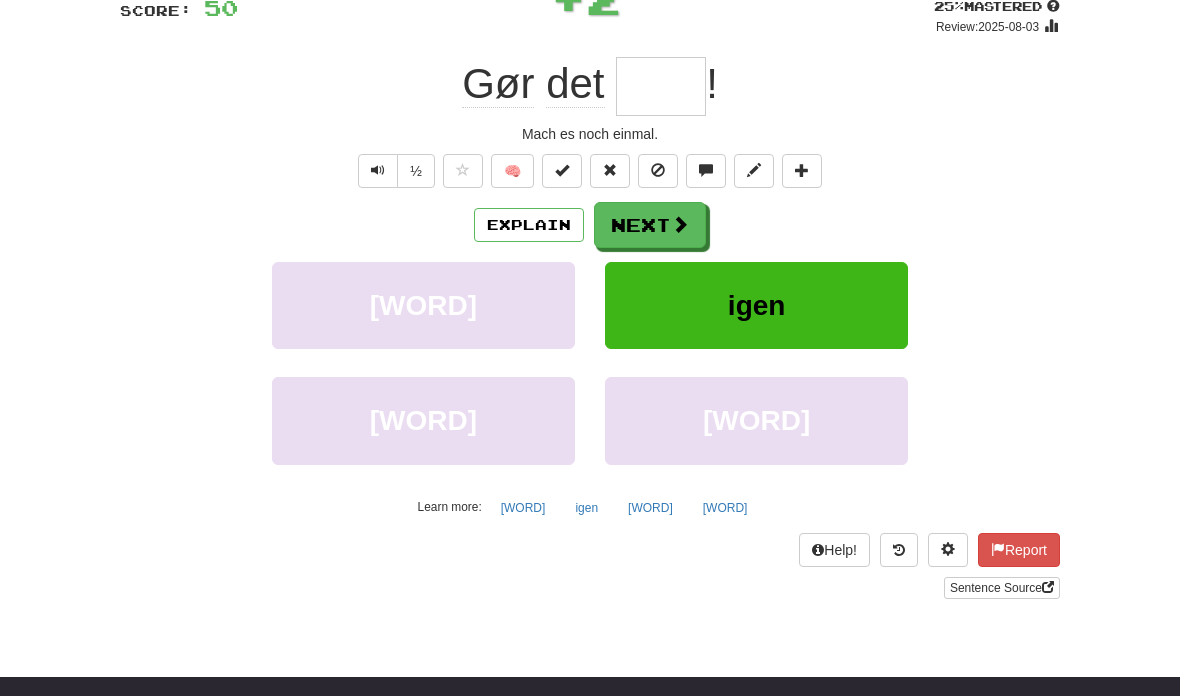scroll, scrollTop: 153, scrollLeft: 0, axis: vertical 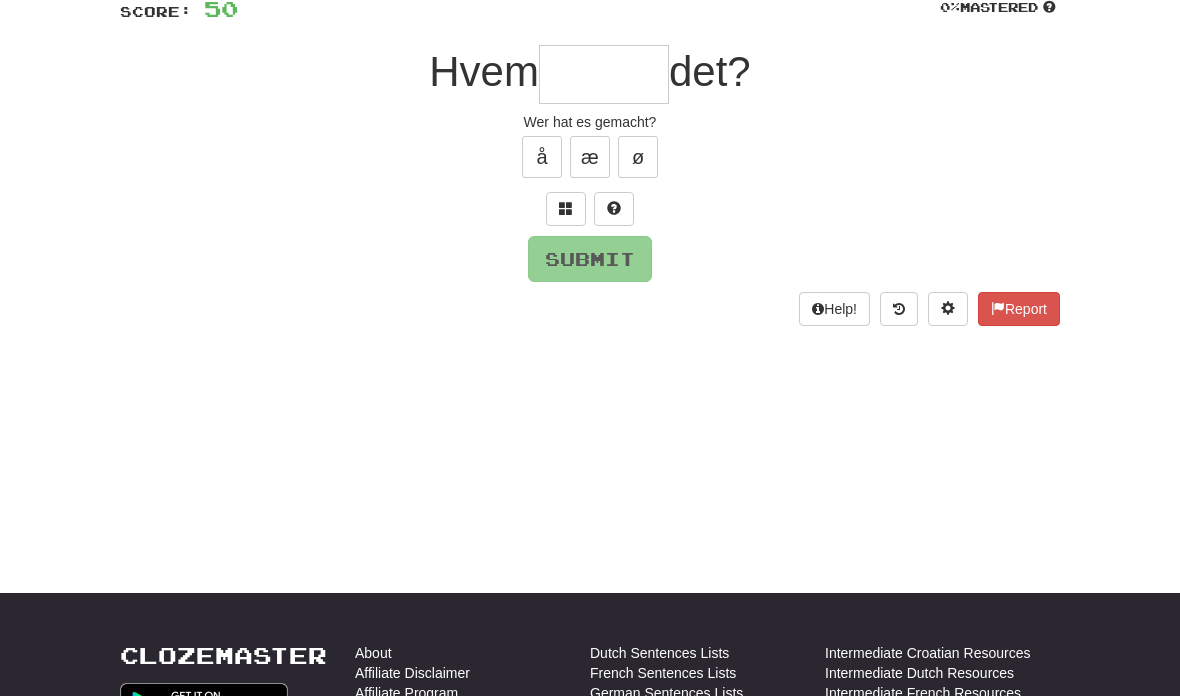 type on "*" 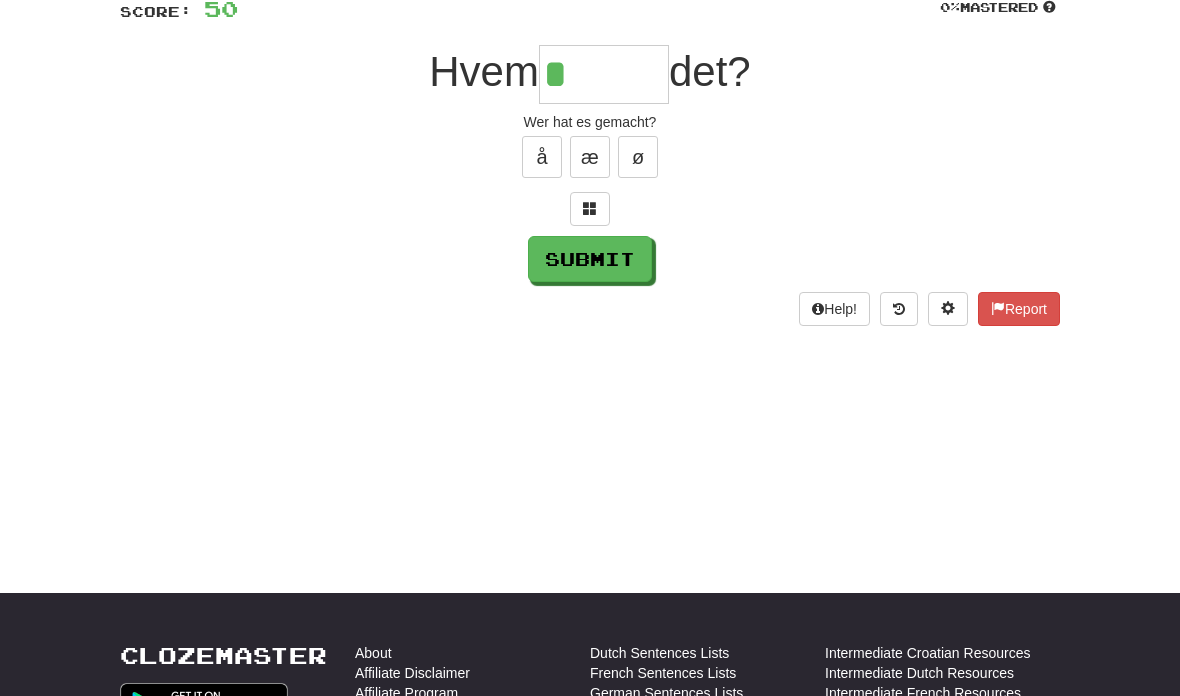 click on "å" at bounding box center (542, 157) 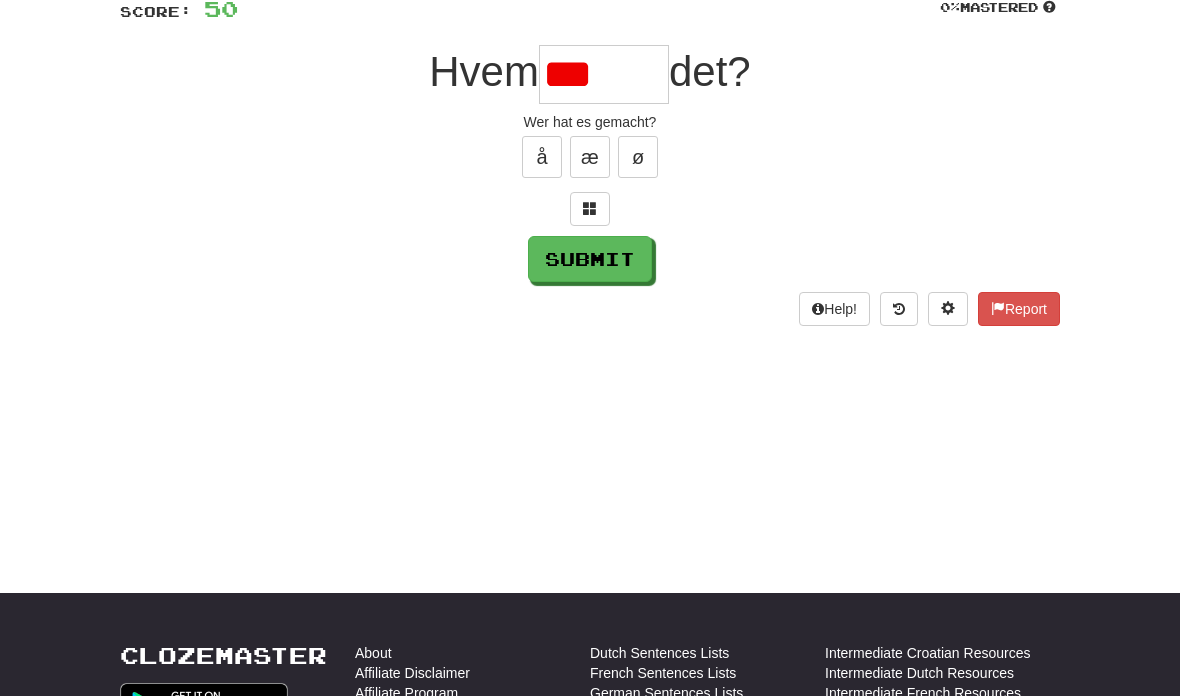 click on "Submit" at bounding box center [590, 259] 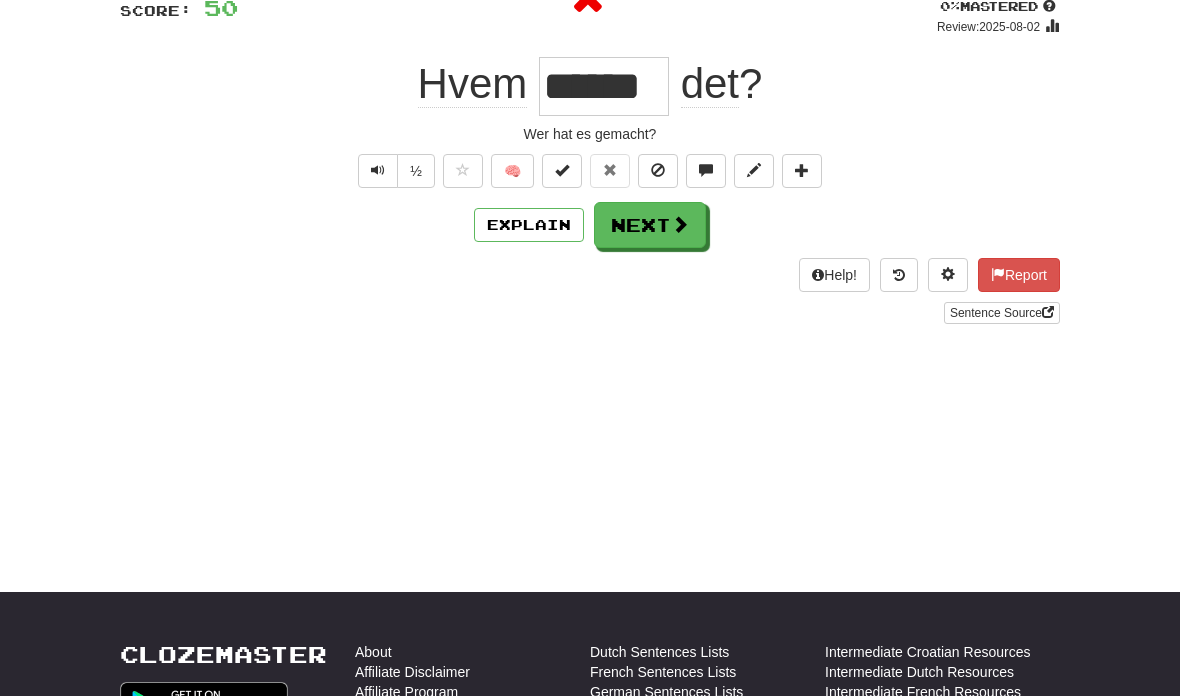 scroll, scrollTop: 154, scrollLeft: 0, axis: vertical 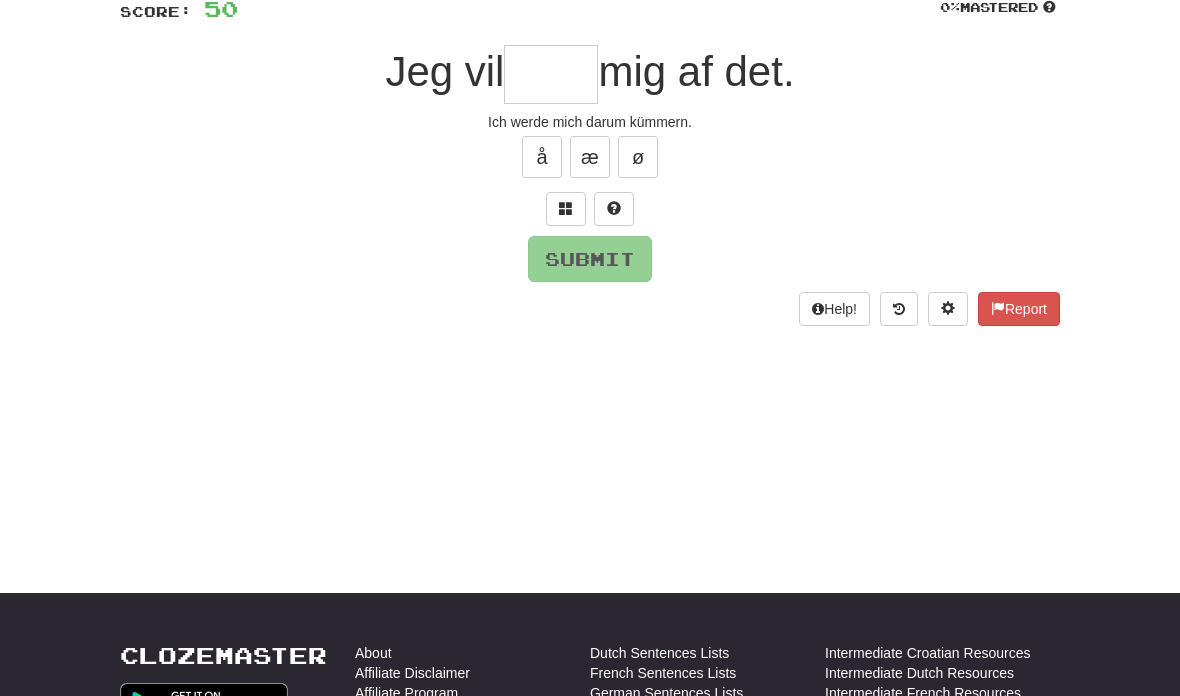 click at bounding box center (614, 208) 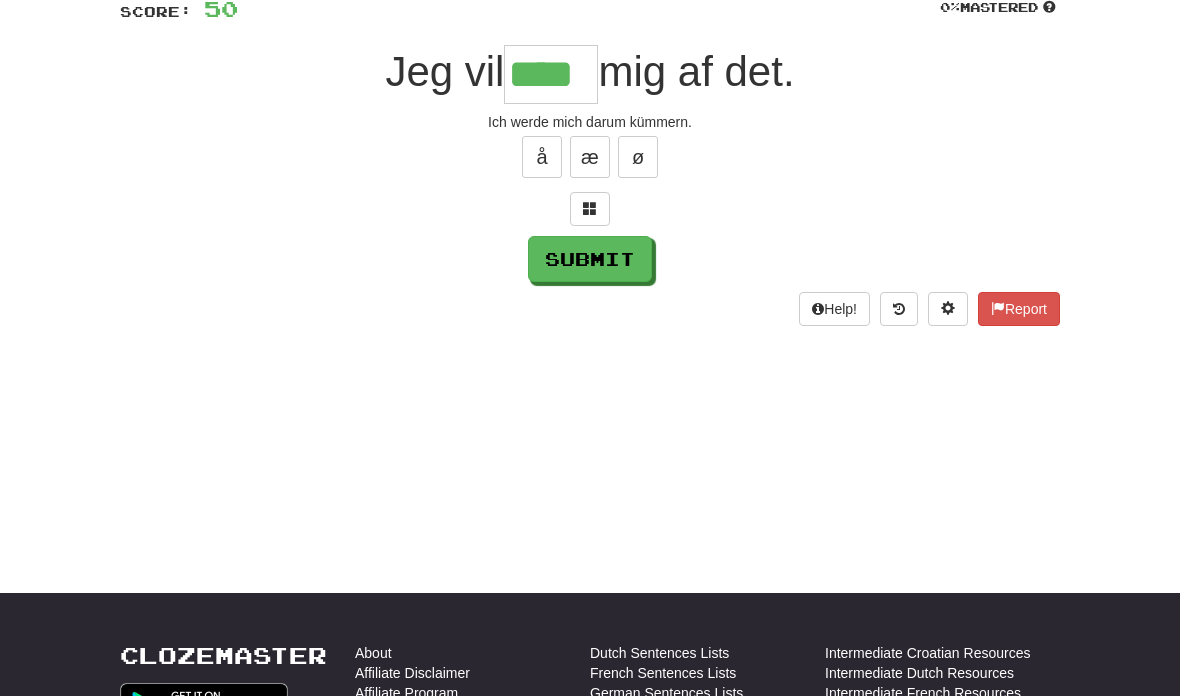 type on "****" 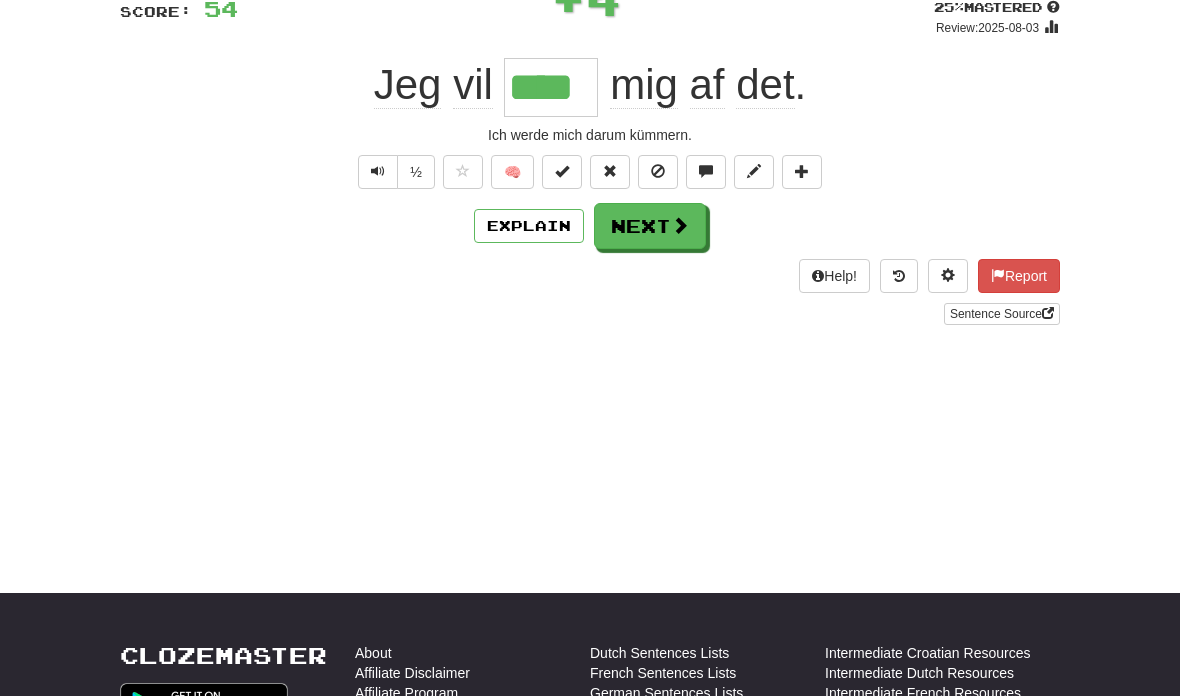 scroll, scrollTop: 154, scrollLeft: 0, axis: vertical 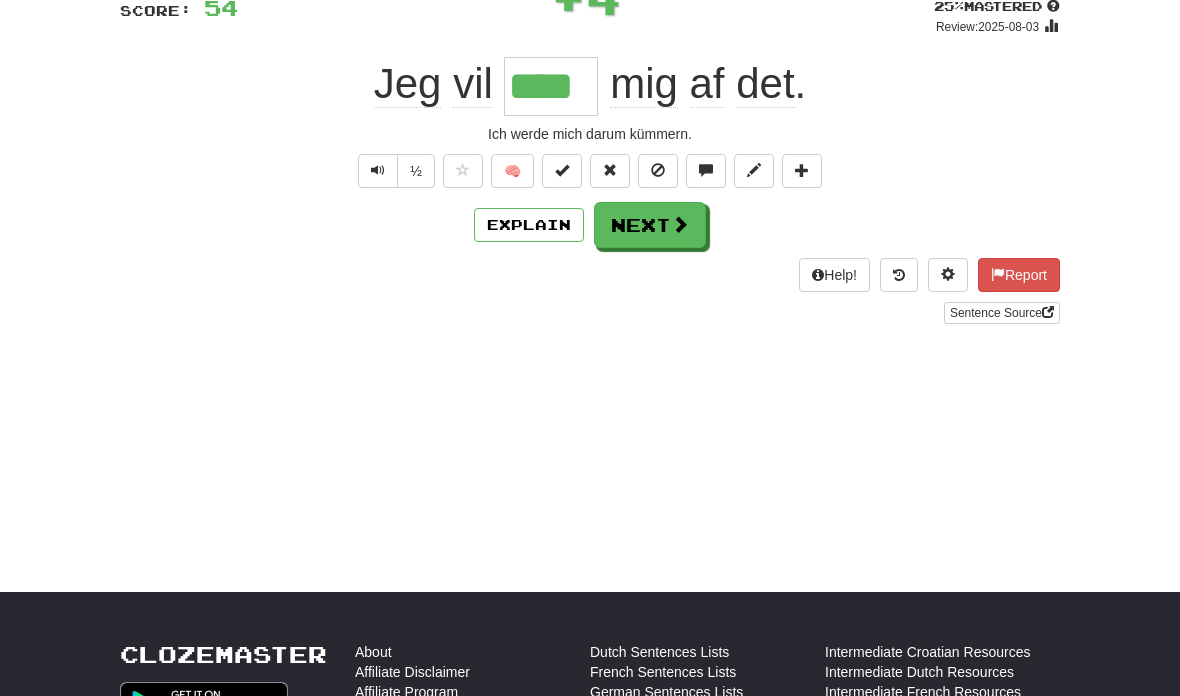 click at bounding box center [680, 224] 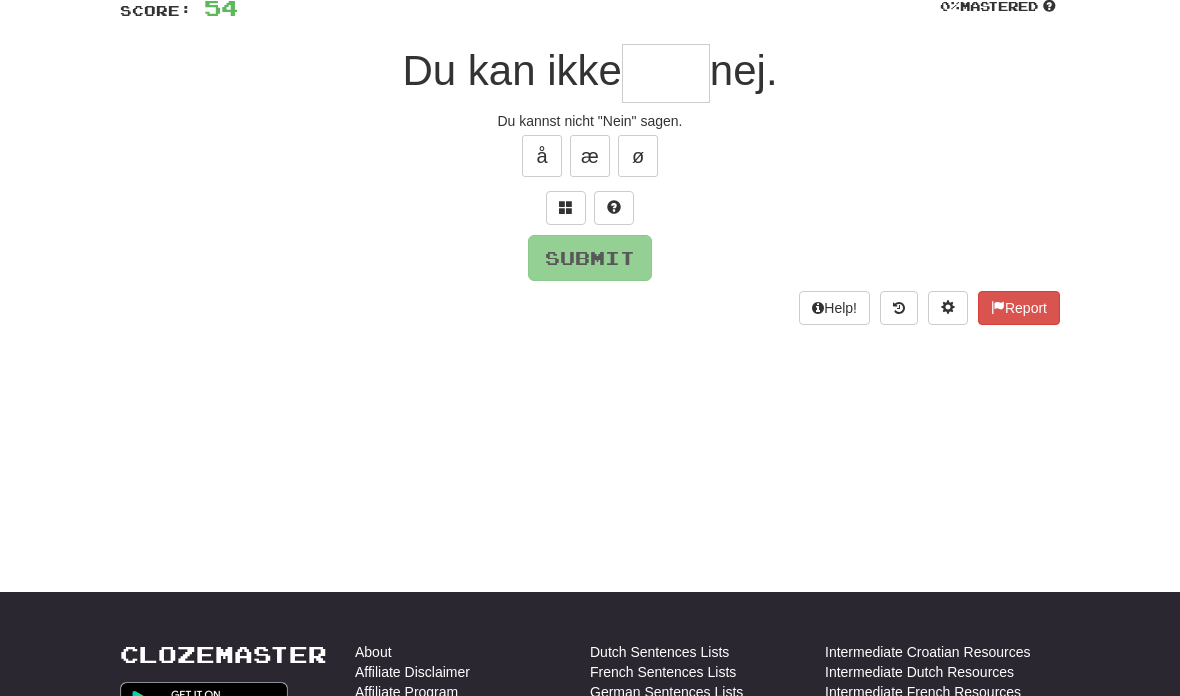 scroll, scrollTop: 153, scrollLeft: 0, axis: vertical 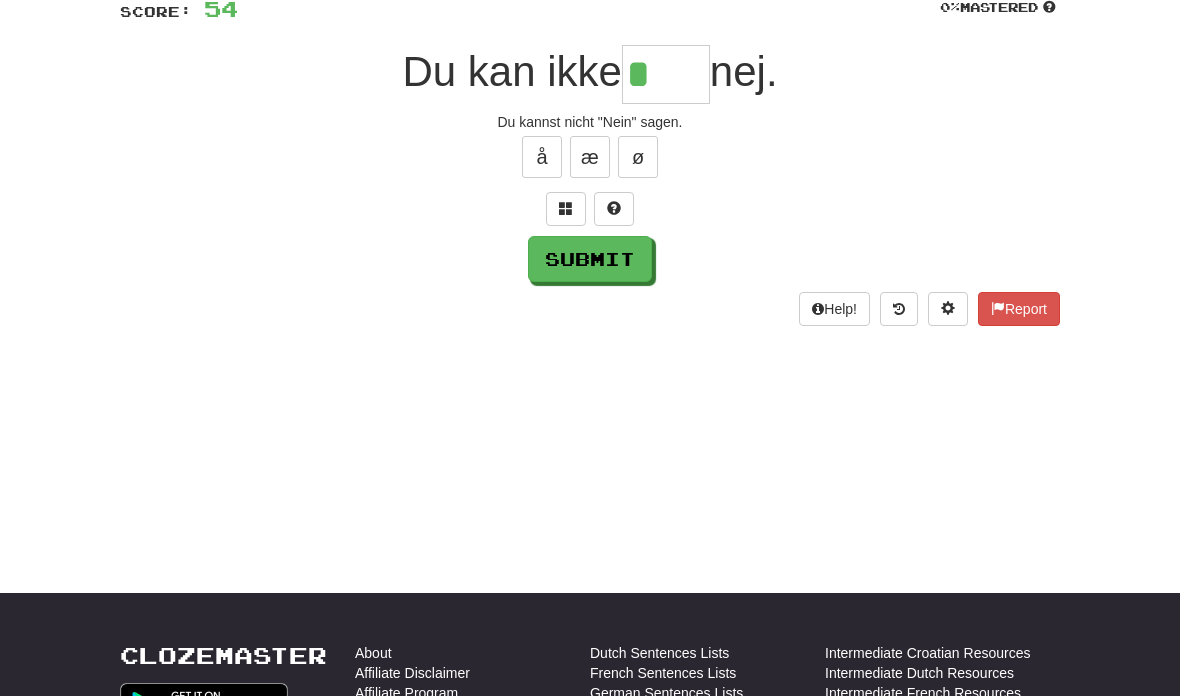 click on "å" at bounding box center [542, 157] 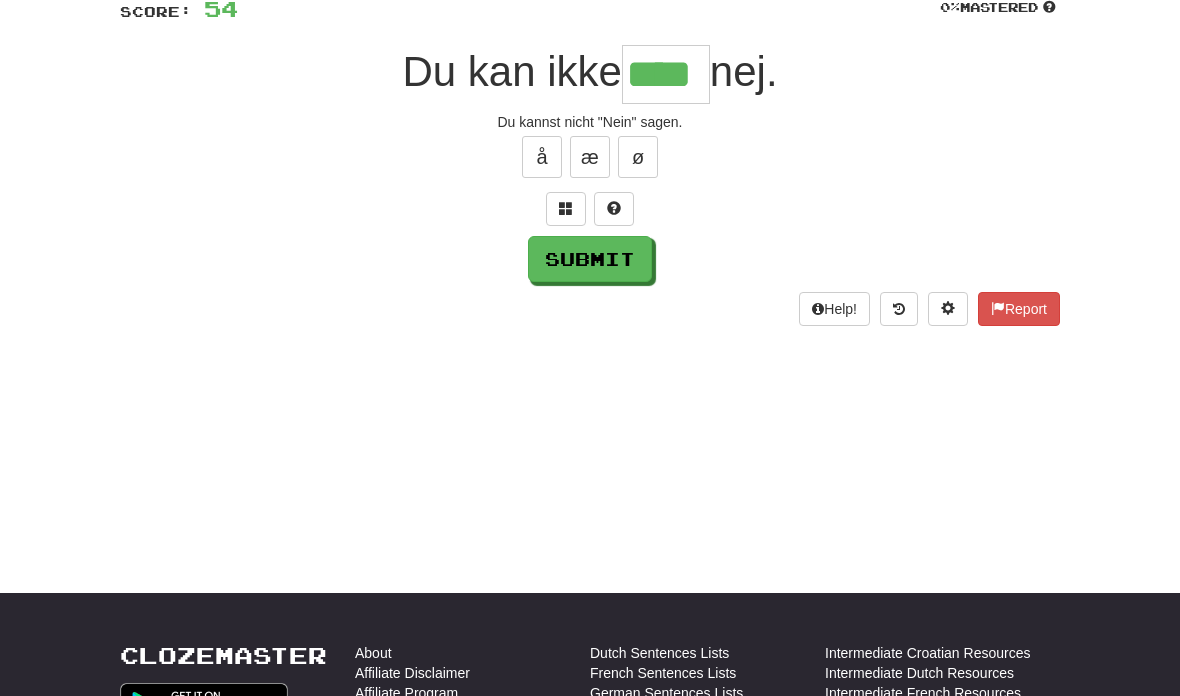 type on "****" 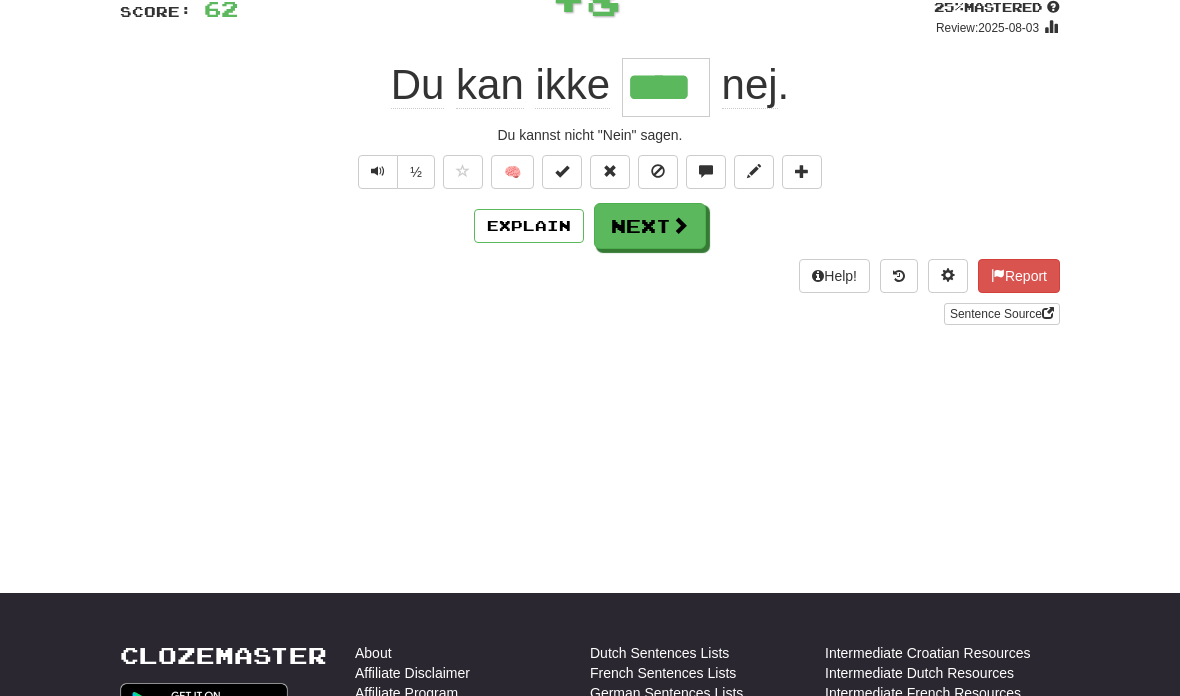 scroll, scrollTop: 154, scrollLeft: 0, axis: vertical 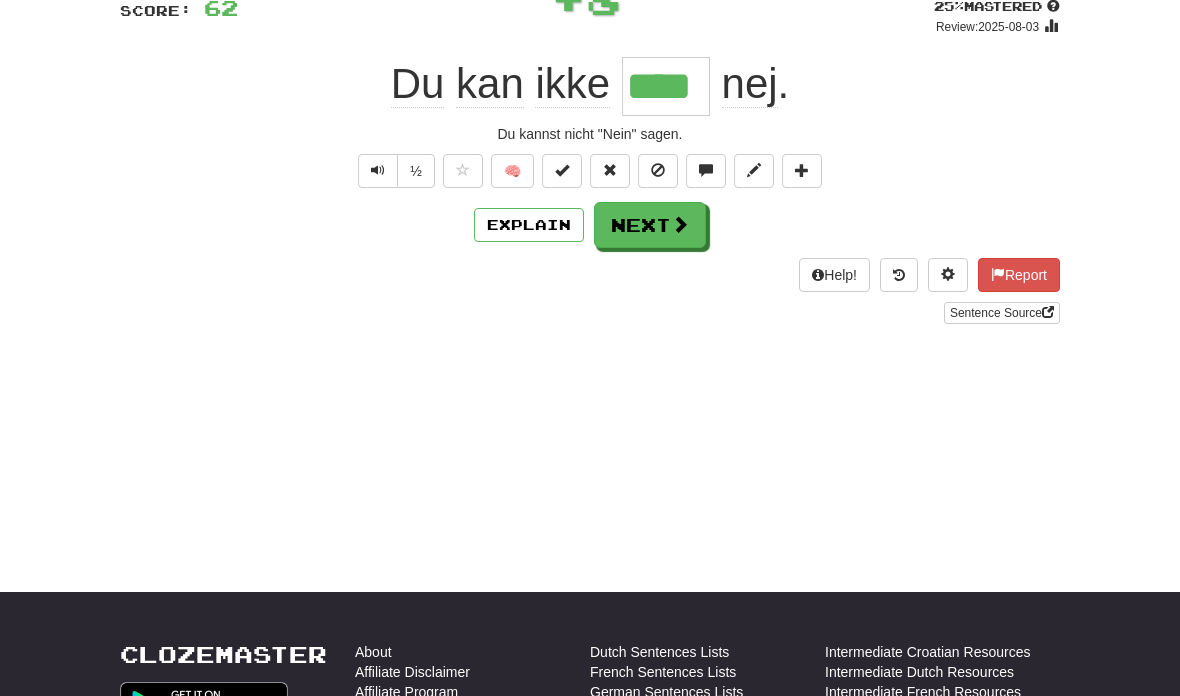 click at bounding box center [680, 224] 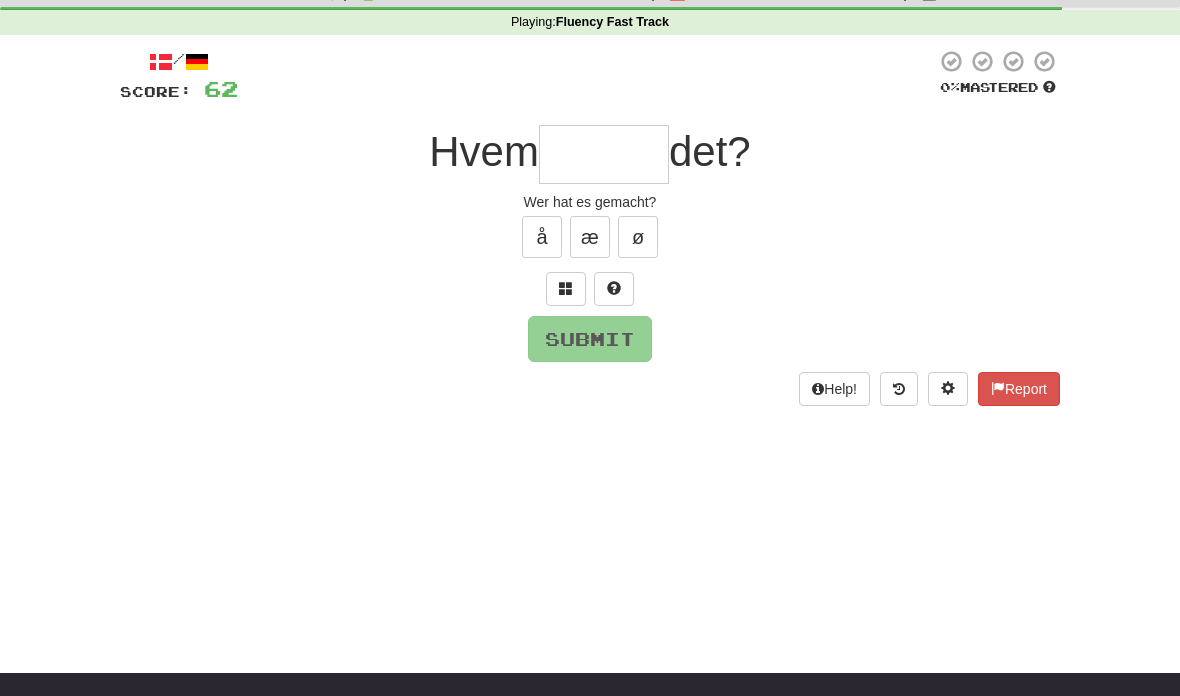 scroll, scrollTop: 71, scrollLeft: 0, axis: vertical 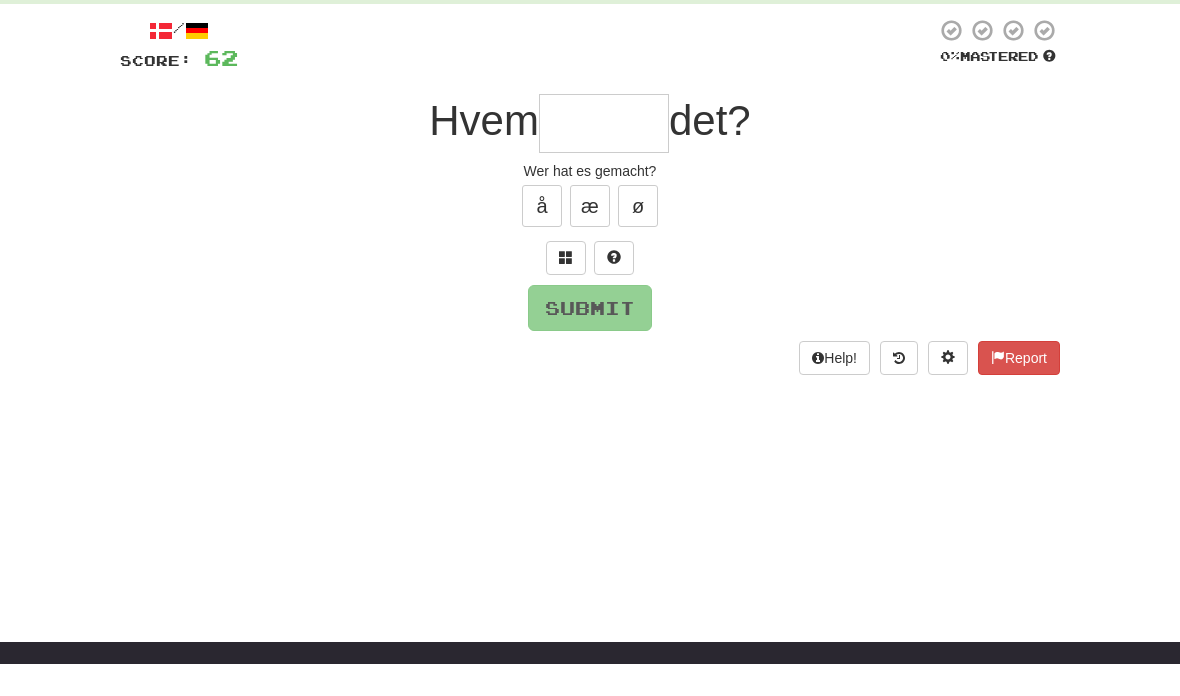 type on "*" 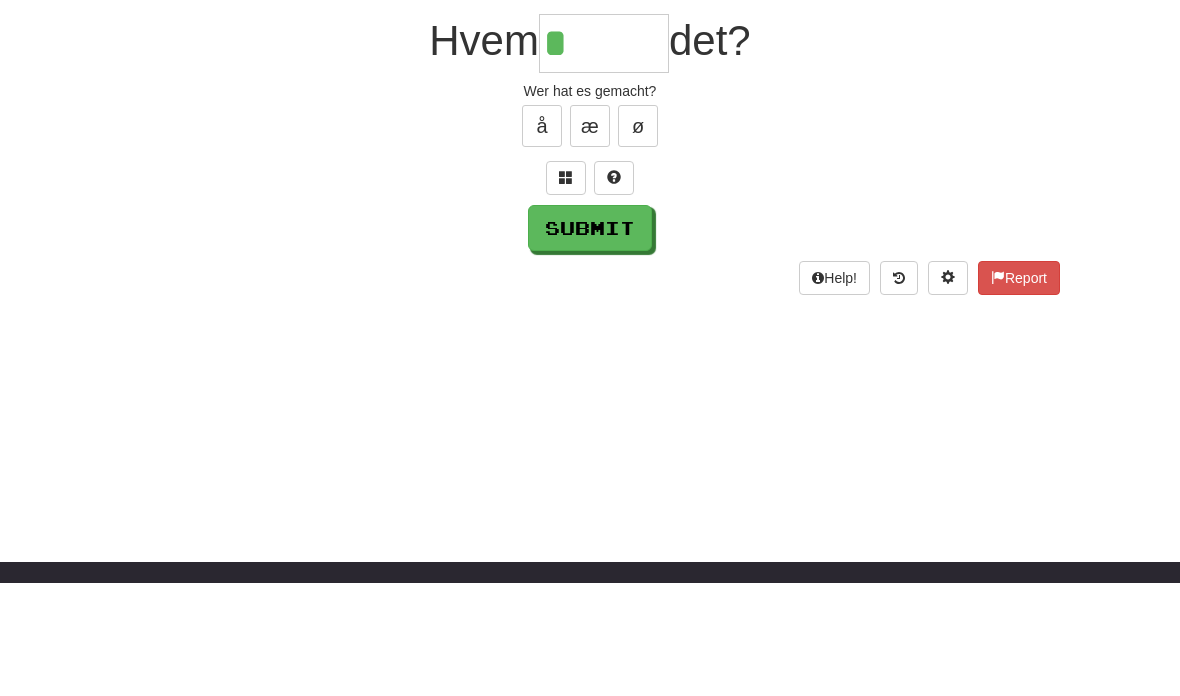 click at bounding box center [614, 291] 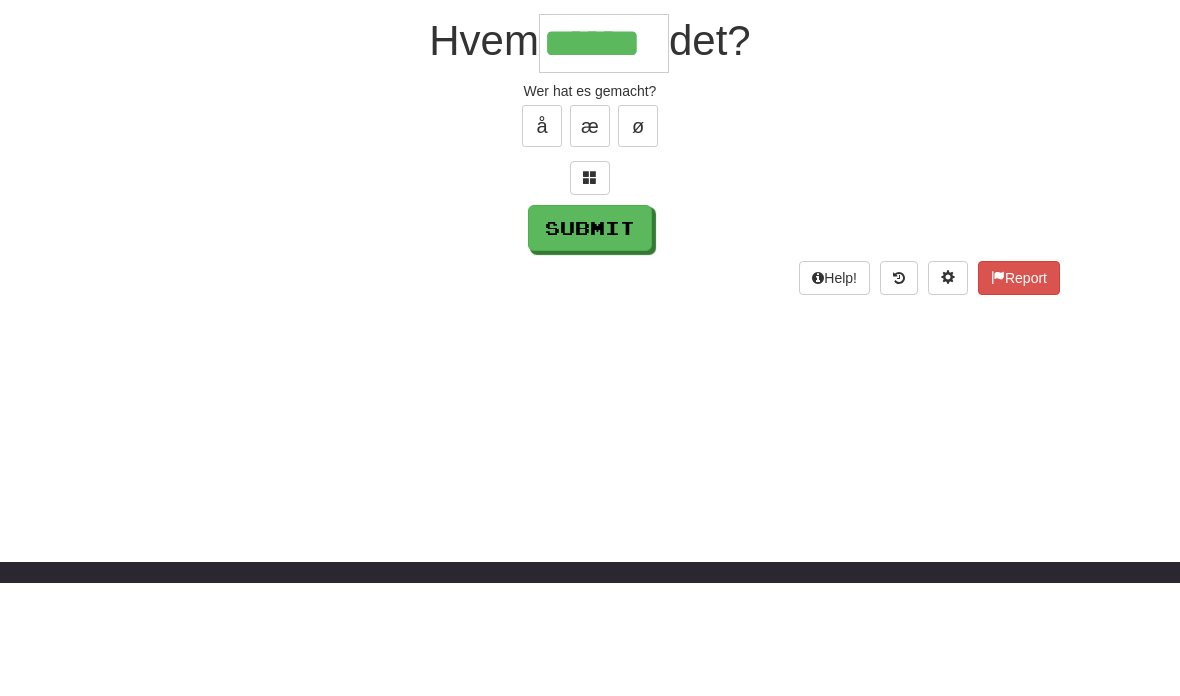 type on "******" 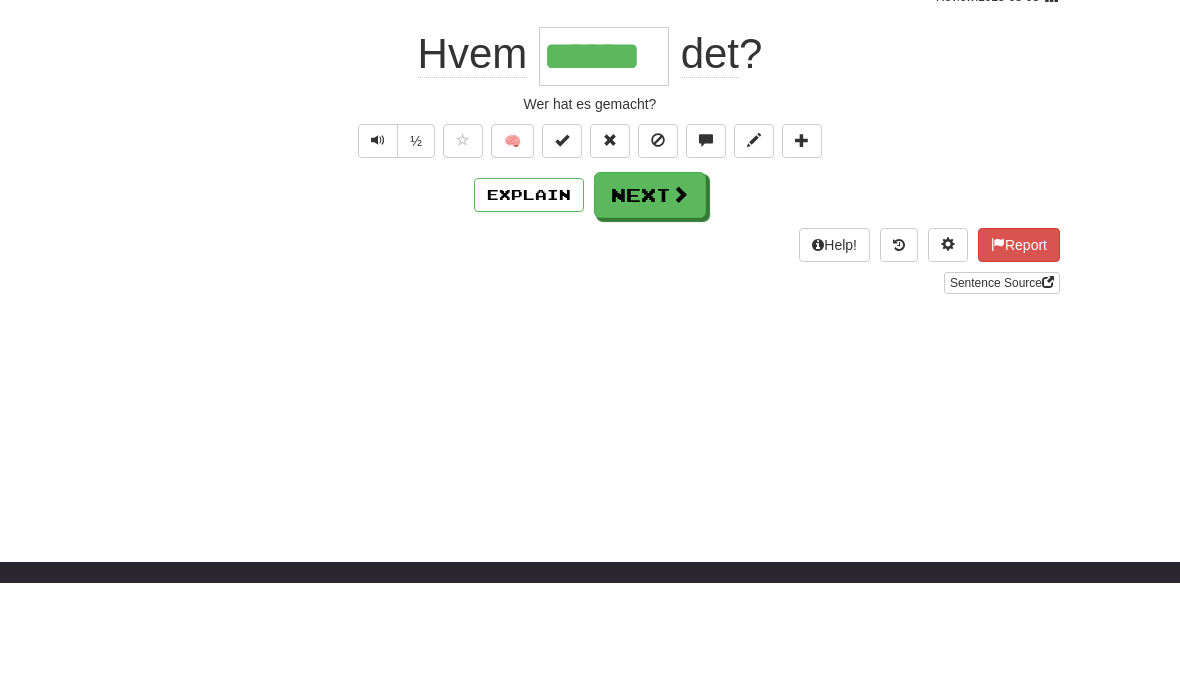 scroll, scrollTop: 184, scrollLeft: 0, axis: vertical 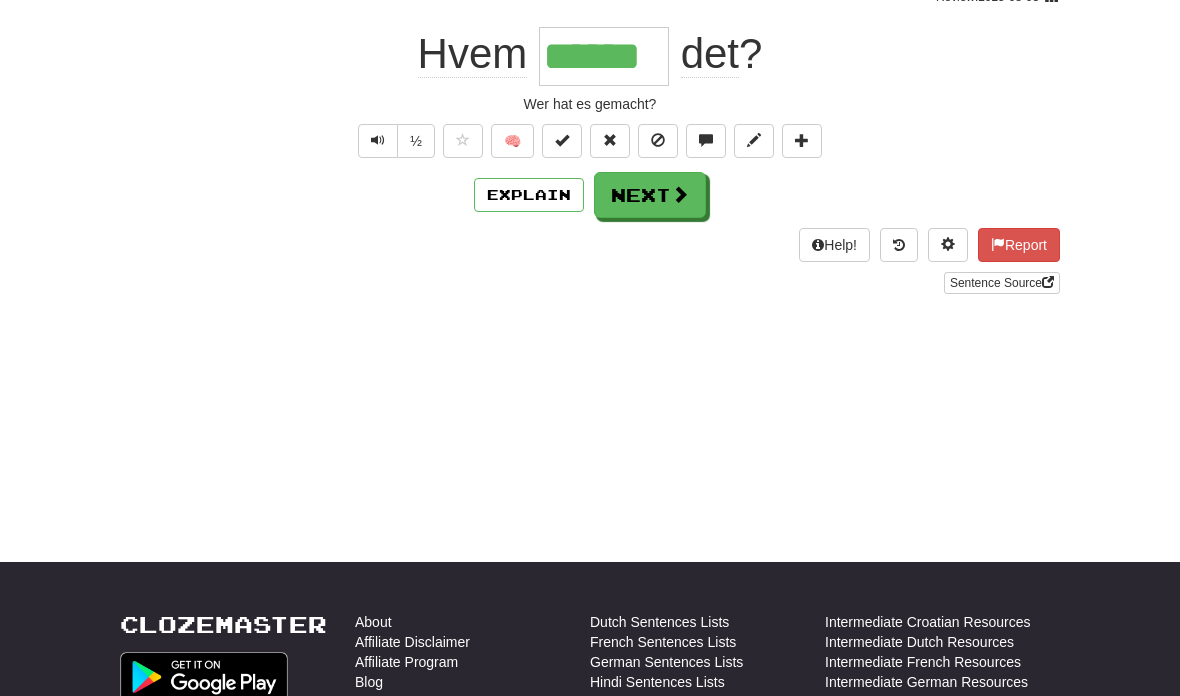 click at bounding box center [680, 194] 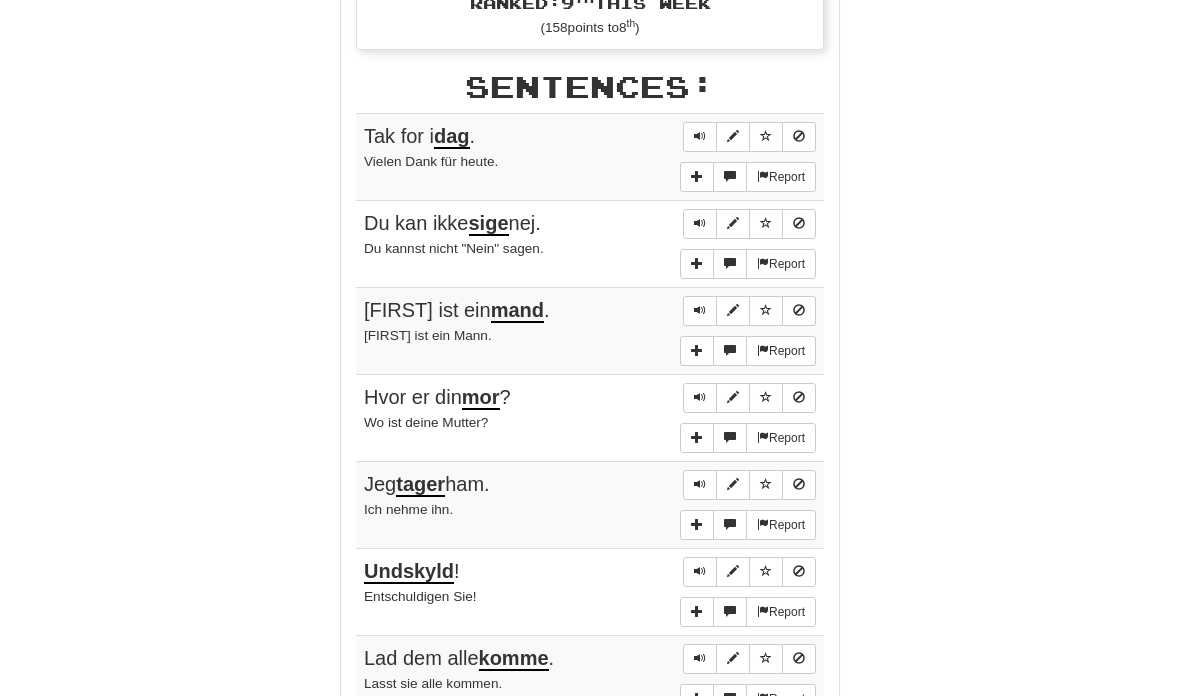 scroll, scrollTop: 1099, scrollLeft: 0, axis: vertical 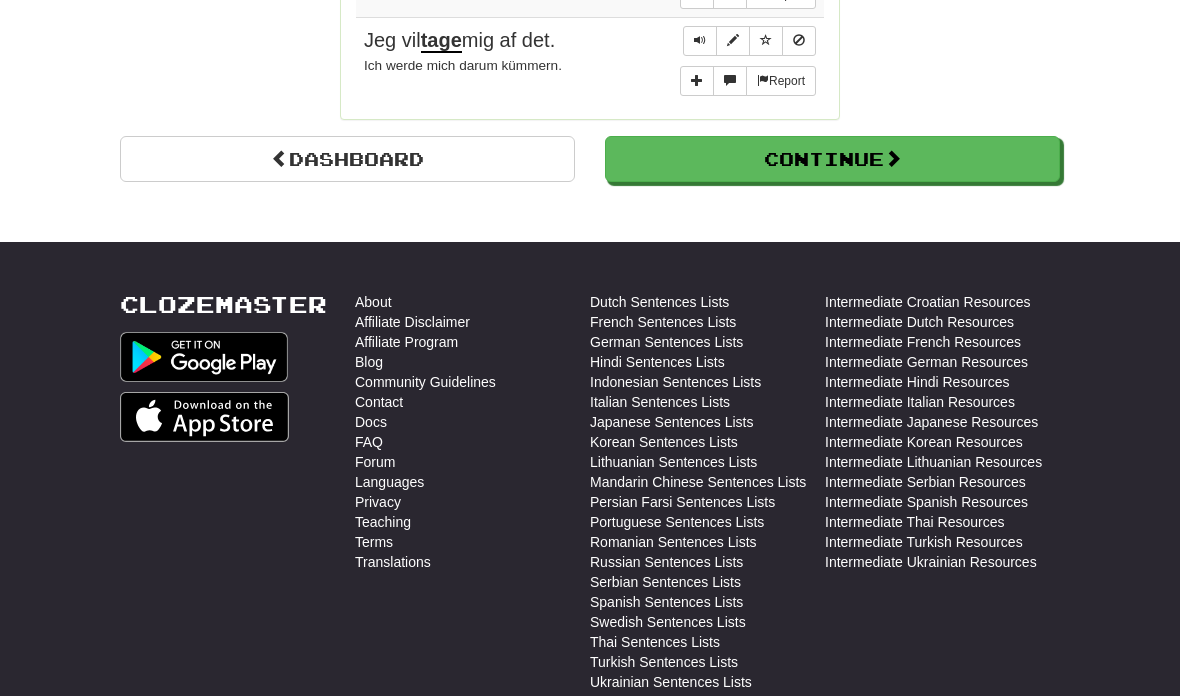 click on "Continue" at bounding box center (832, 160) 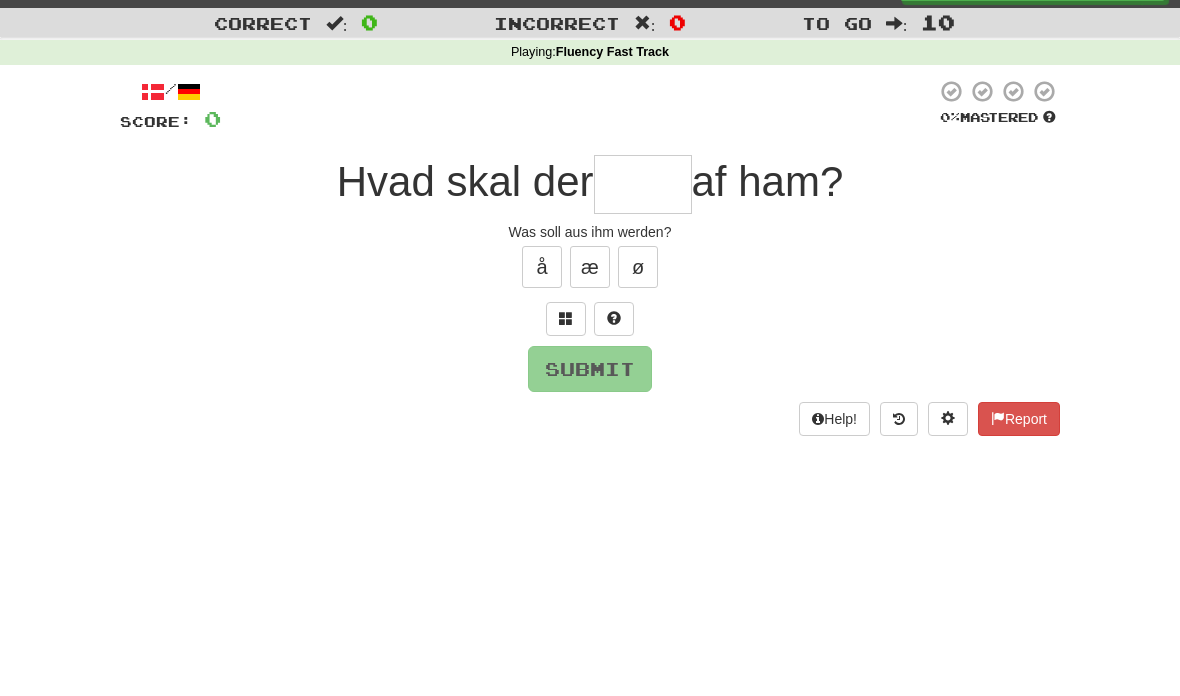 scroll, scrollTop: 0, scrollLeft: 0, axis: both 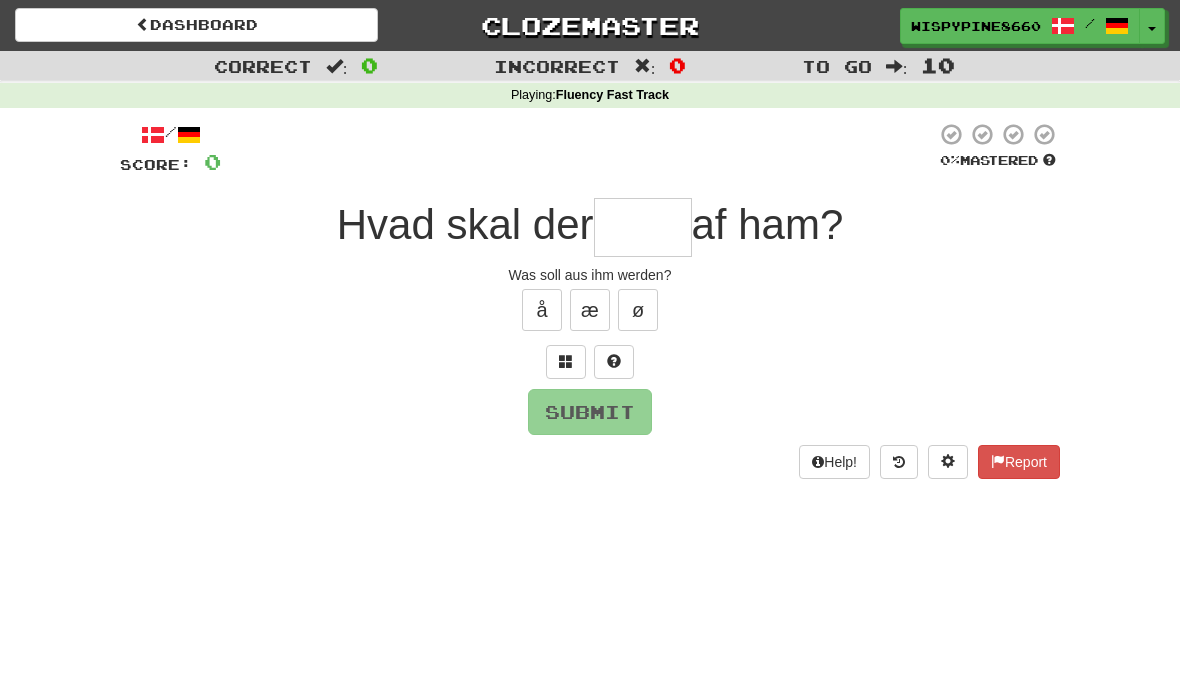 click at bounding box center [643, 227] 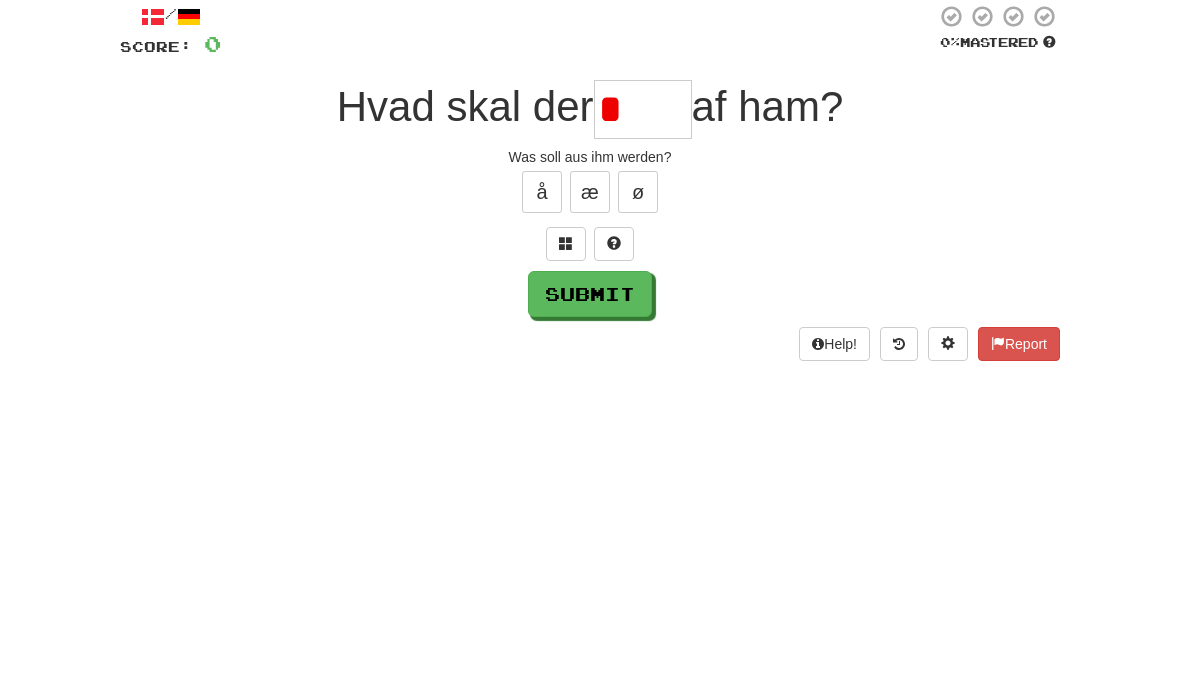 type on "*" 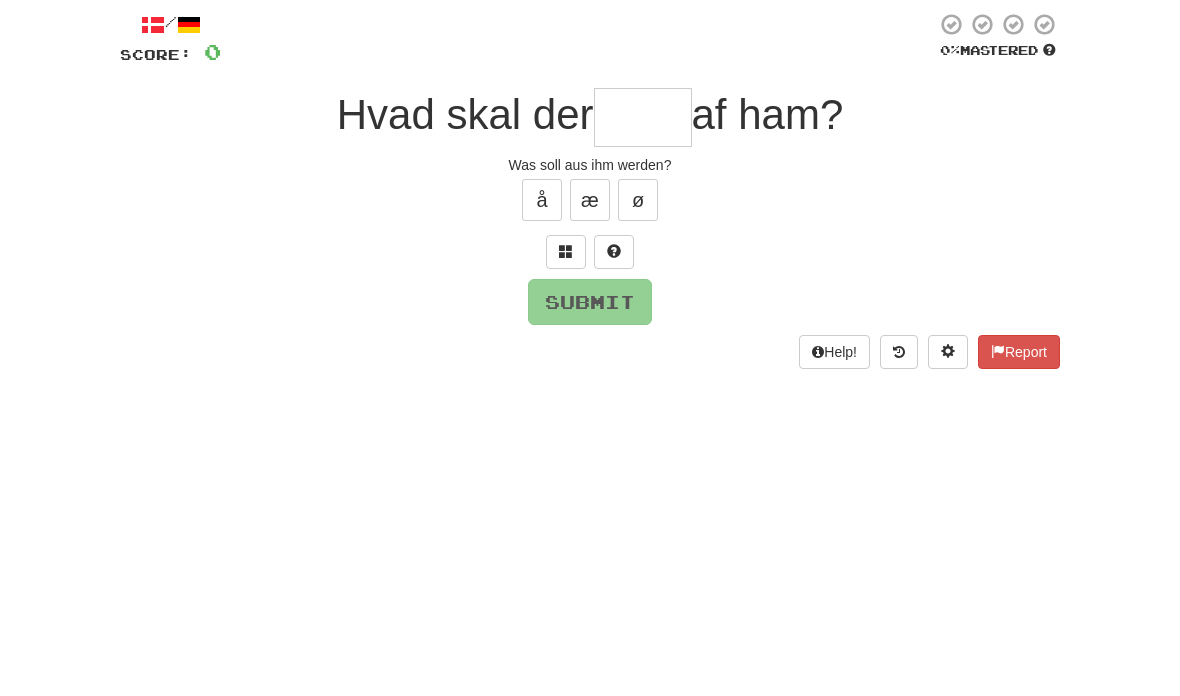 click at bounding box center (614, 361) 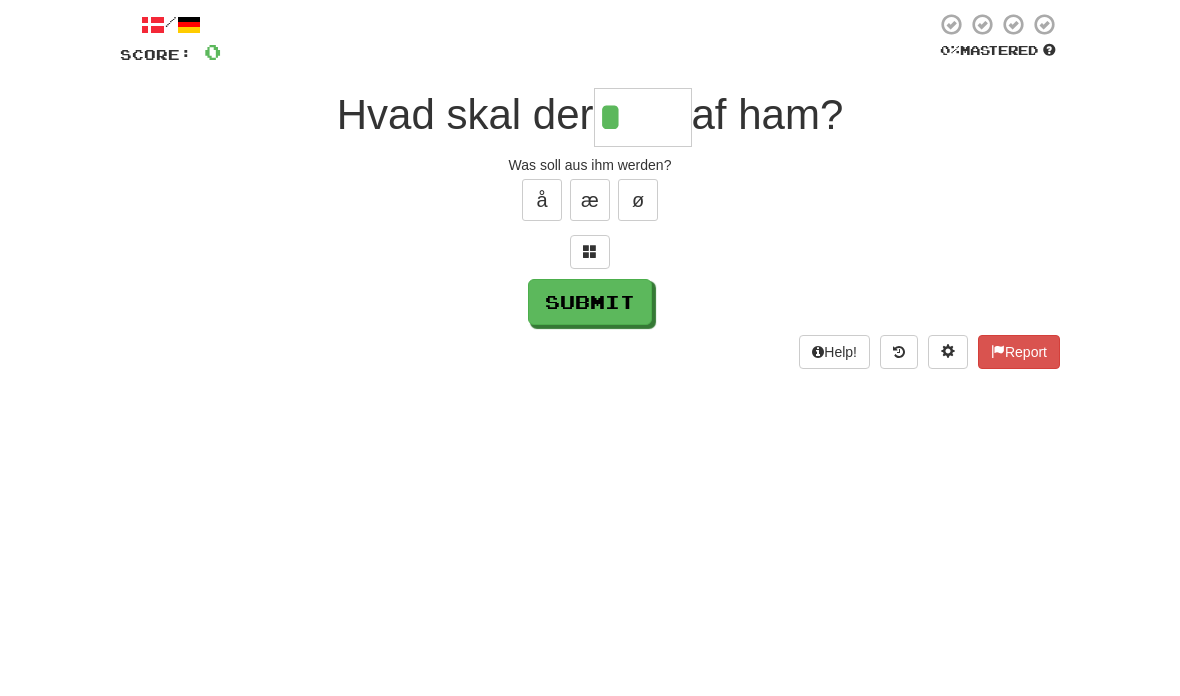 click at bounding box center (590, 361) 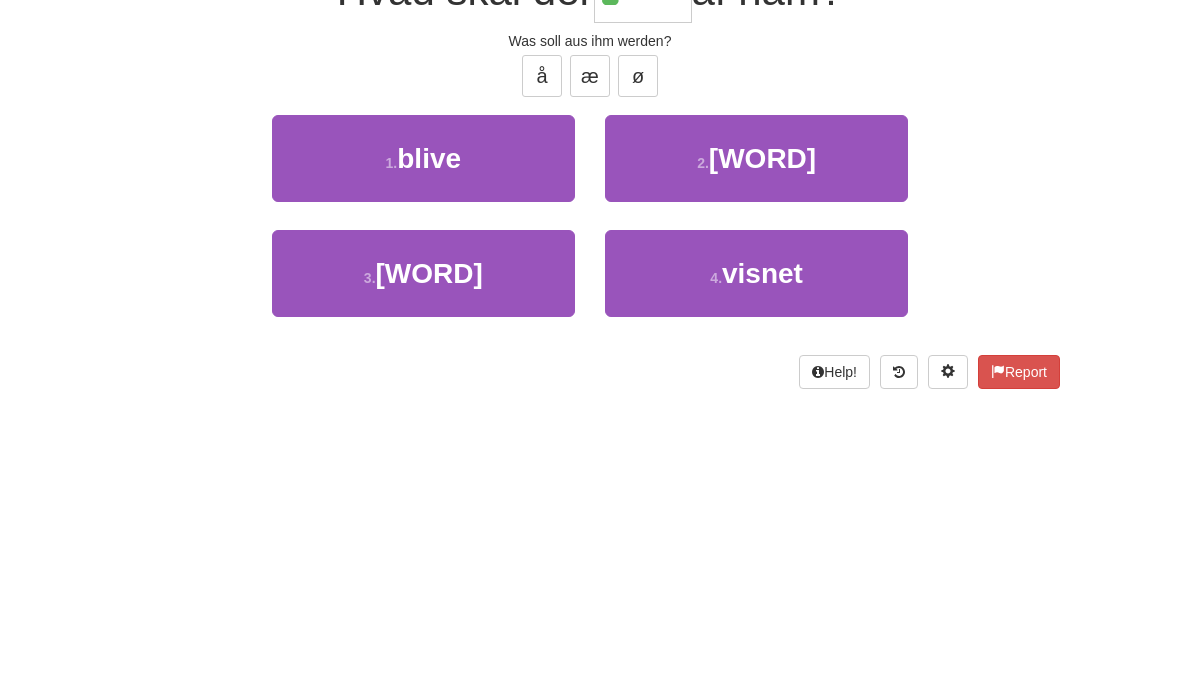 click on "1 .  blive" at bounding box center [423, 392] 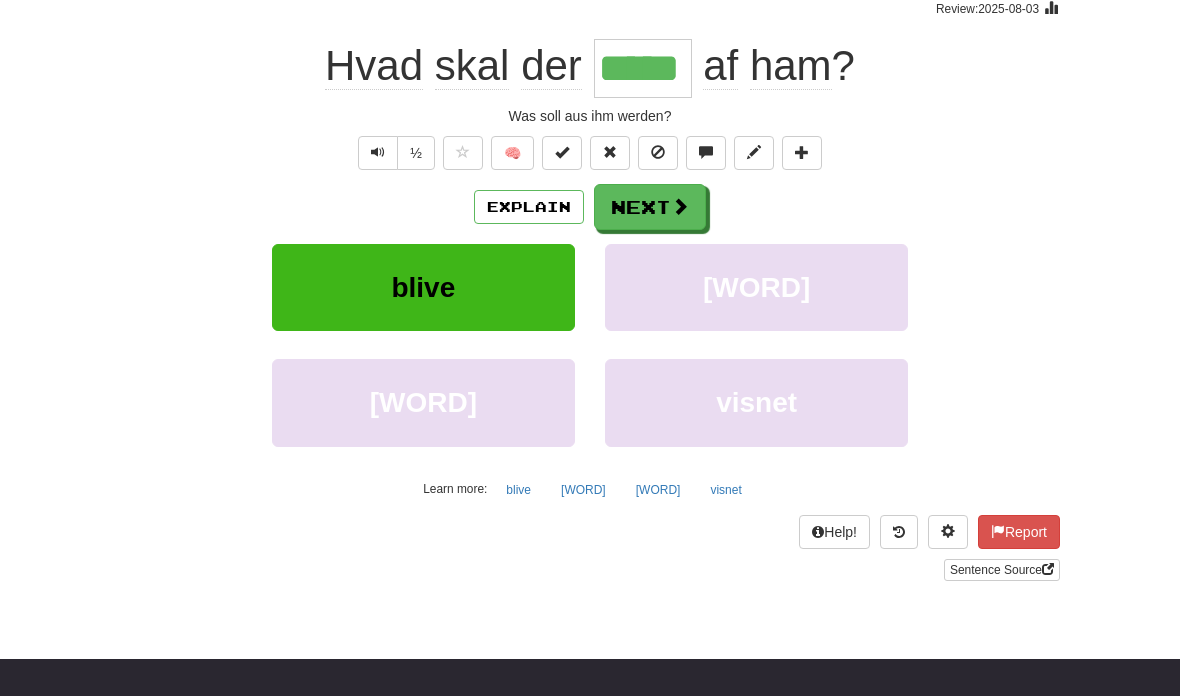 scroll, scrollTop: 162, scrollLeft: 0, axis: vertical 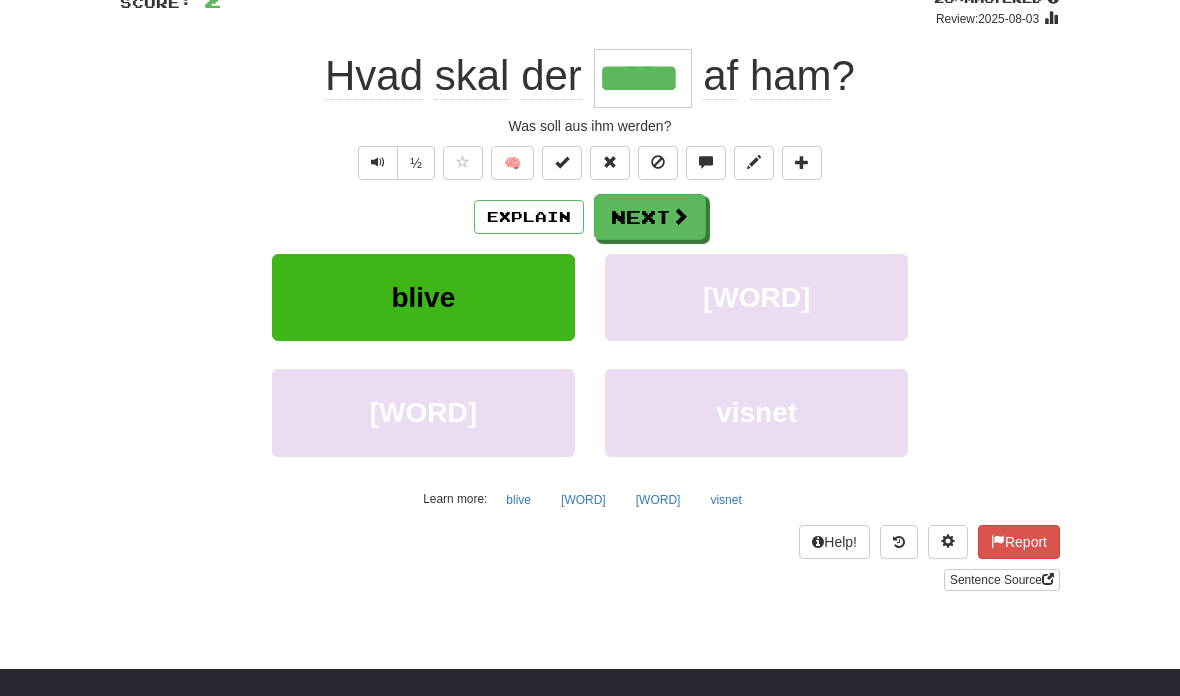 click on "Next" at bounding box center (650, 217) 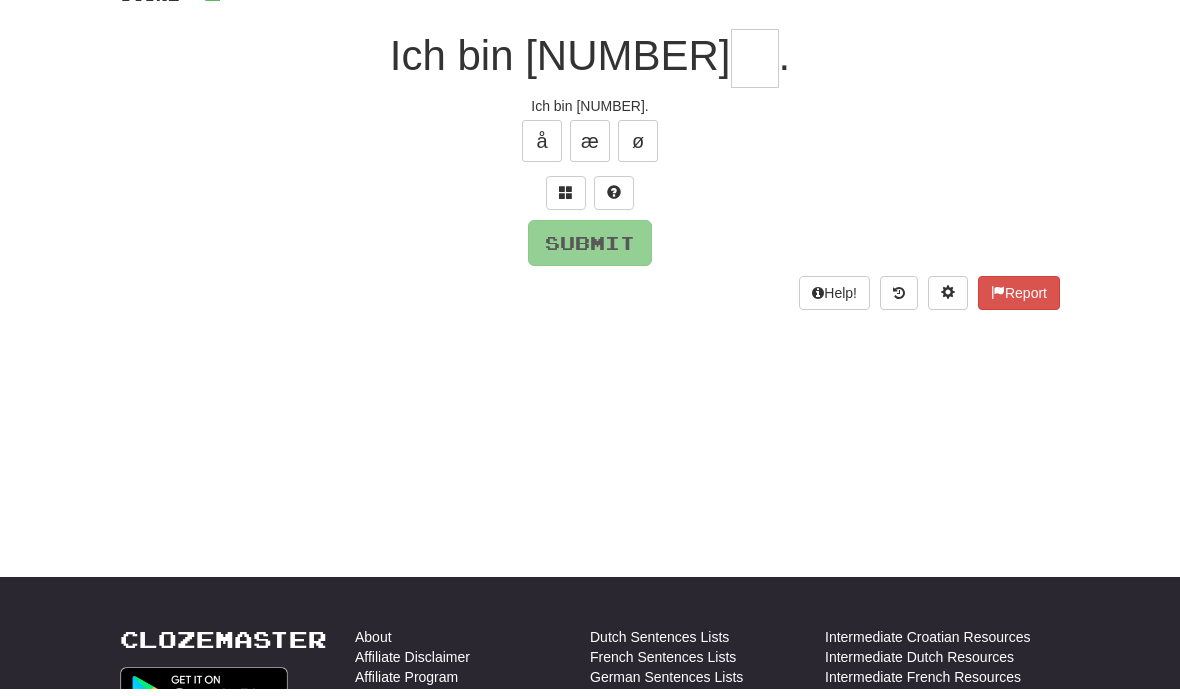 click on "å" at bounding box center (542, 148) 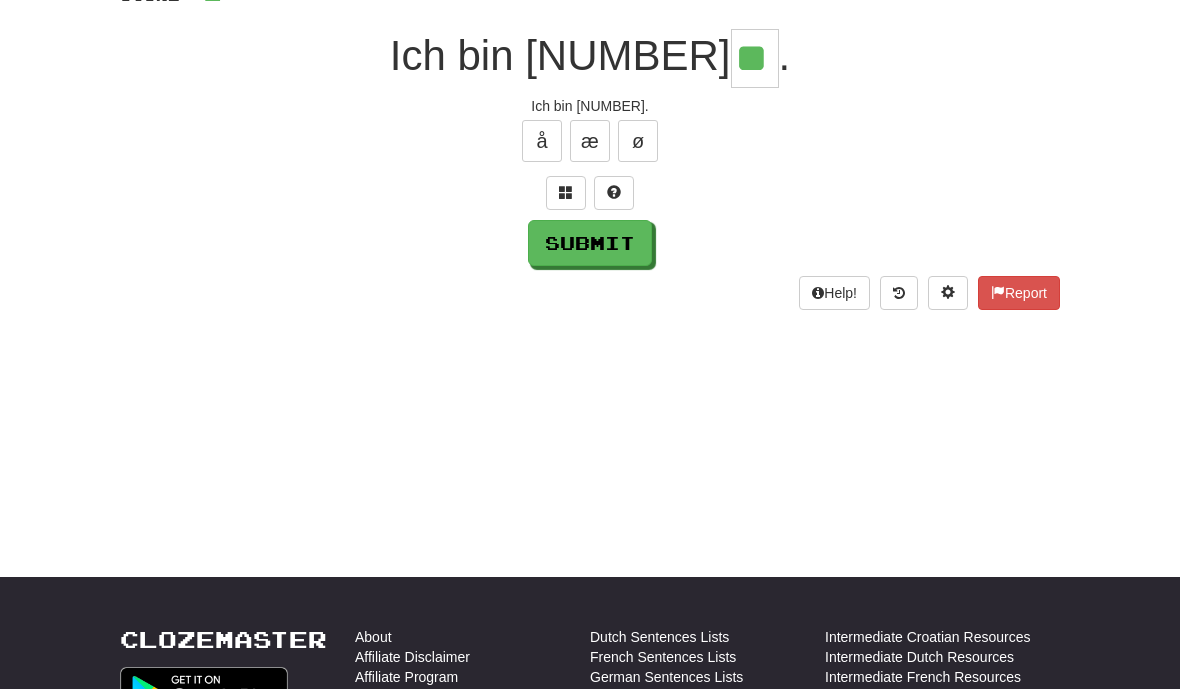 type on "**" 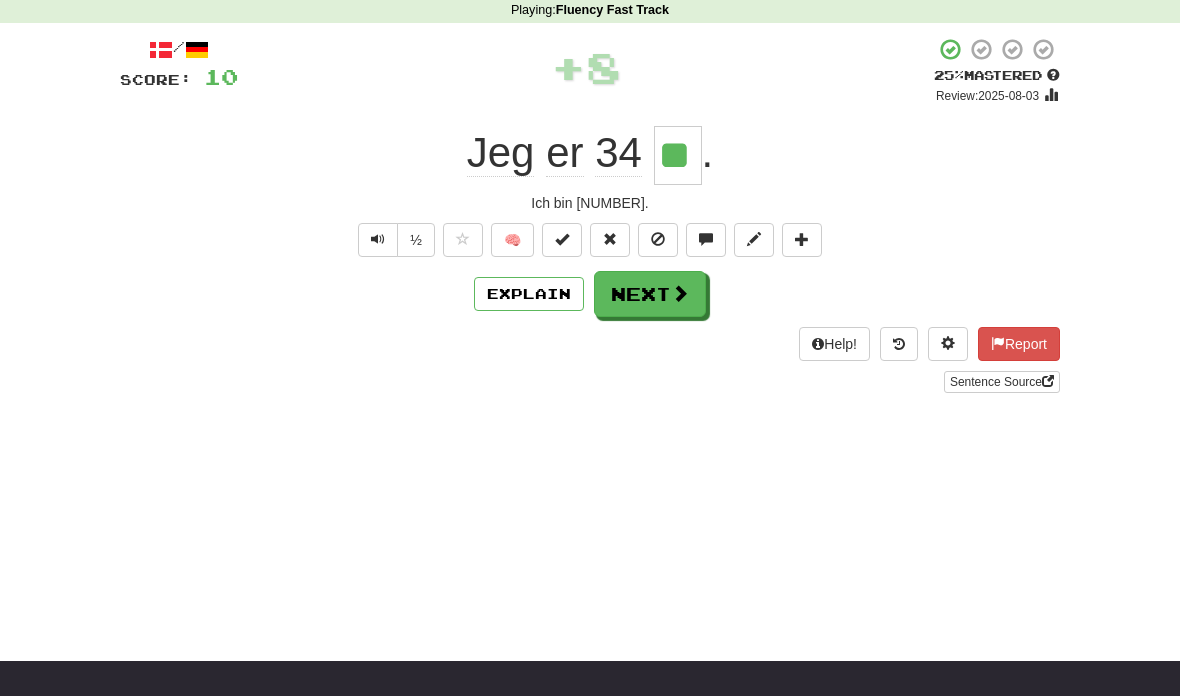 scroll, scrollTop: 87, scrollLeft: 0, axis: vertical 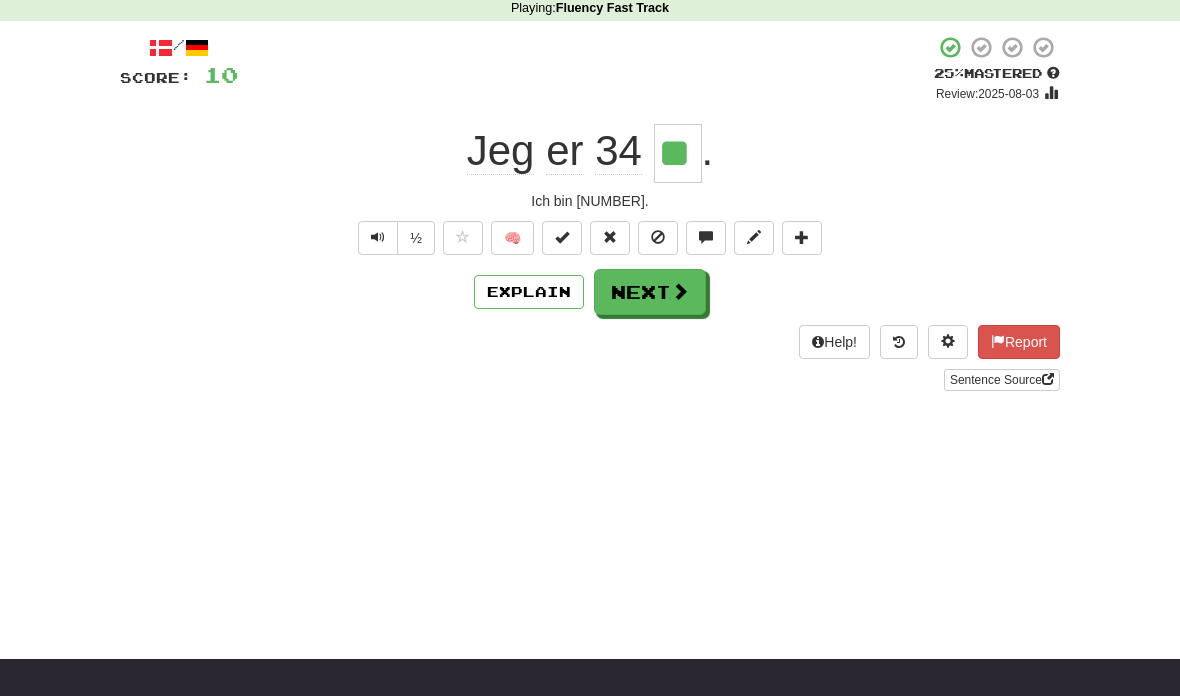 click at bounding box center [680, 291] 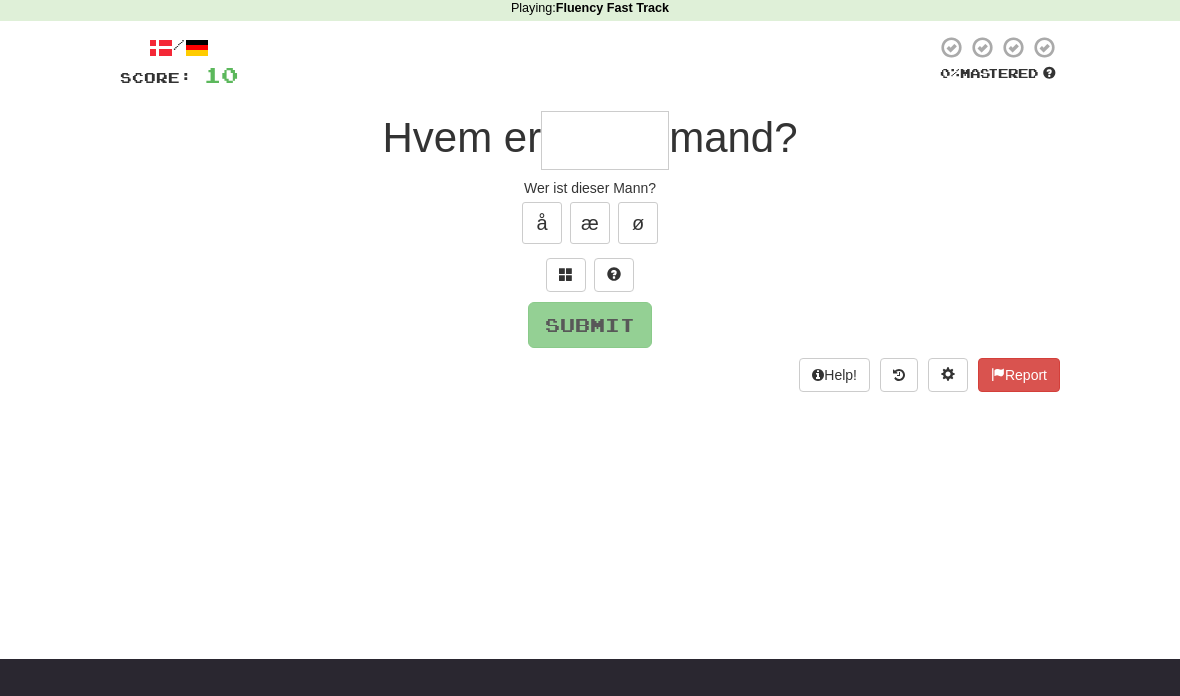 scroll, scrollTop: 0, scrollLeft: 0, axis: both 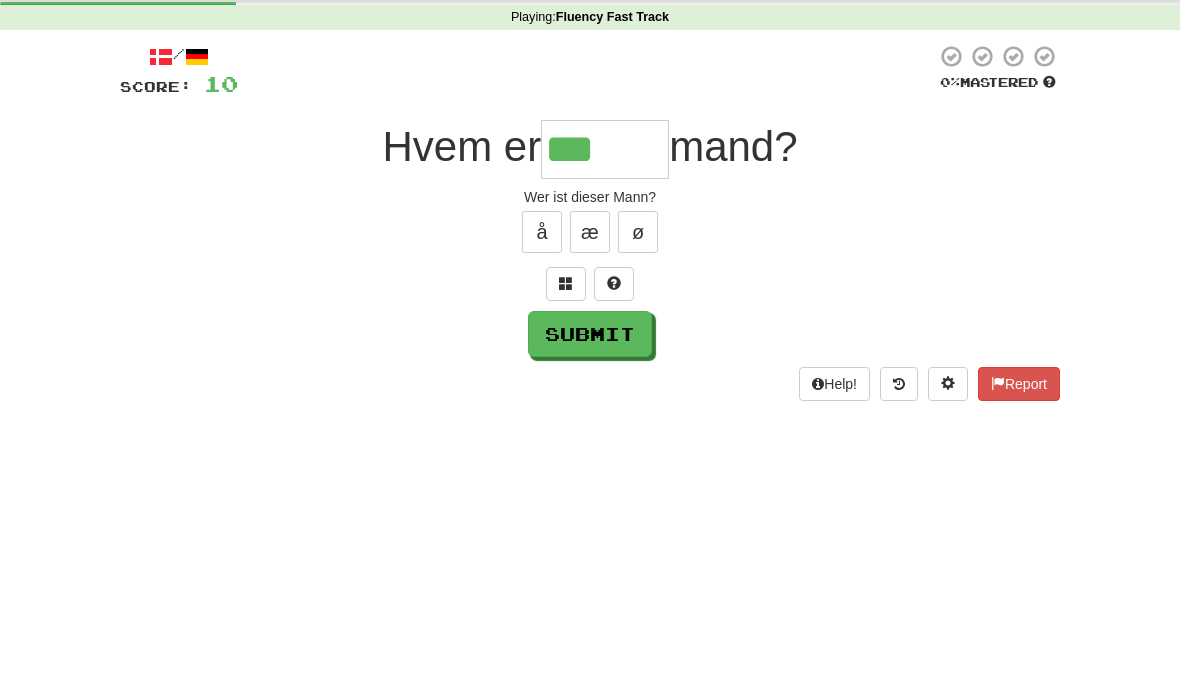click at bounding box center [614, 362] 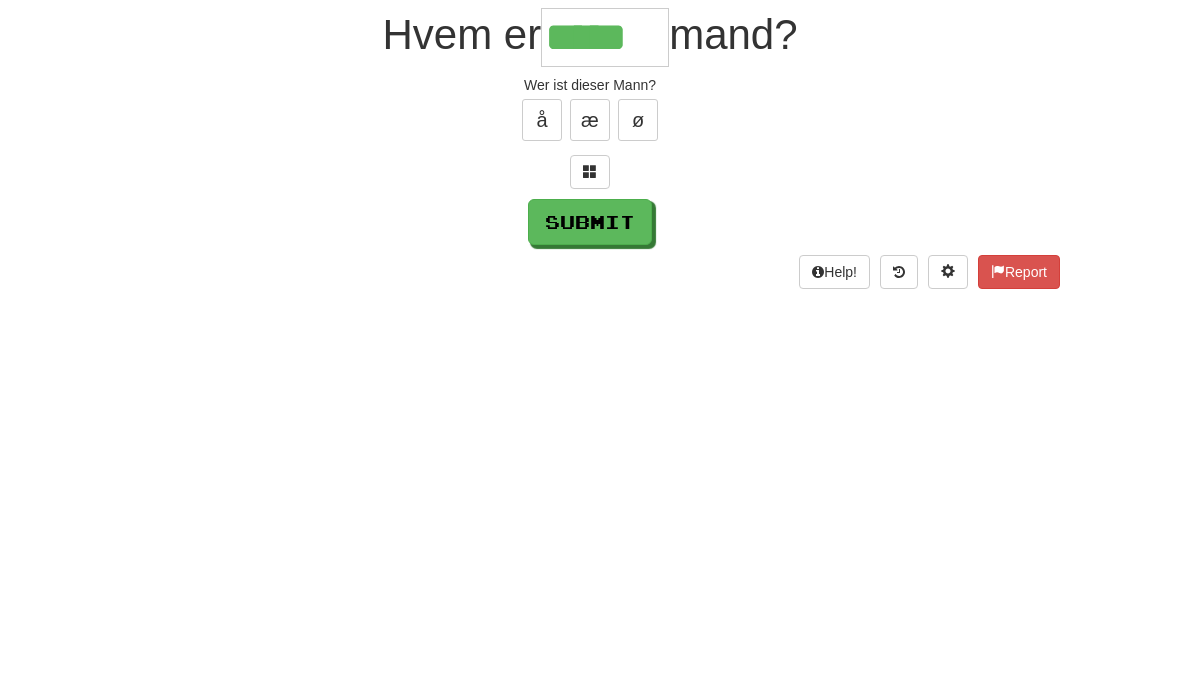 type on "*****" 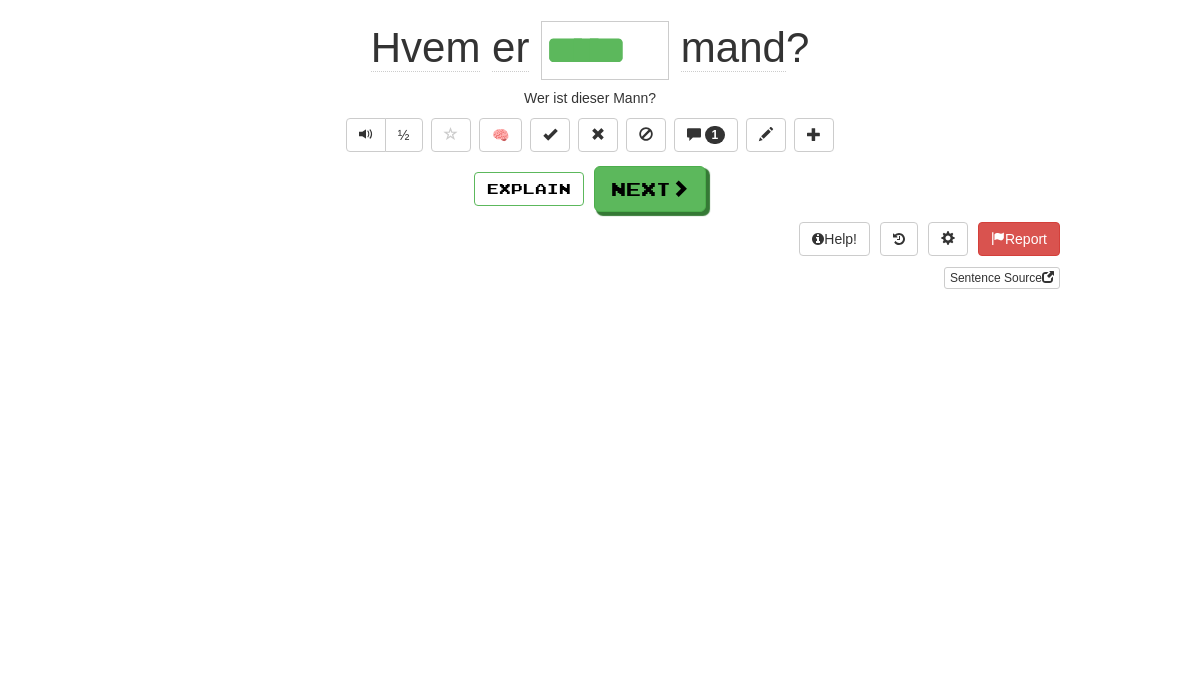 scroll, scrollTop: 190, scrollLeft: 0, axis: vertical 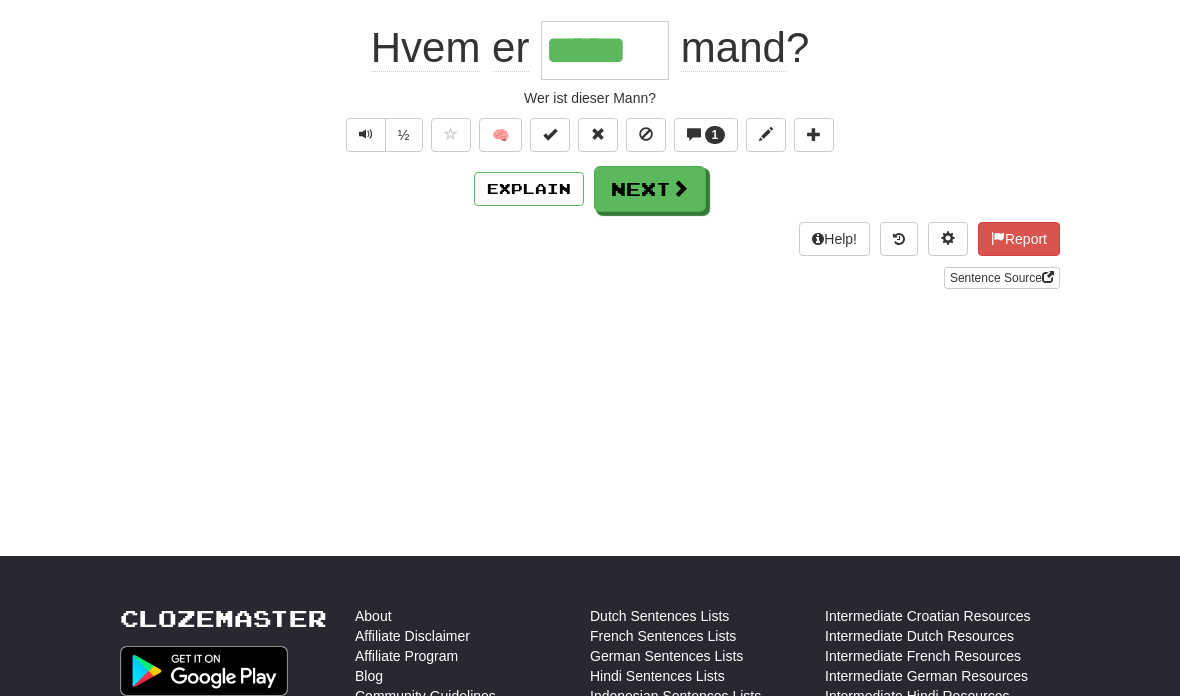 click on "Next" at bounding box center (650, 189) 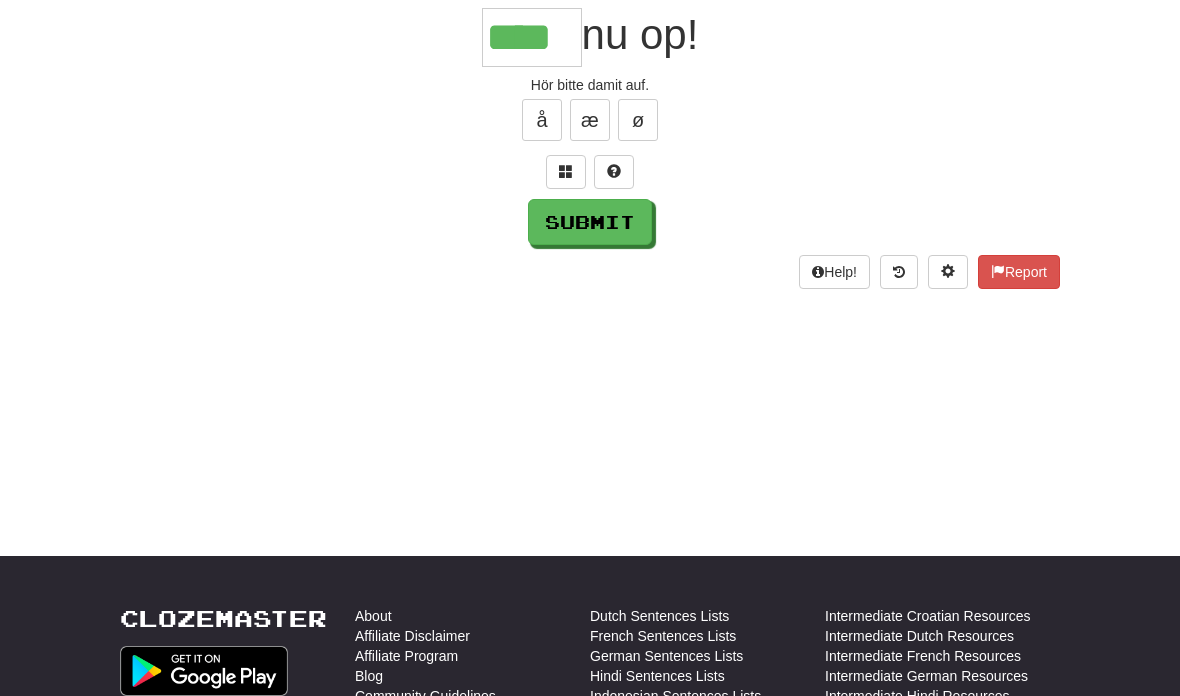 click on "Submit" at bounding box center (590, 222) 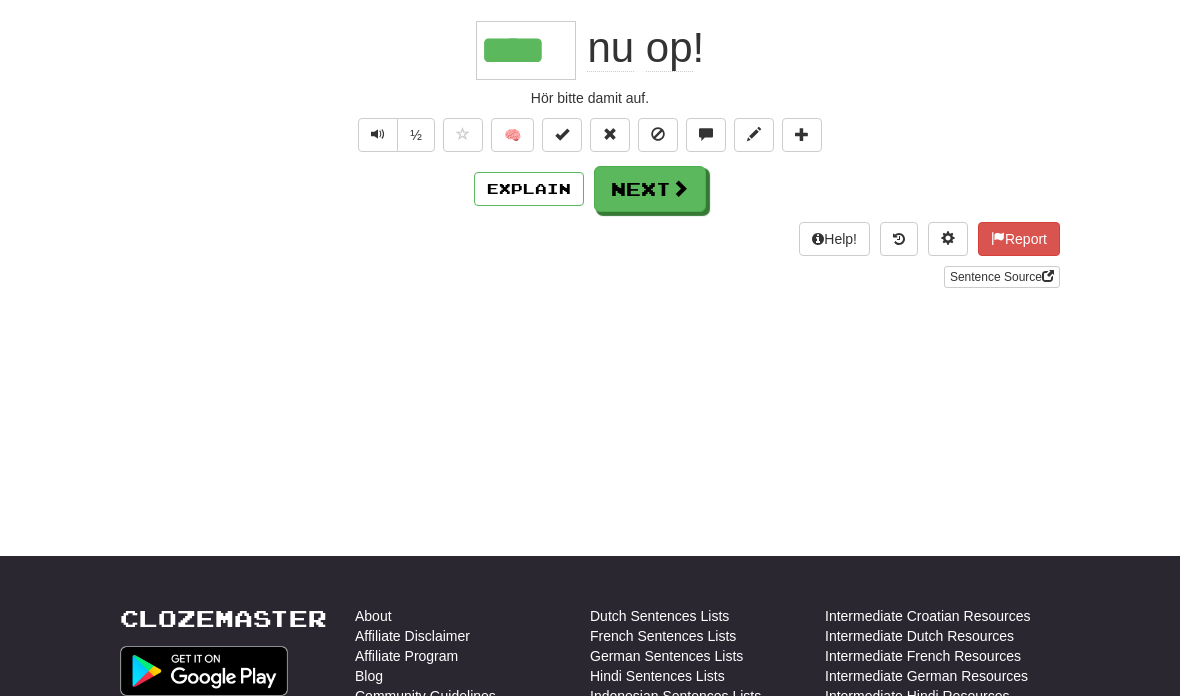 click at bounding box center [680, 188] 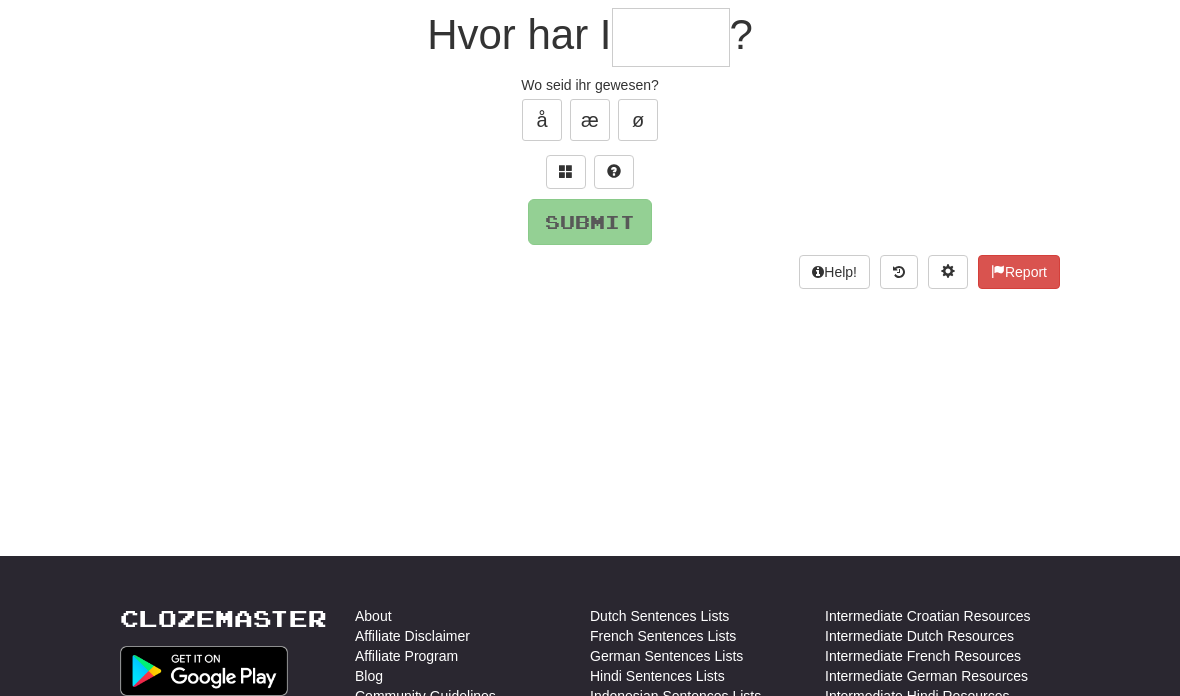 type on "*" 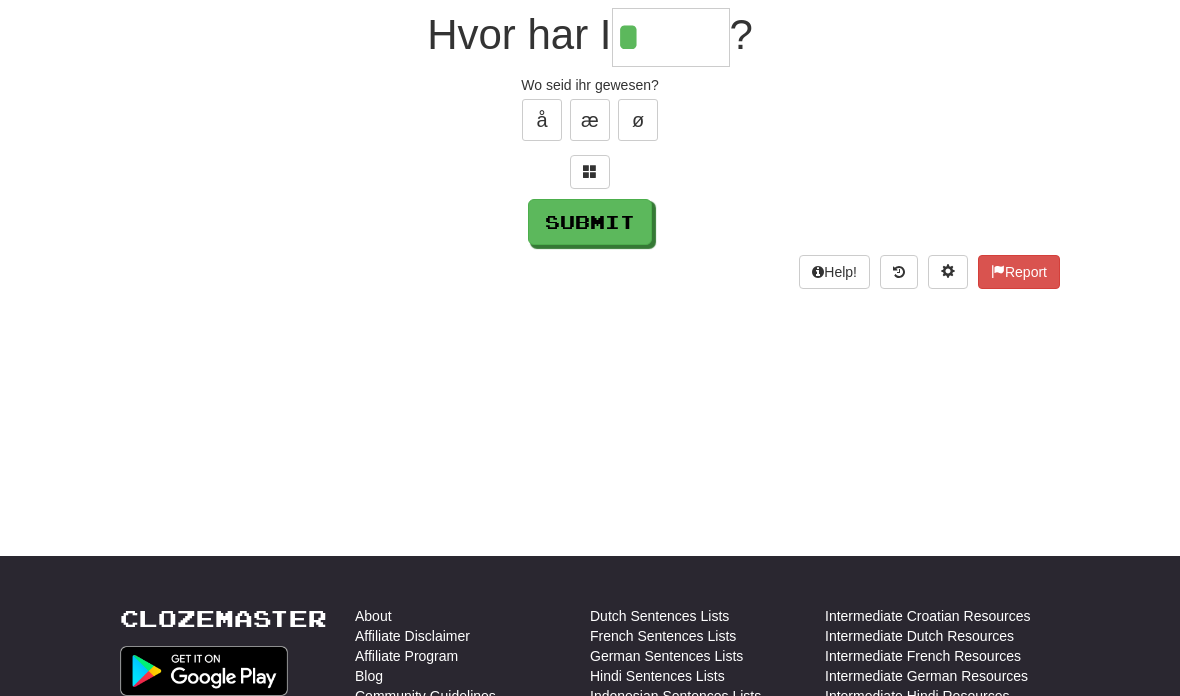 click on "æ" at bounding box center [590, 120] 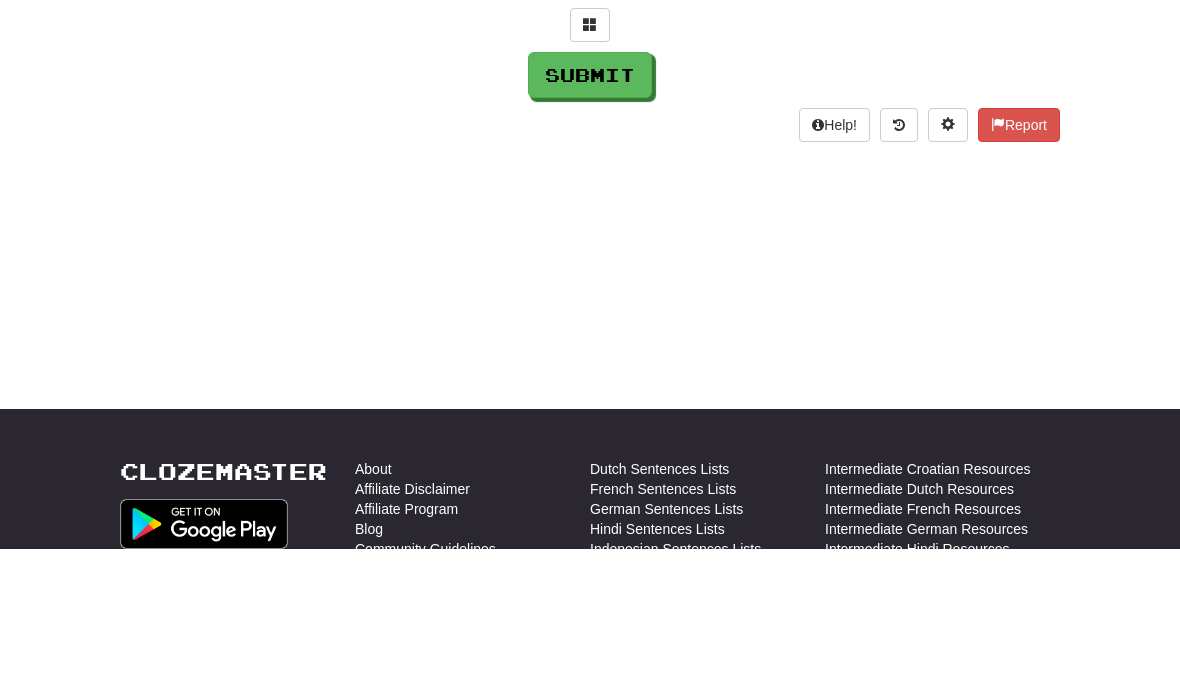 click on "Help!" at bounding box center [834, 272] 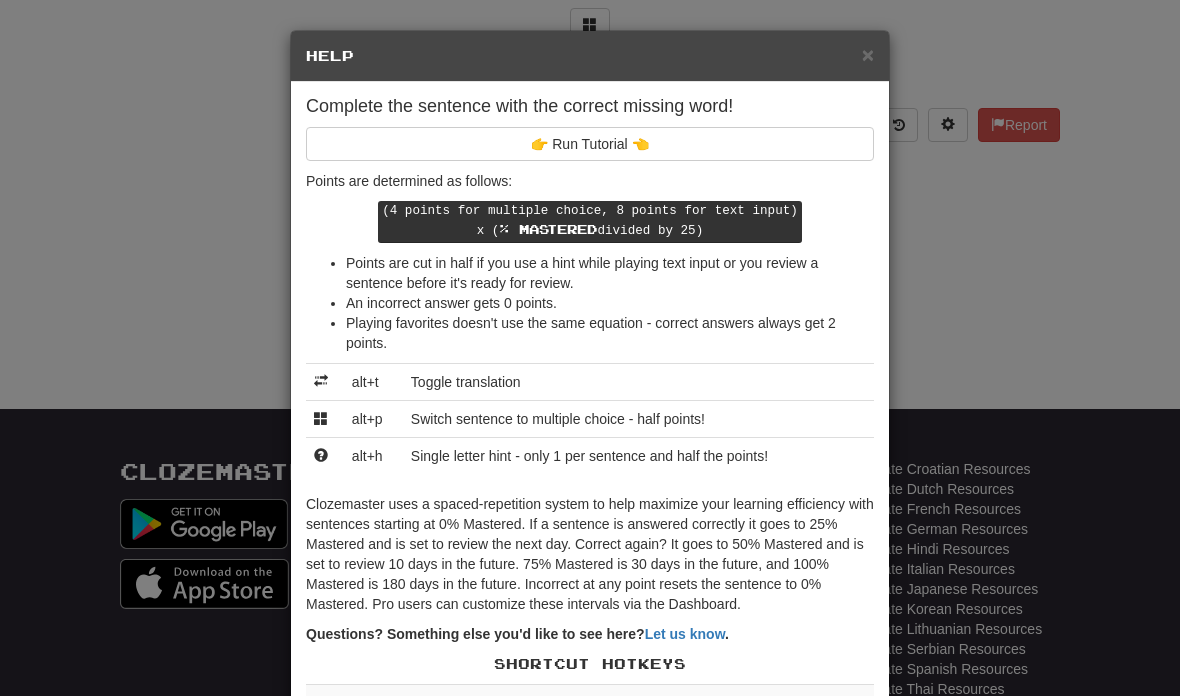 scroll, scrollTop: 0, scrollLeft: 0, axis: both 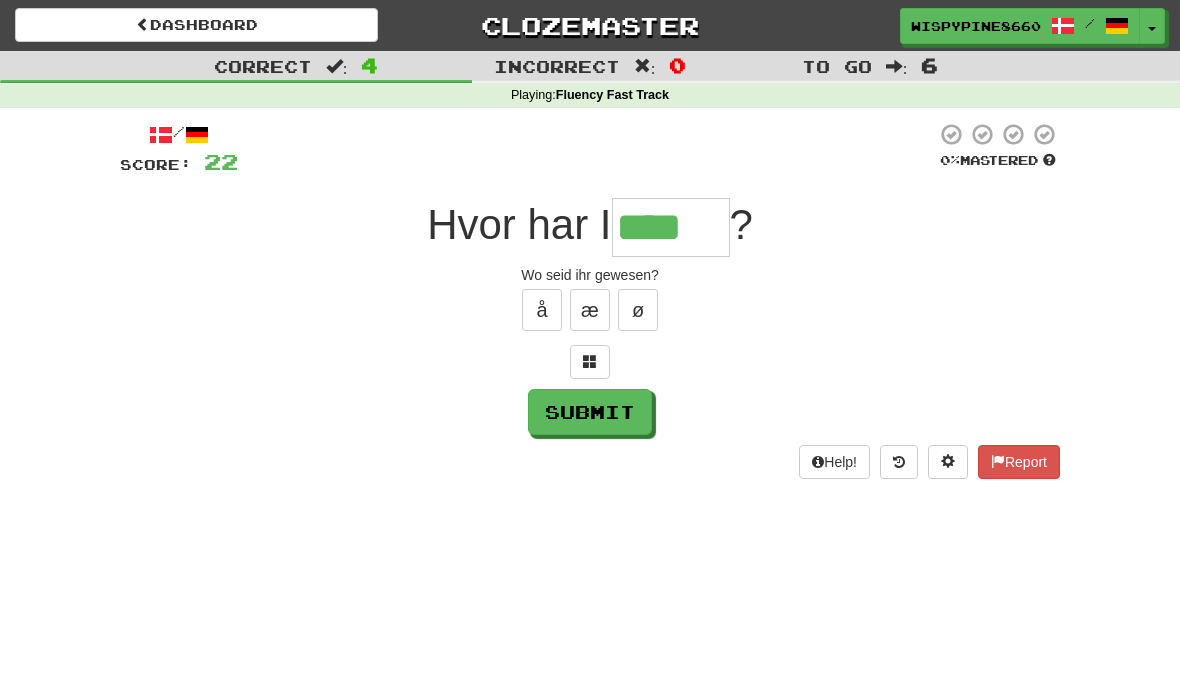 click on "Submit" at bounding box center (590, 412) 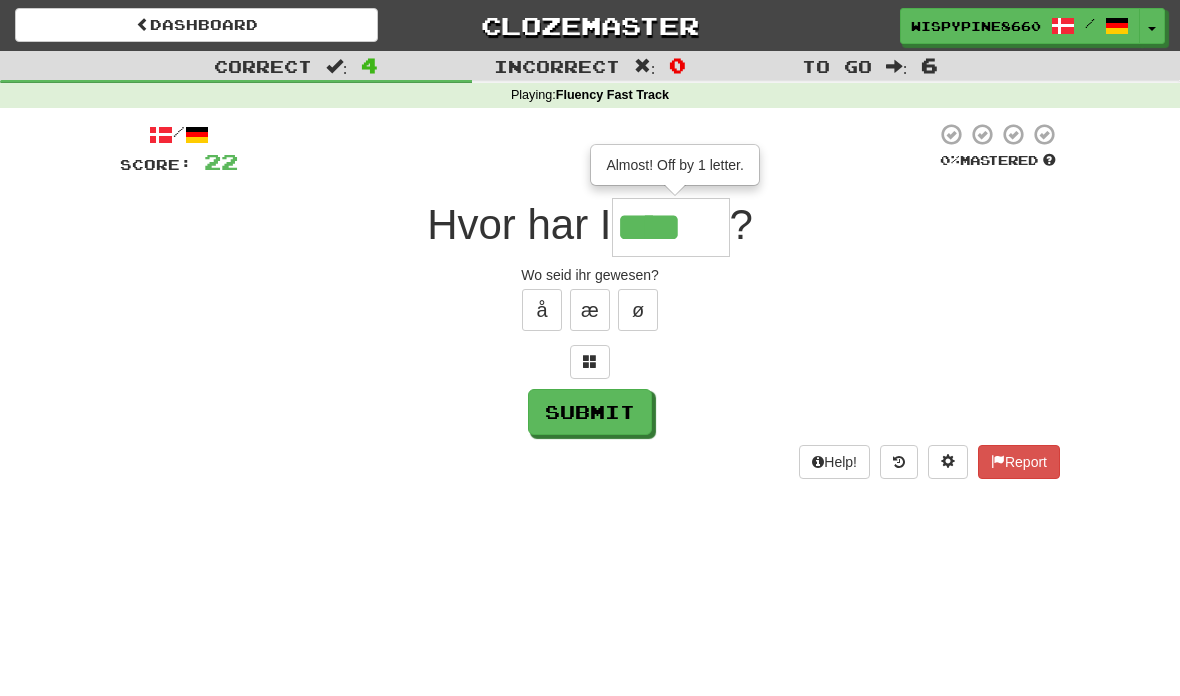 click on "****" at bounding box center (671, 227) 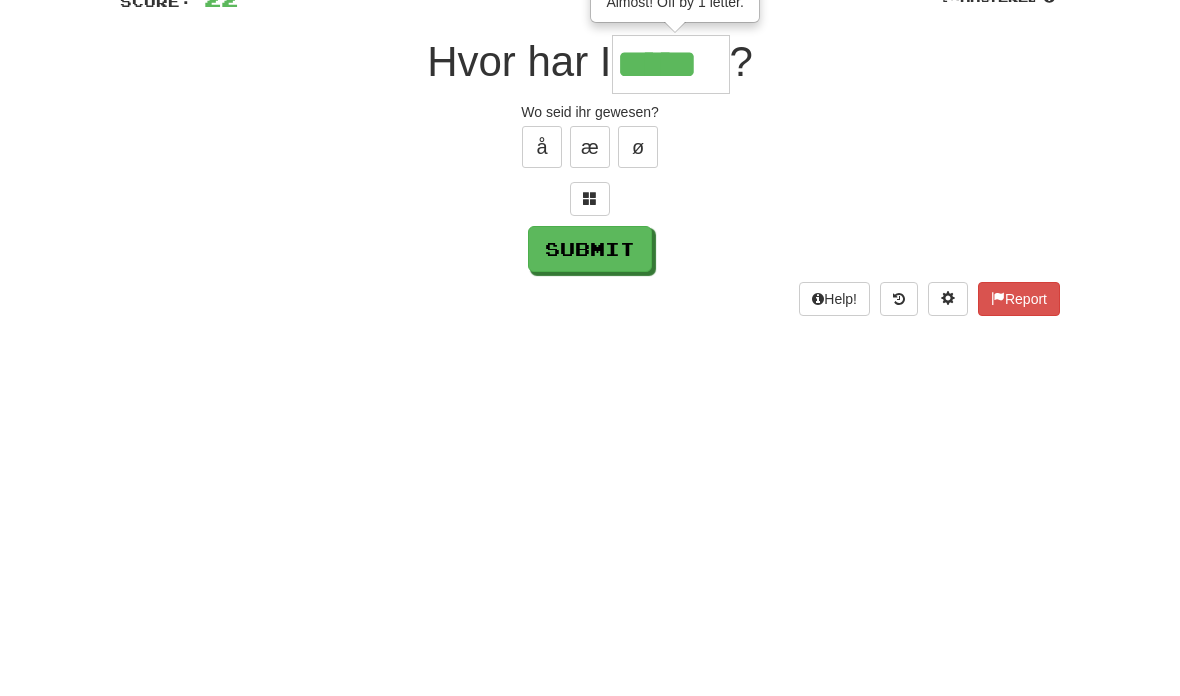 type on "*****" 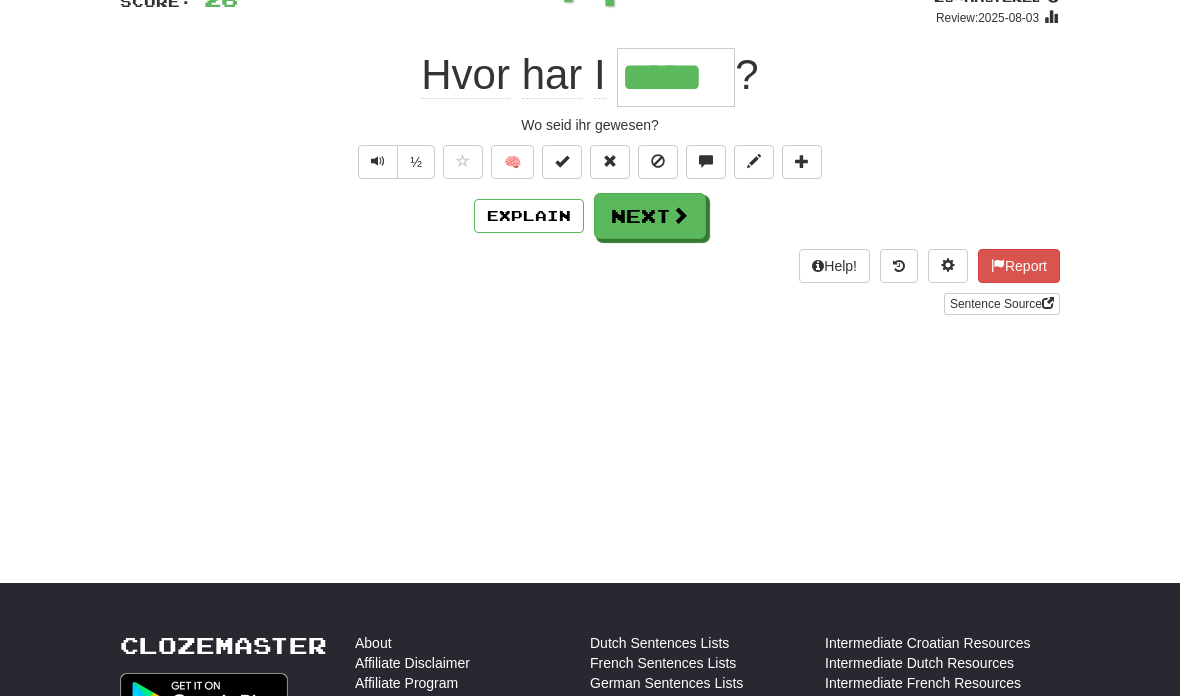 click on "Explain" at bounding box center [529, 216] 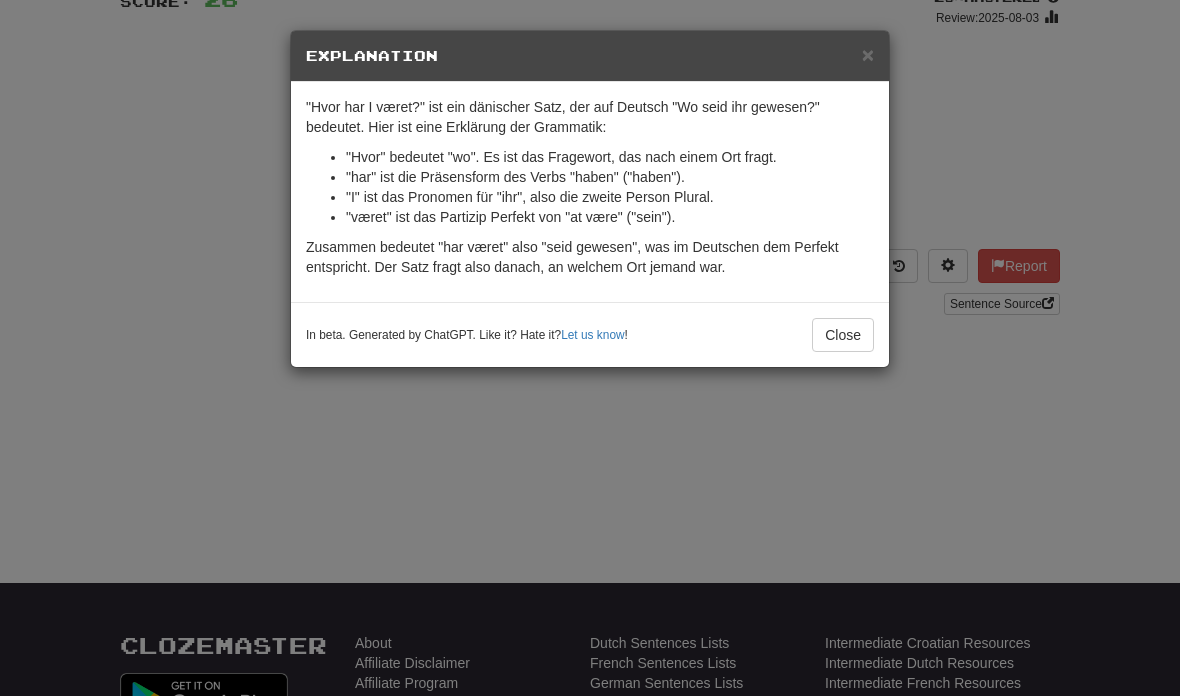 click on "In beta. Generated by ChatGPT. Like it? Hate it?  Let us know ! Close" at bounding box center [590, 334] 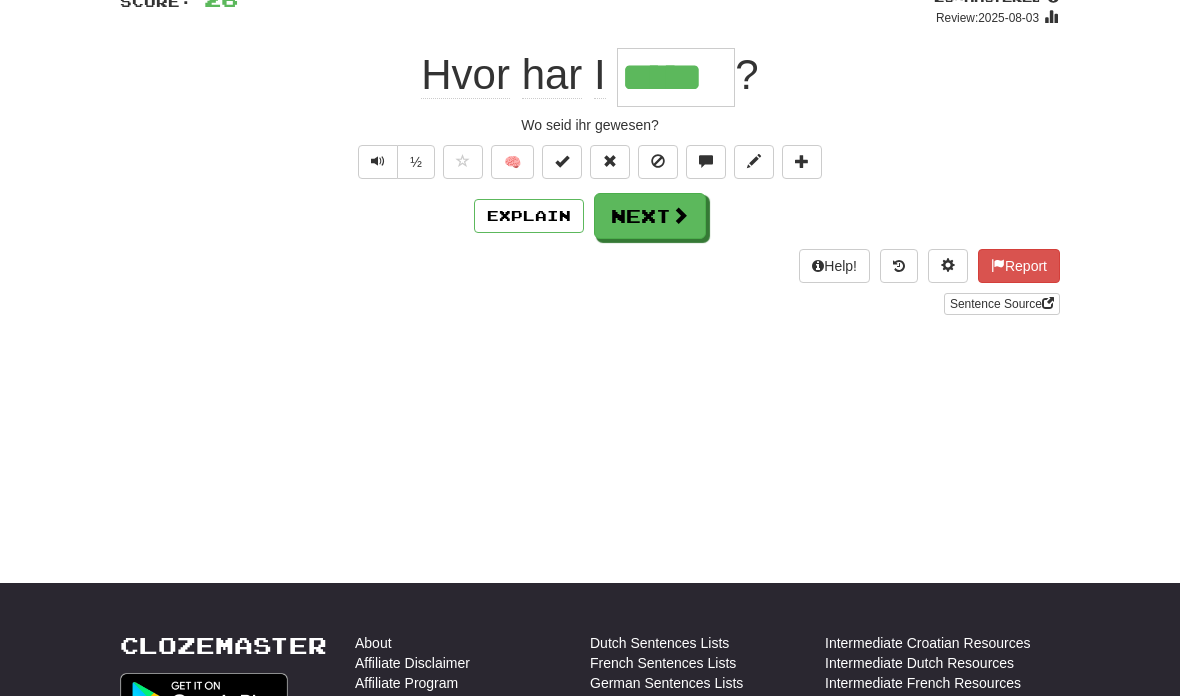 click on "Next" at bounding box center [650, 216] 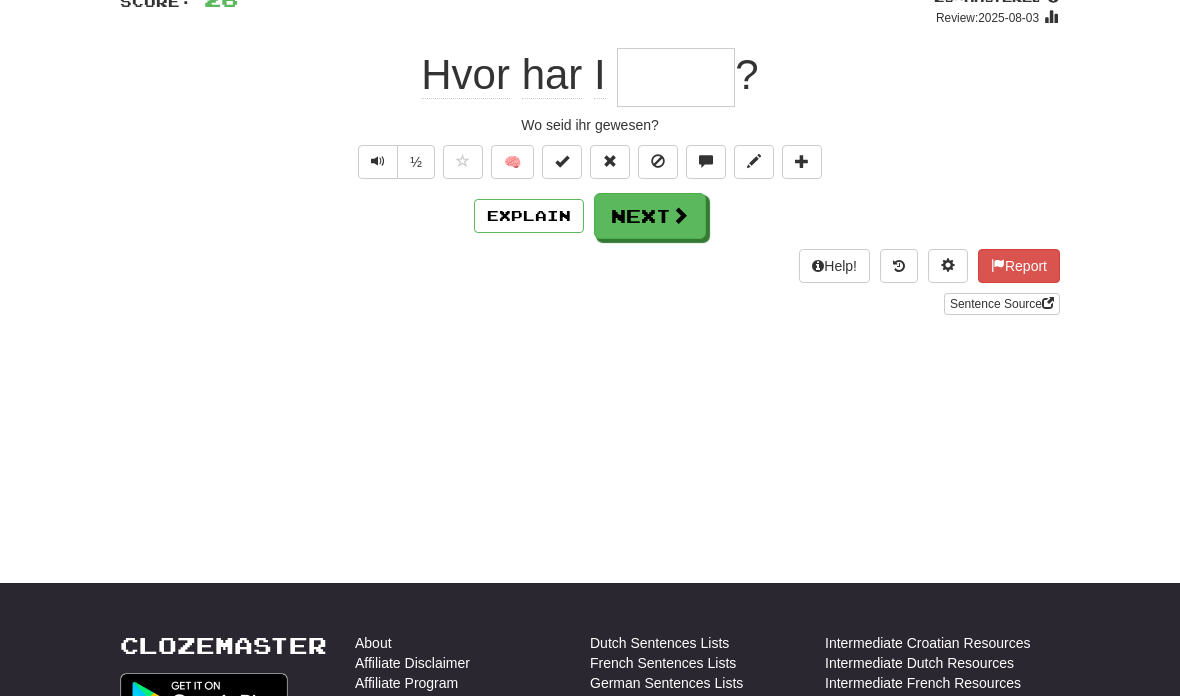 scroll, scrollTop: 162, scrollLeft: 0, axis: vertical 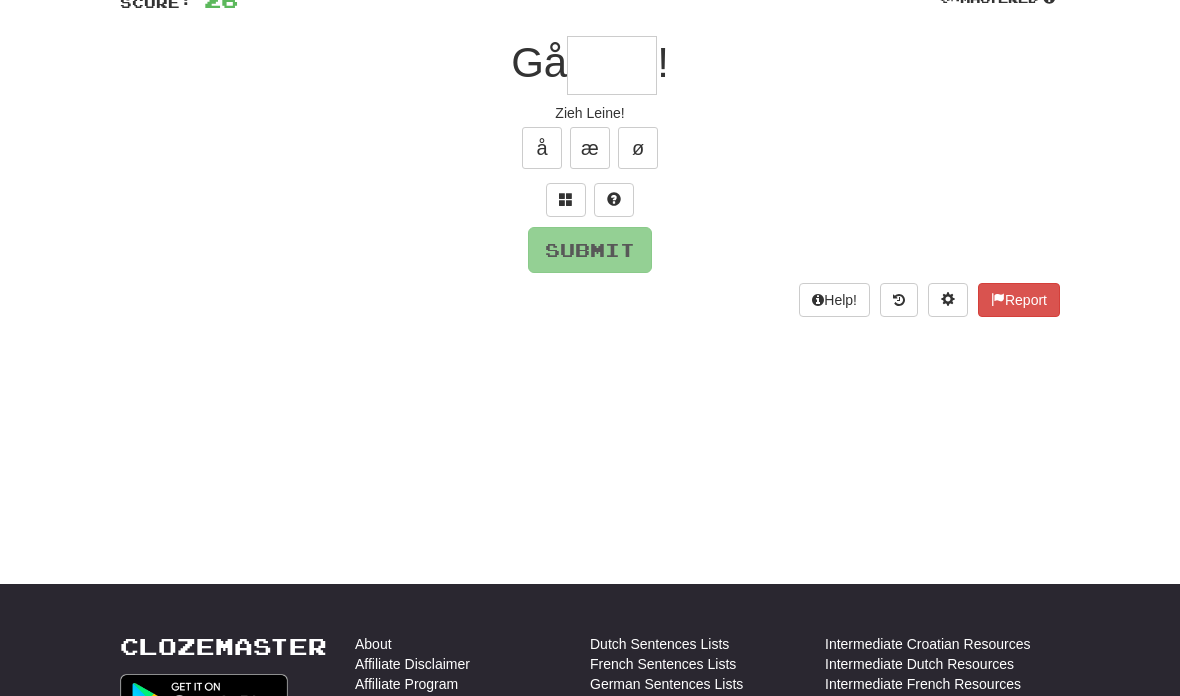 click at bounding box center (614, 199) 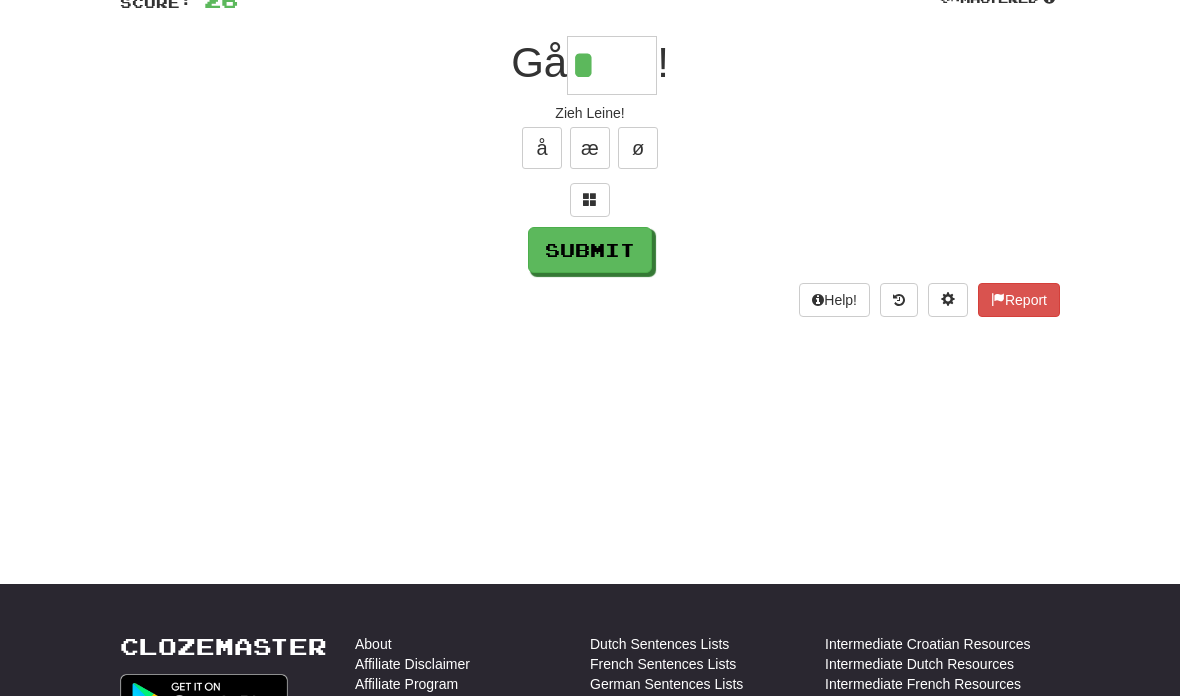 click at bounding box center [590, 199] 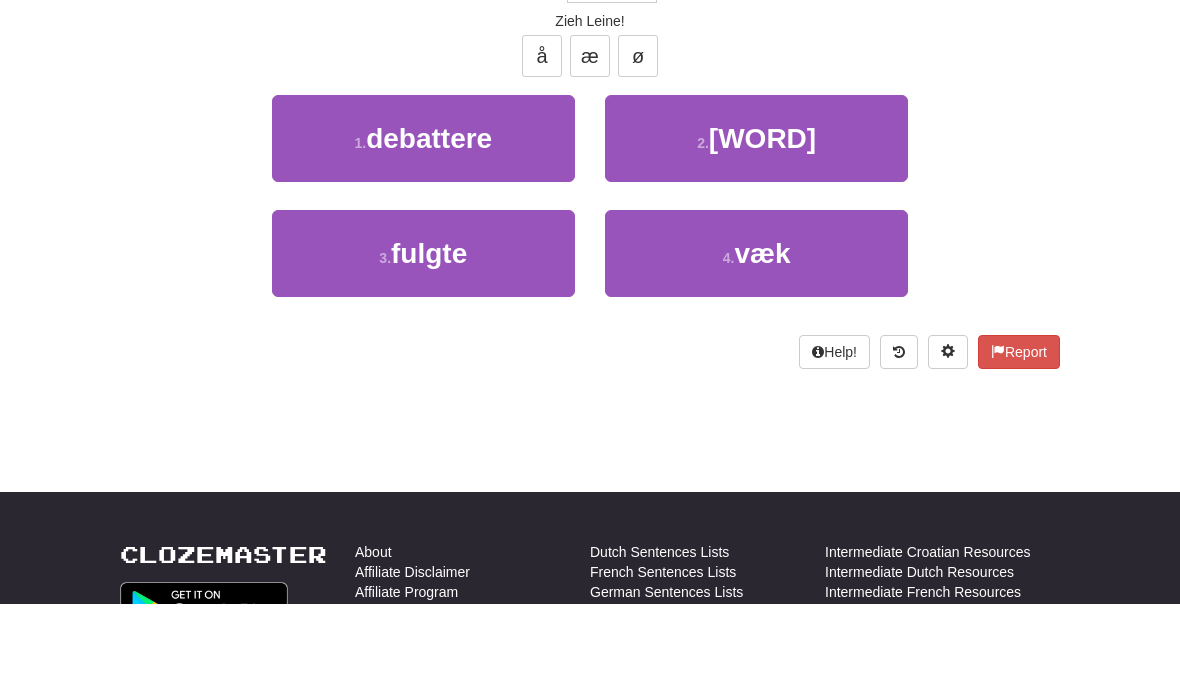 click on "4 .  væk" at bounding box center [756, 345] 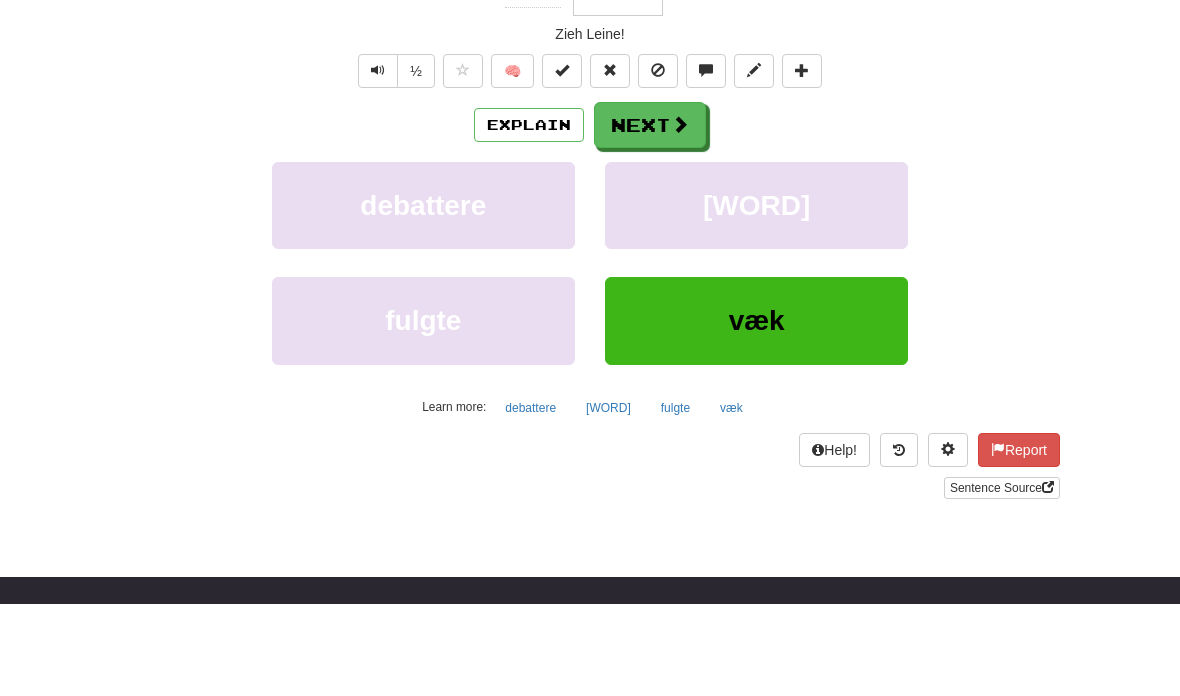scroll, scrollTop: 255, scrollLeft: 0, axis: vertical 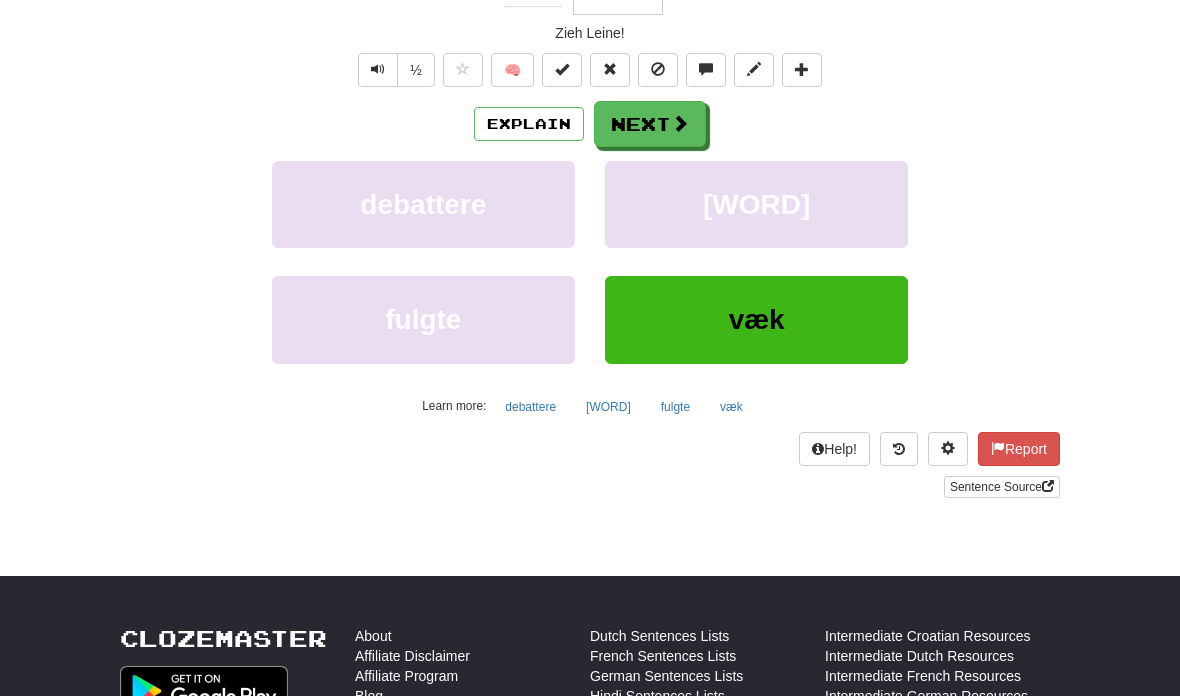 click on "væk" at bounding box center [756, 319] 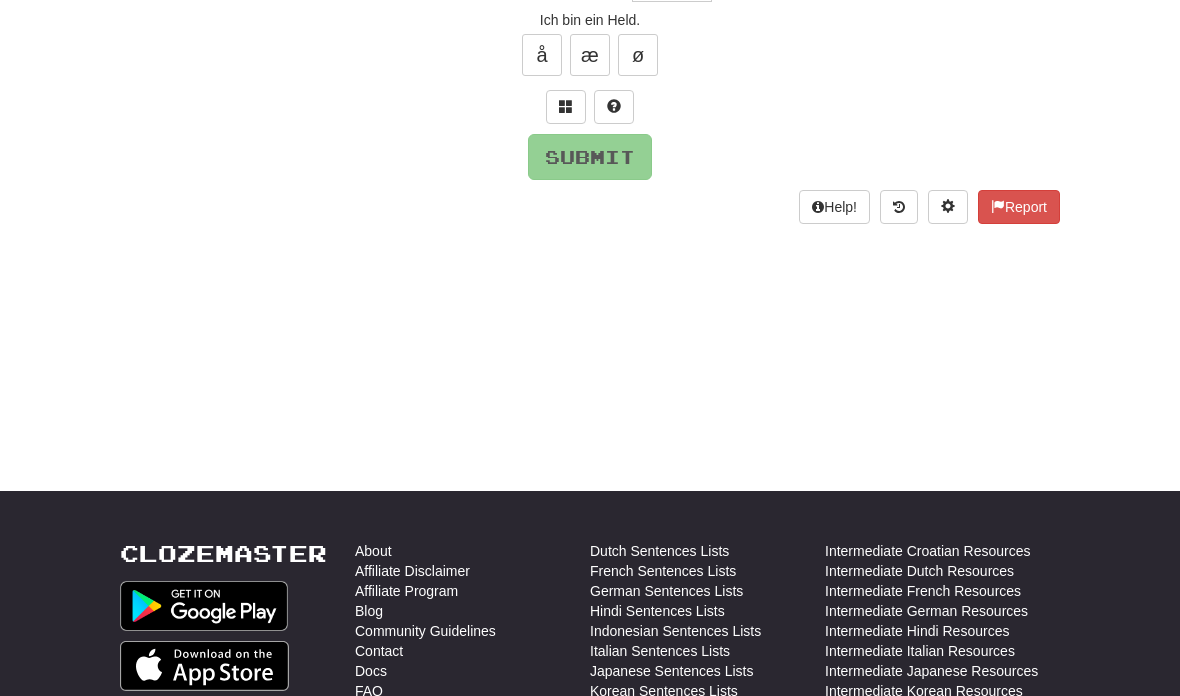 scroll, scrollTop: 78, scrollLeft: 0, axis: vertical 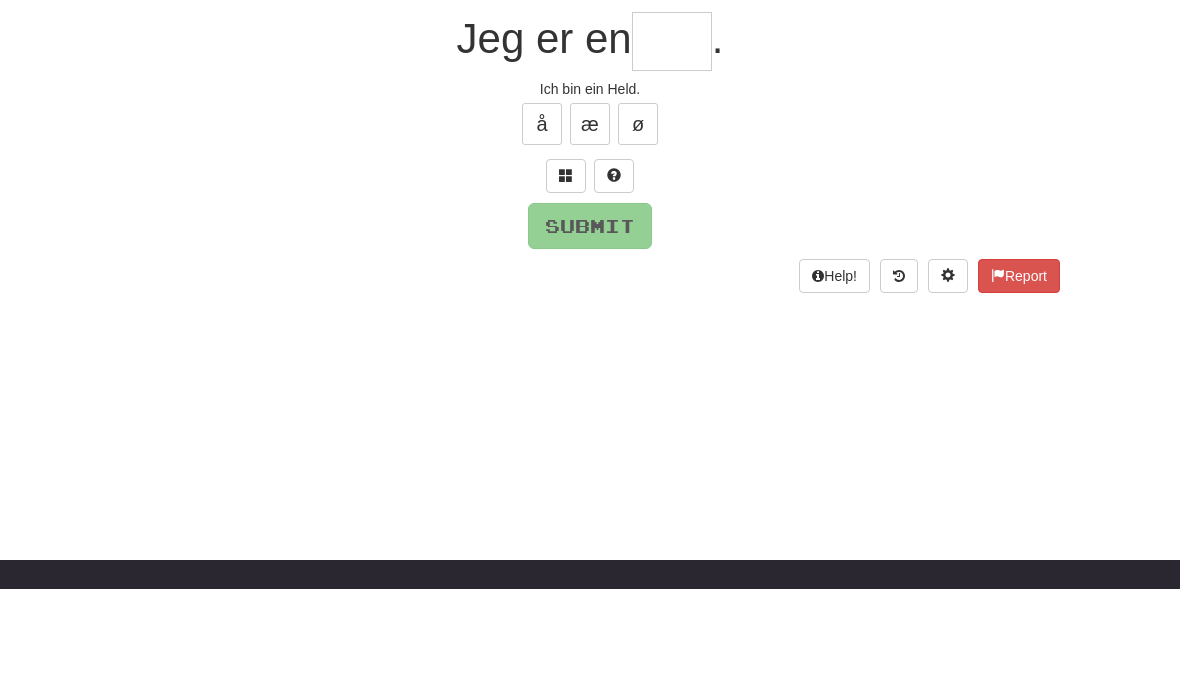 click at bounding box center [614, 284] 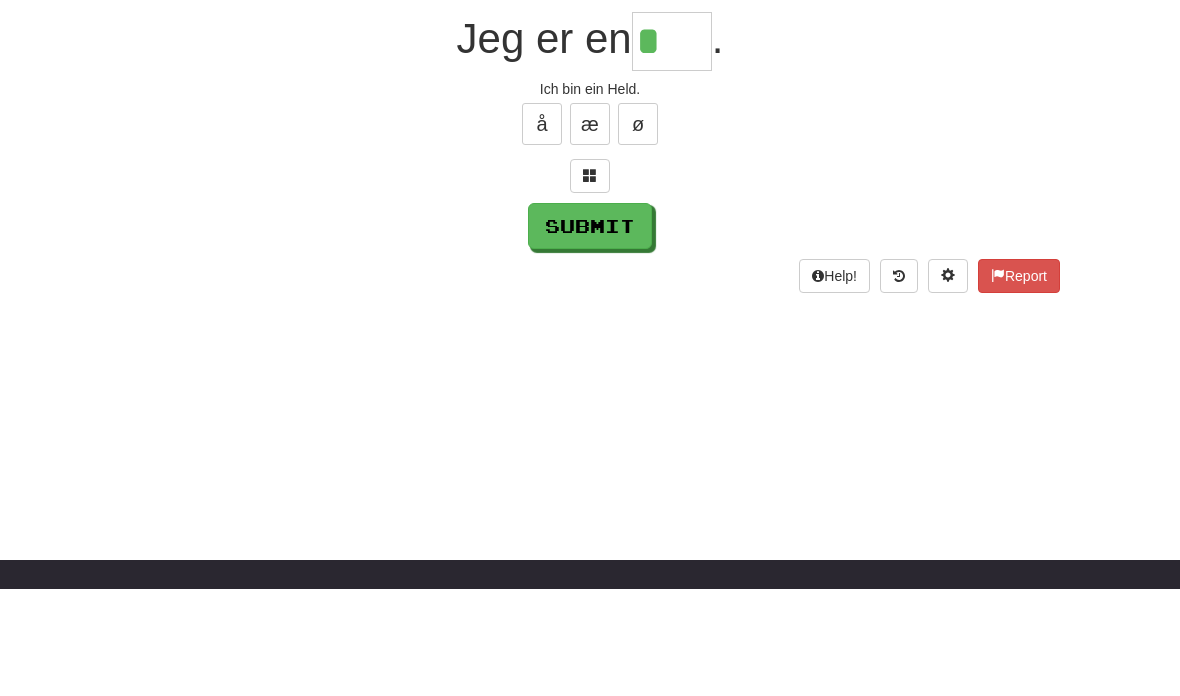 click on "æ" at bounding box center [590, 232] 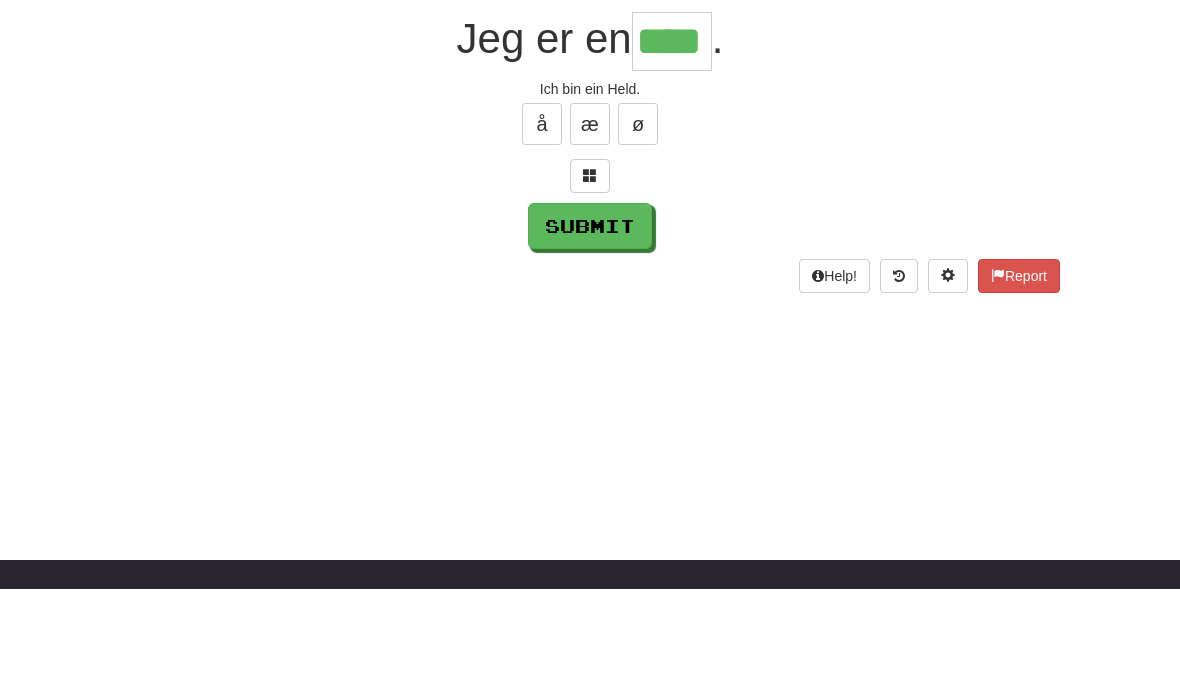 type on "****" 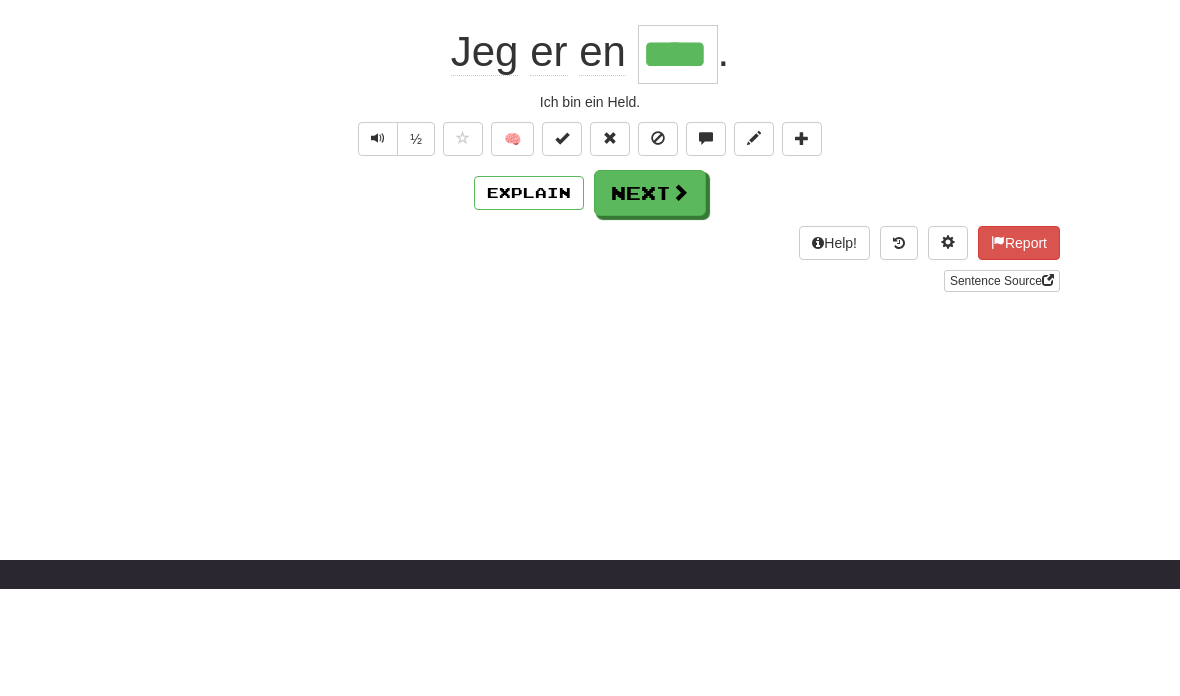 scroll, scrollTop: 186, scrollLeft: 0, axis: vertical 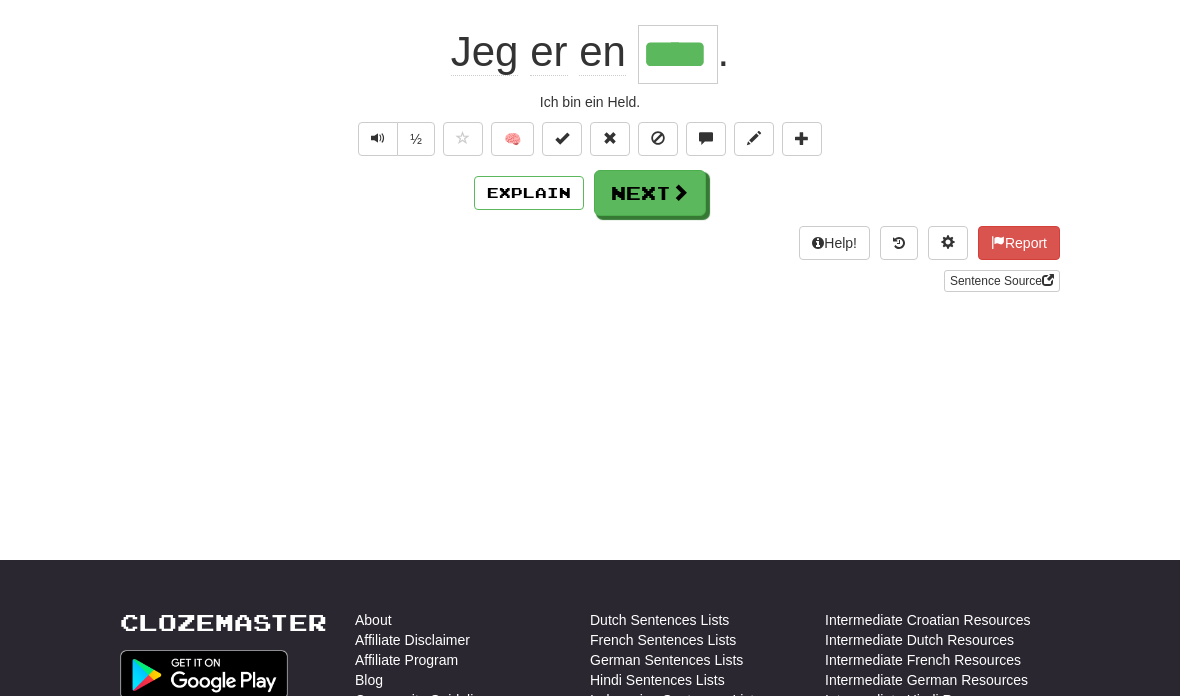 click at bounding box center [680, 192] 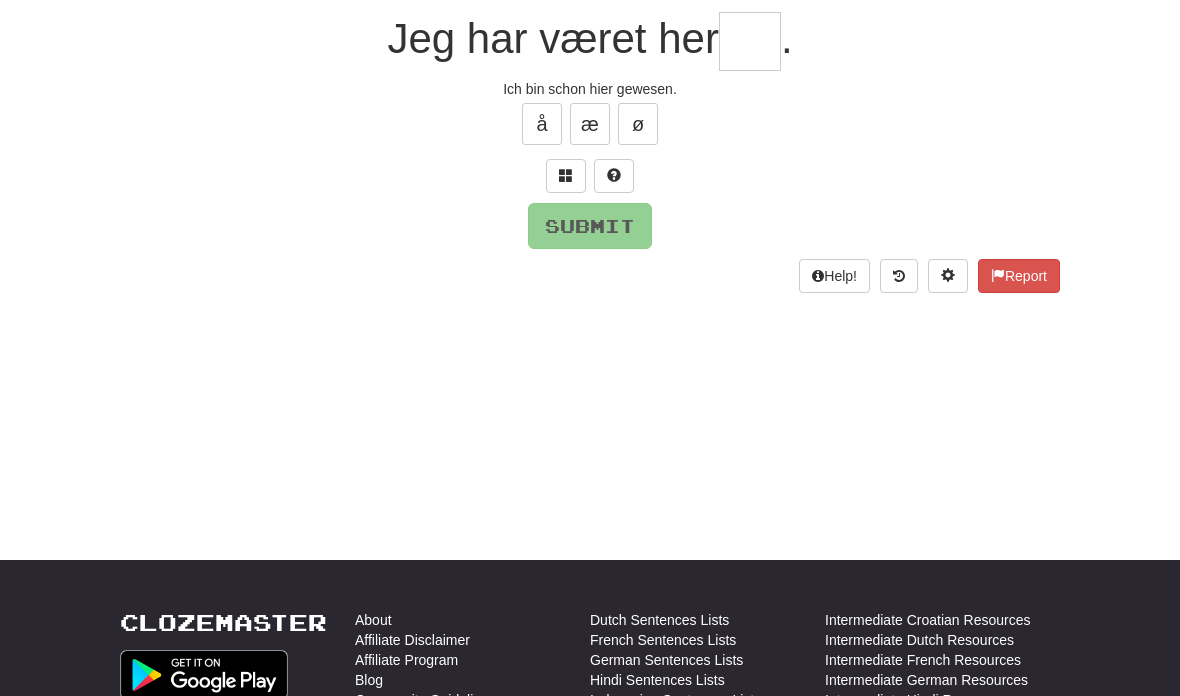 scroll, scrollTop: 185, scrollLeft: 0, axis: vertical 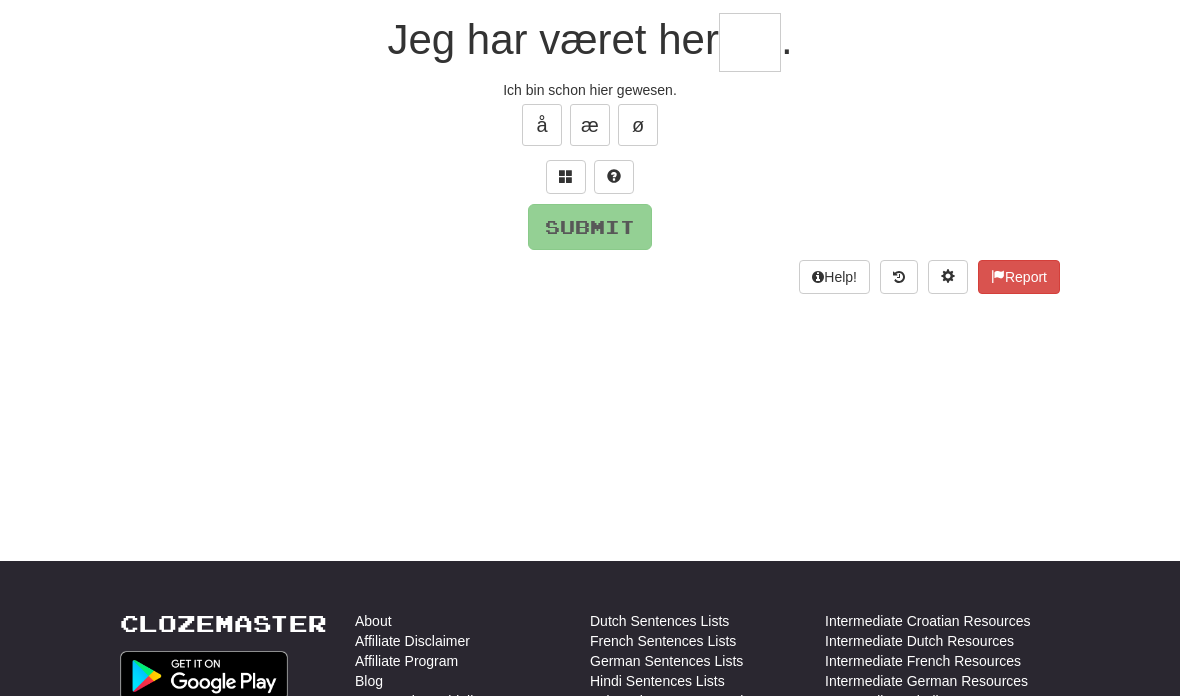 type on "*" 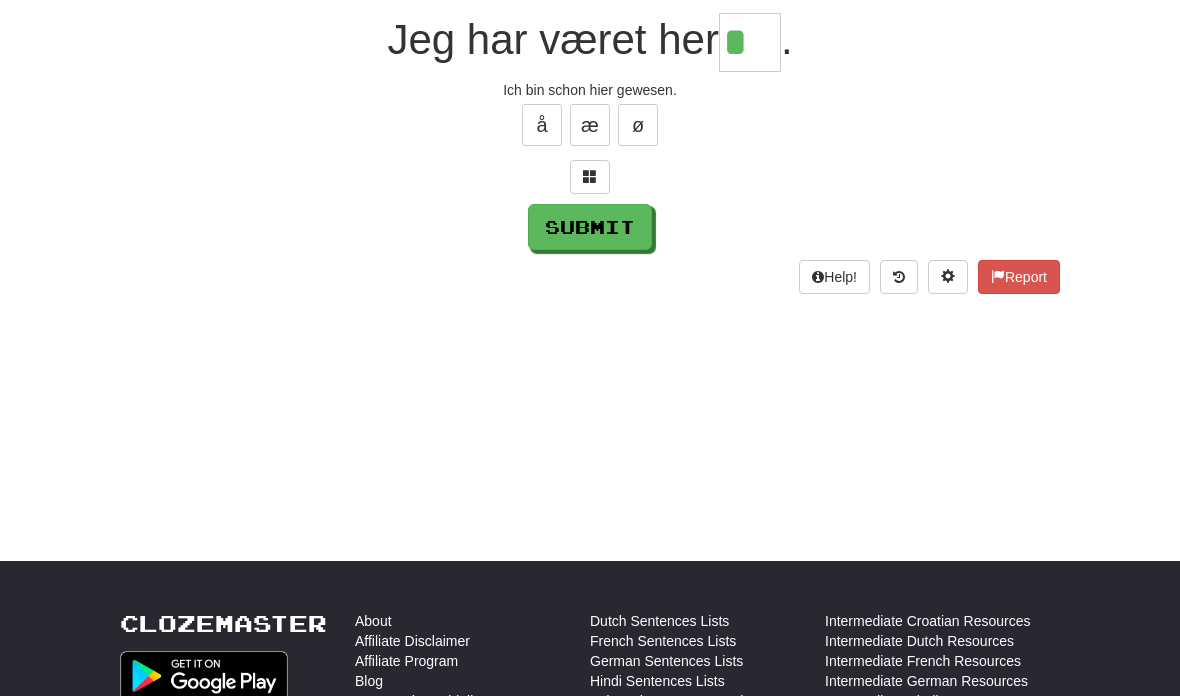 click at bounding box center [590, 177] 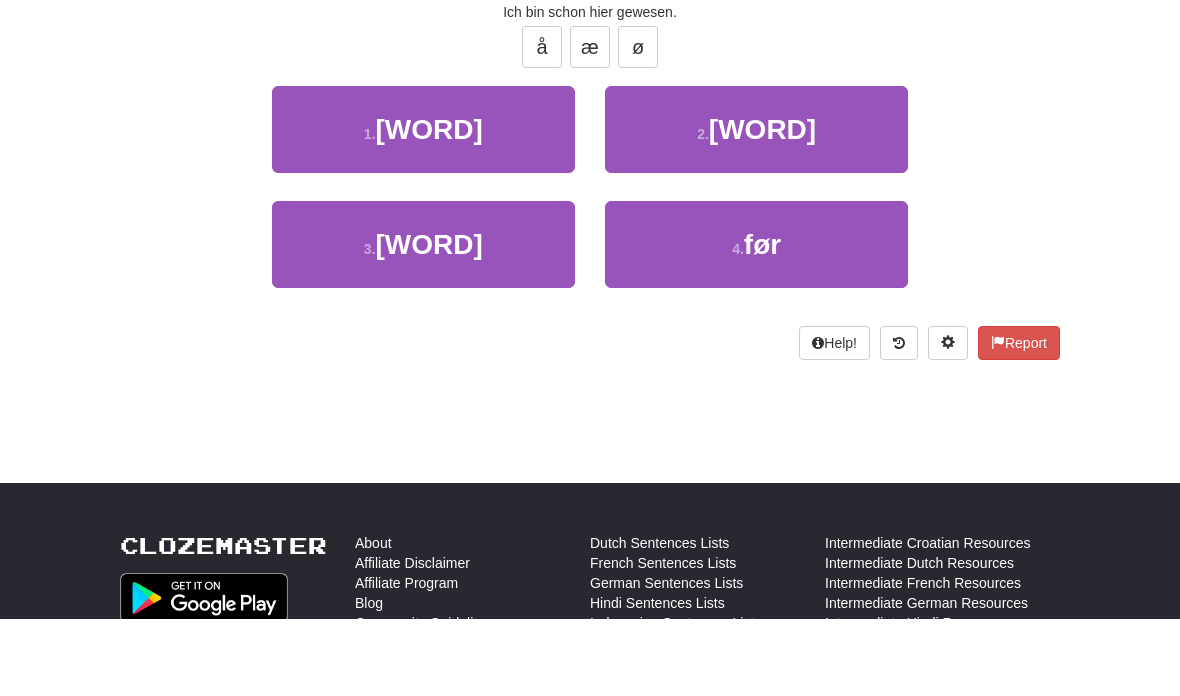 click on "4 .  før" at bounding box center [756, 322] 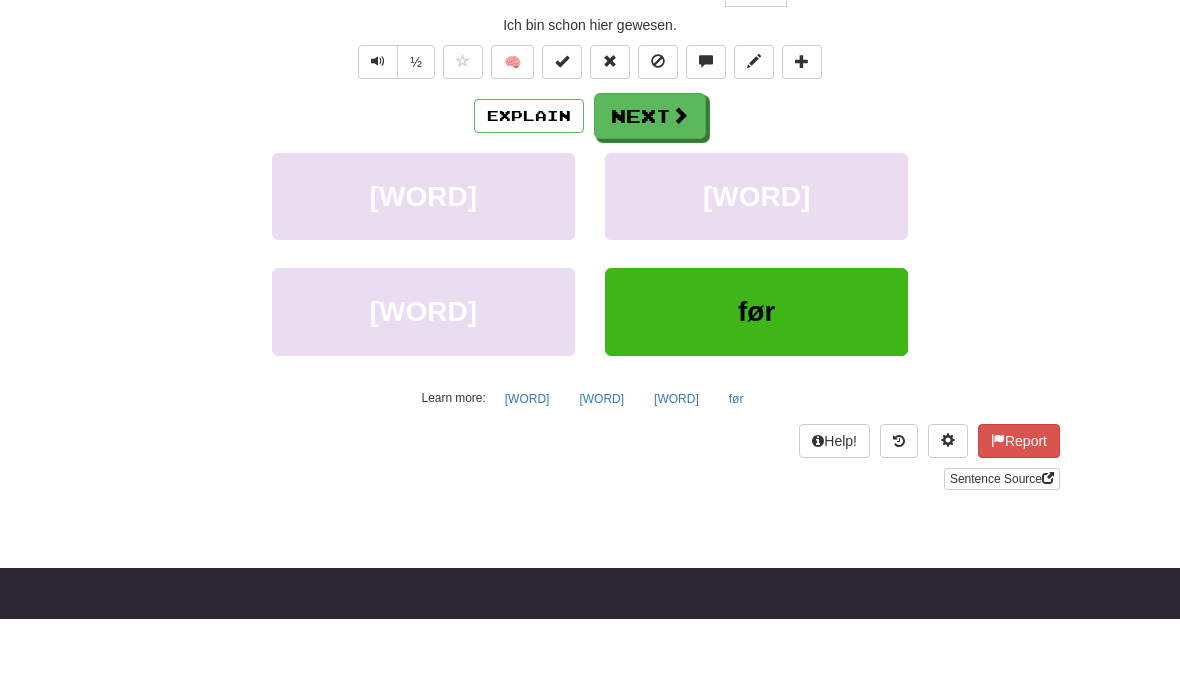 scroll, scrollTop: 263, scrollLeft: 0, axis: vertical 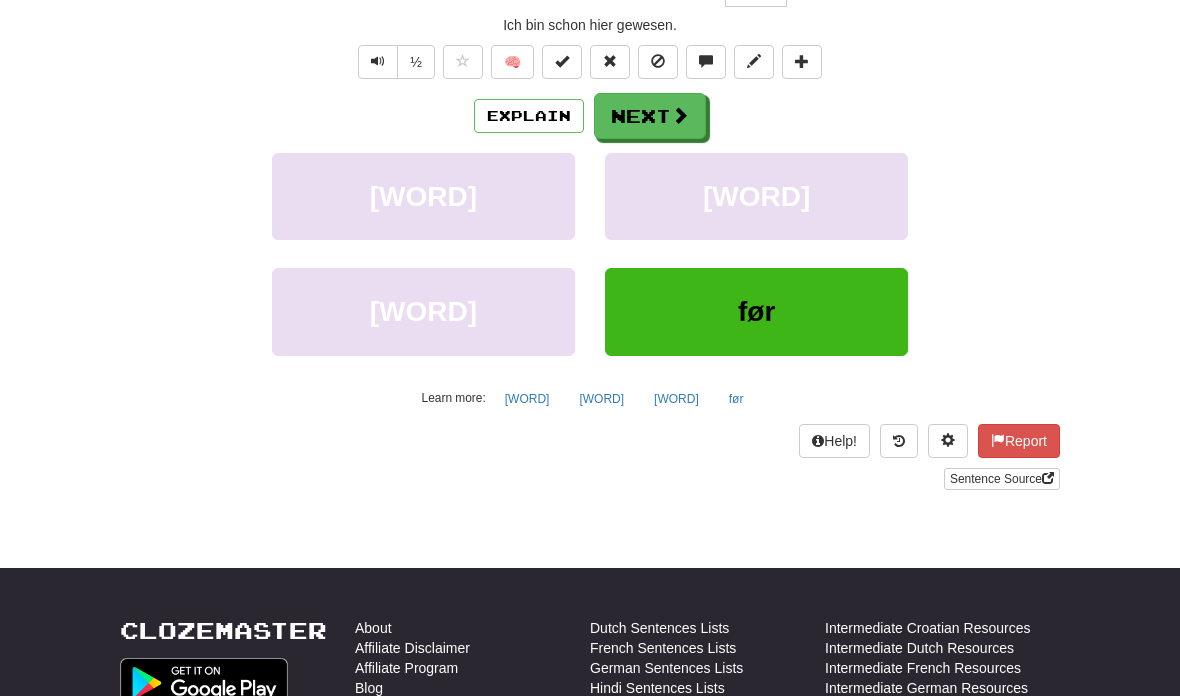 click on "Next" at bounding box center [650, 116] 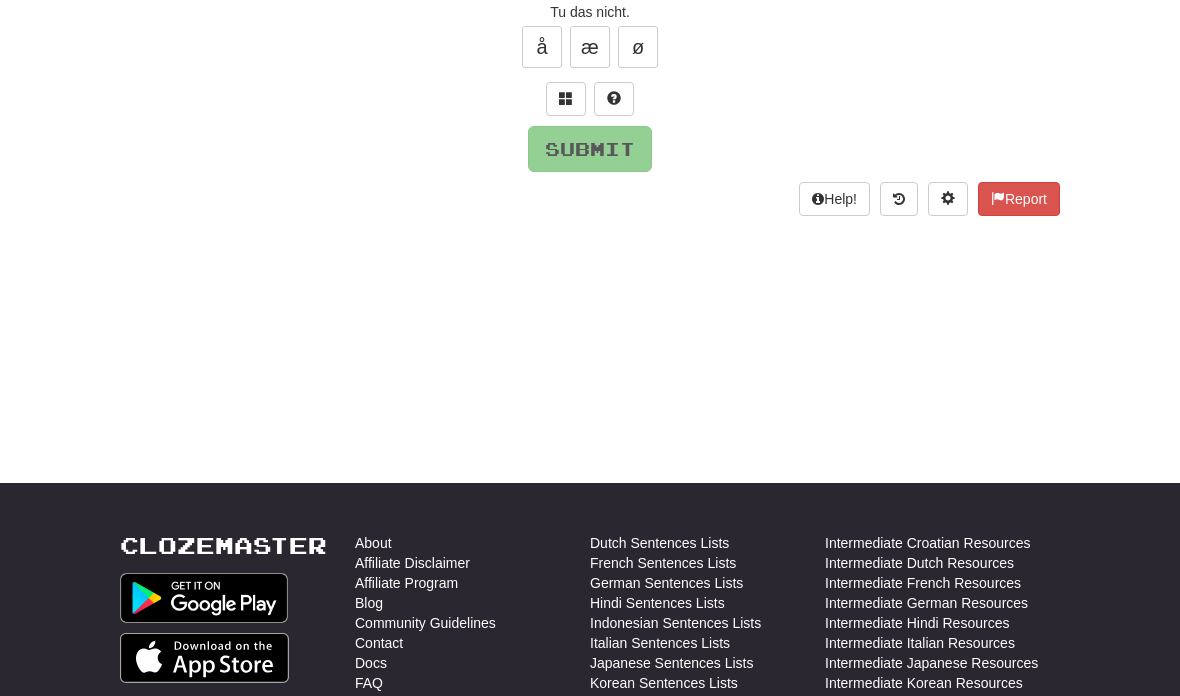 scroll, scrollTop: 78, scrollLeft: 0, axis: vertical 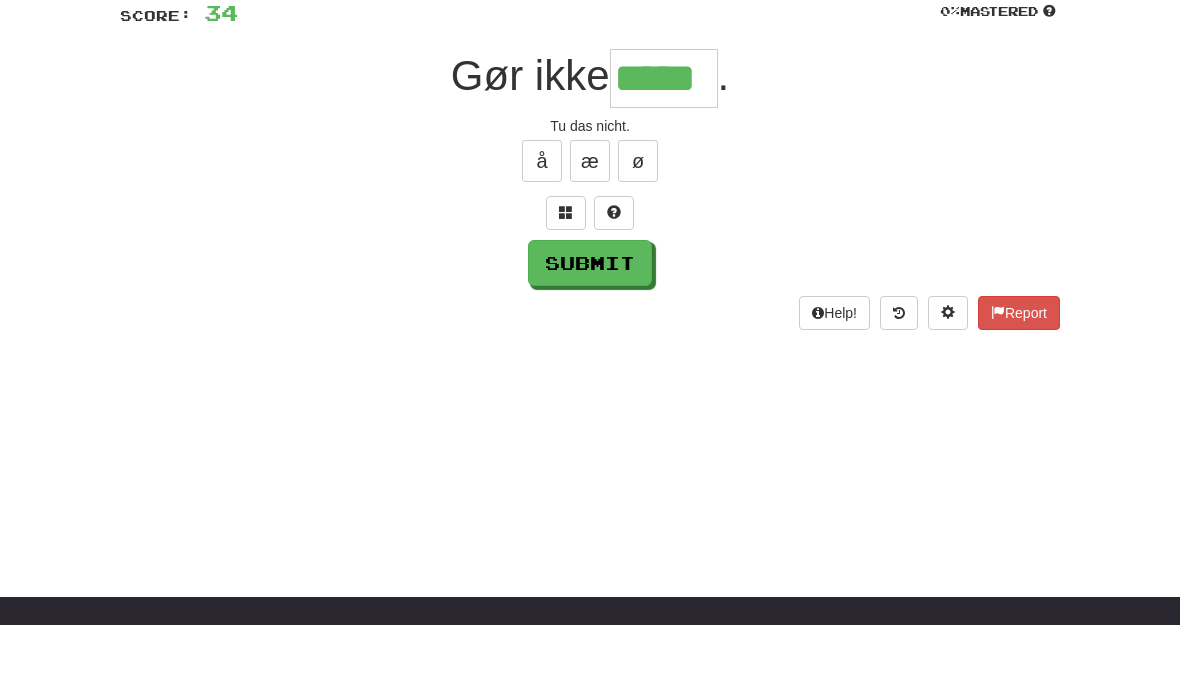 type on "*****" 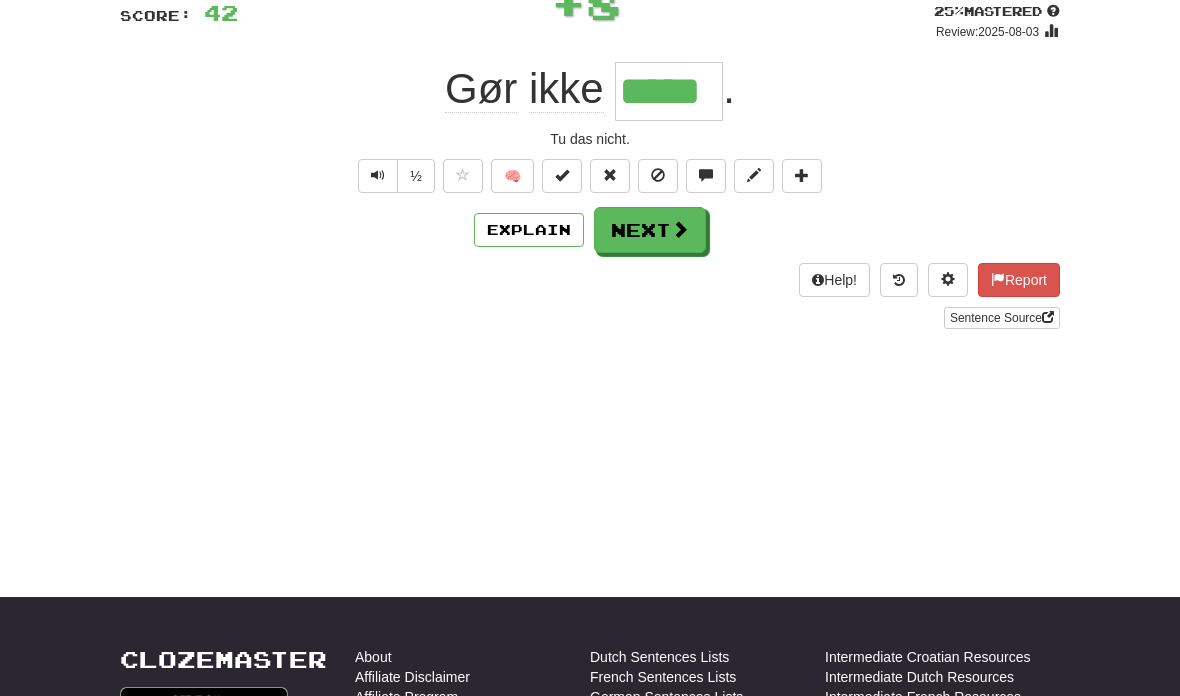 click on "Next" at bounding box center [650, 230] 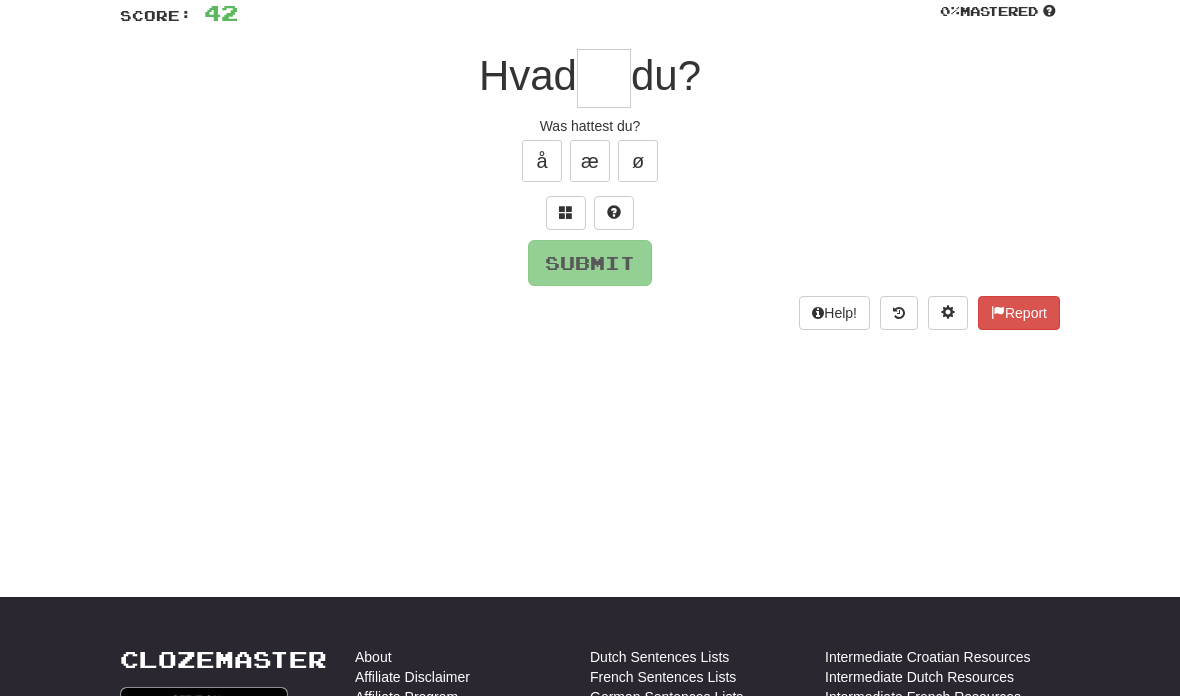 type on "*" 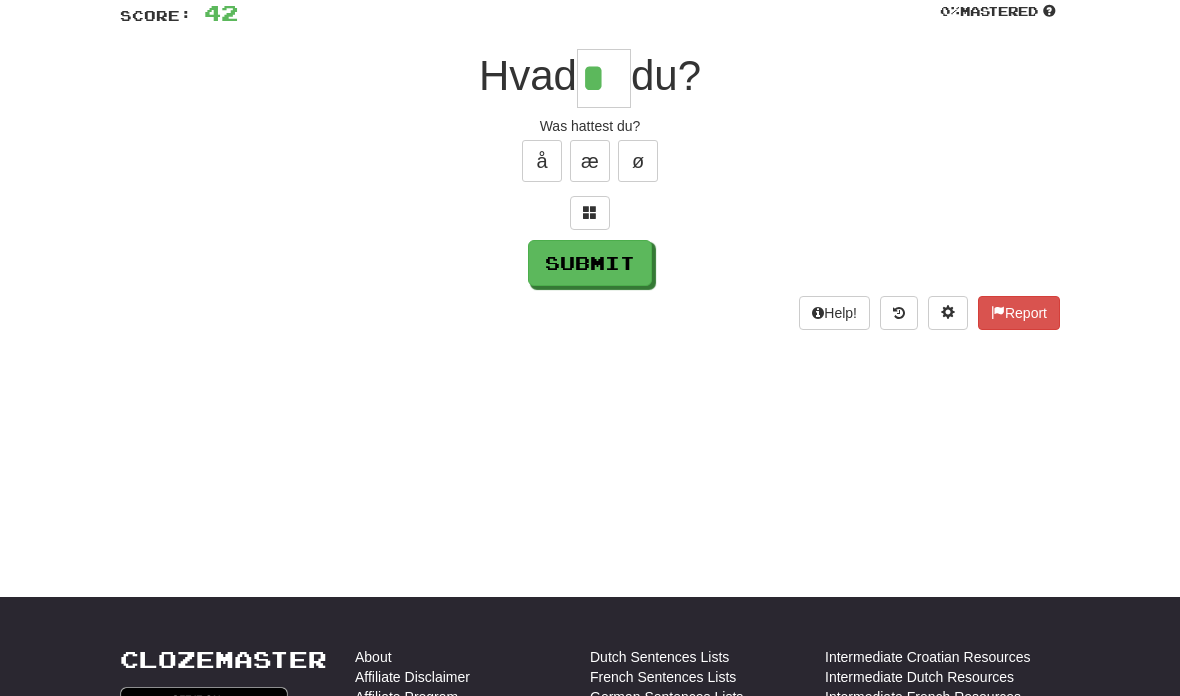 click on "å" at bounding box center (542, 161) 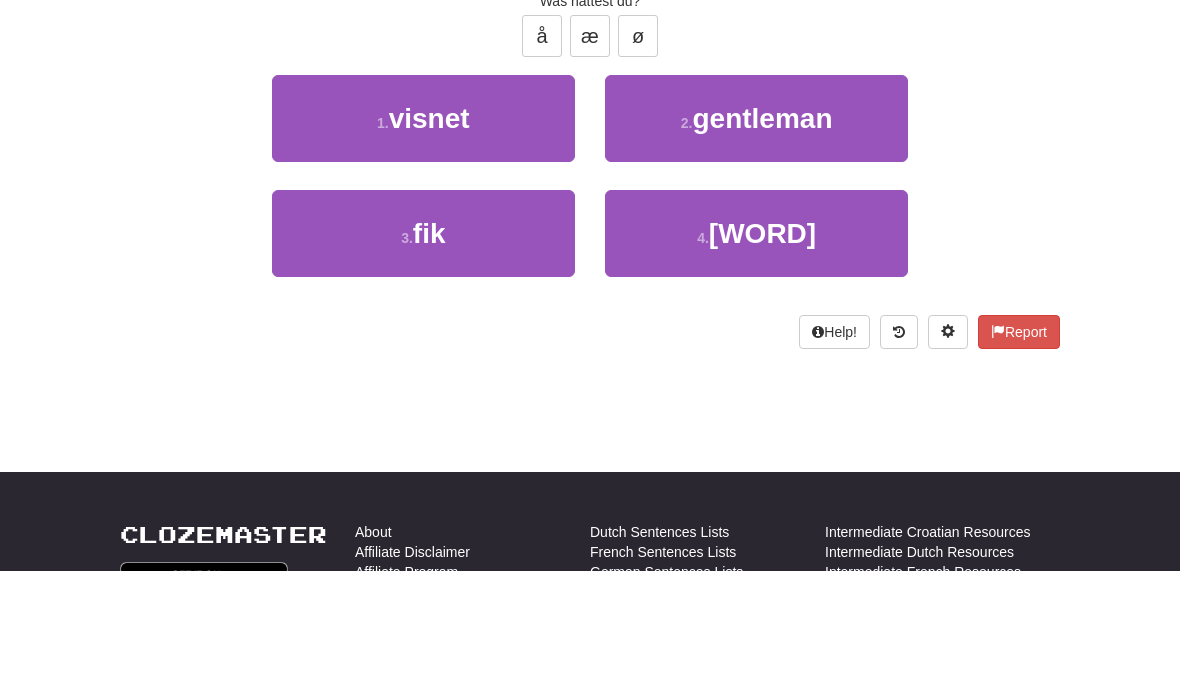 click on "3 .  fik" at bounding box center (423, 358) 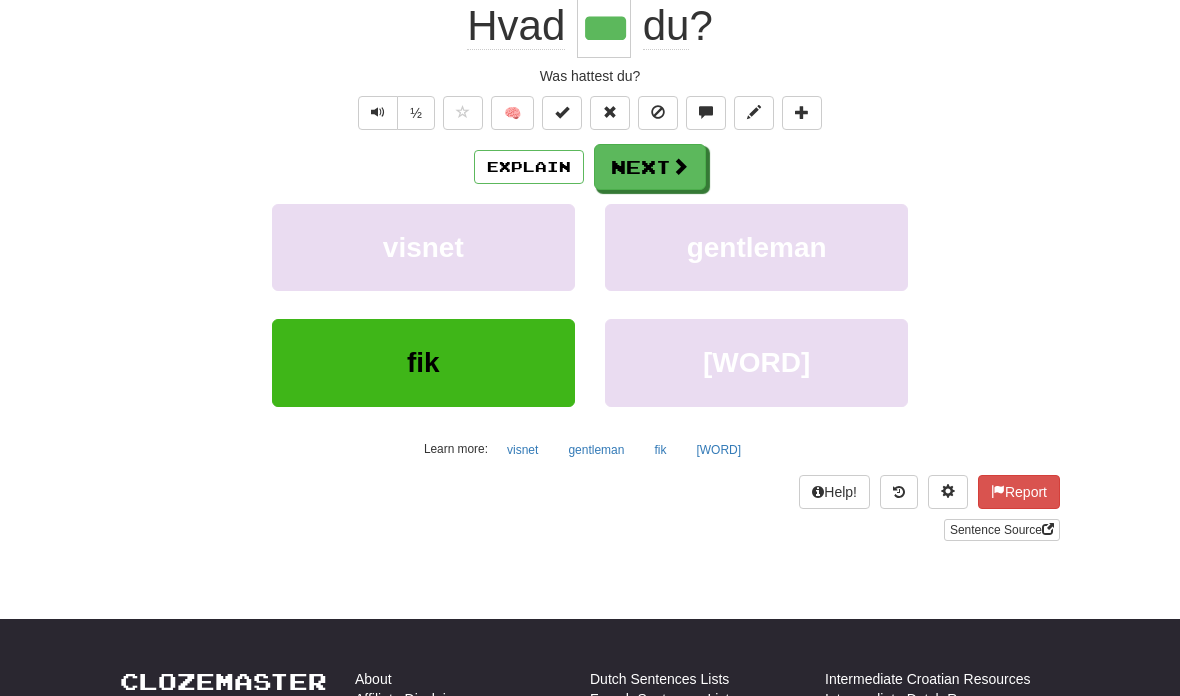 scroll, scrollTop: 206, scrollLeft: 0, axis: vertical 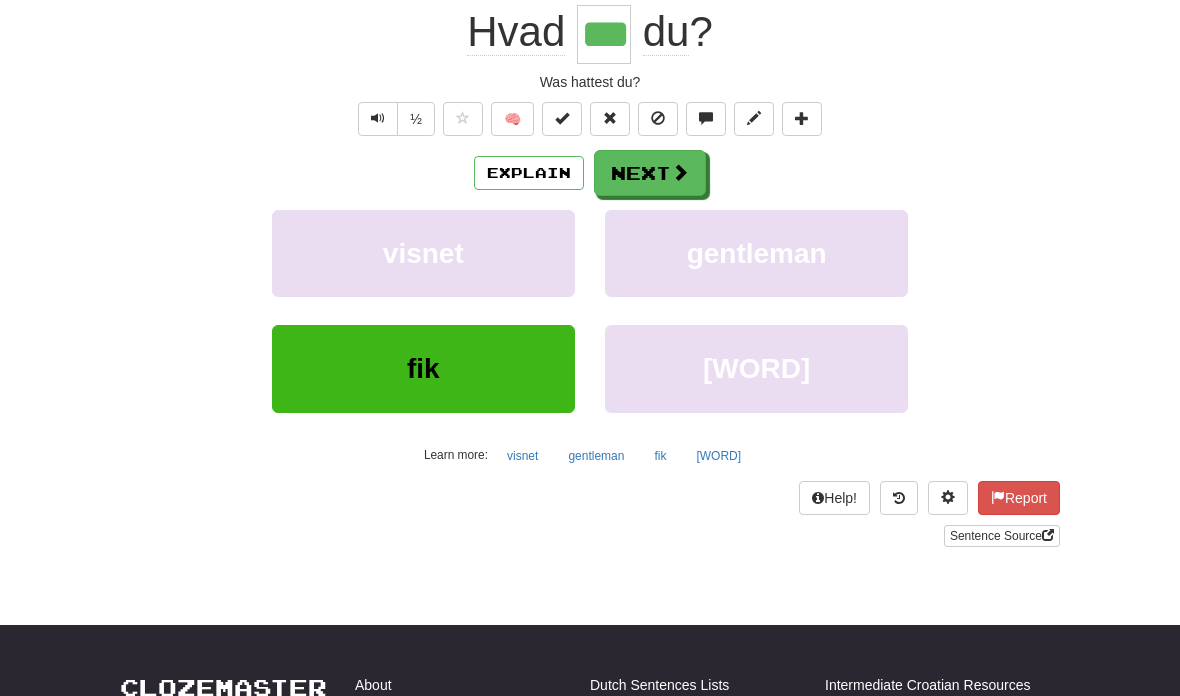 click at bounding box center (680, 172) 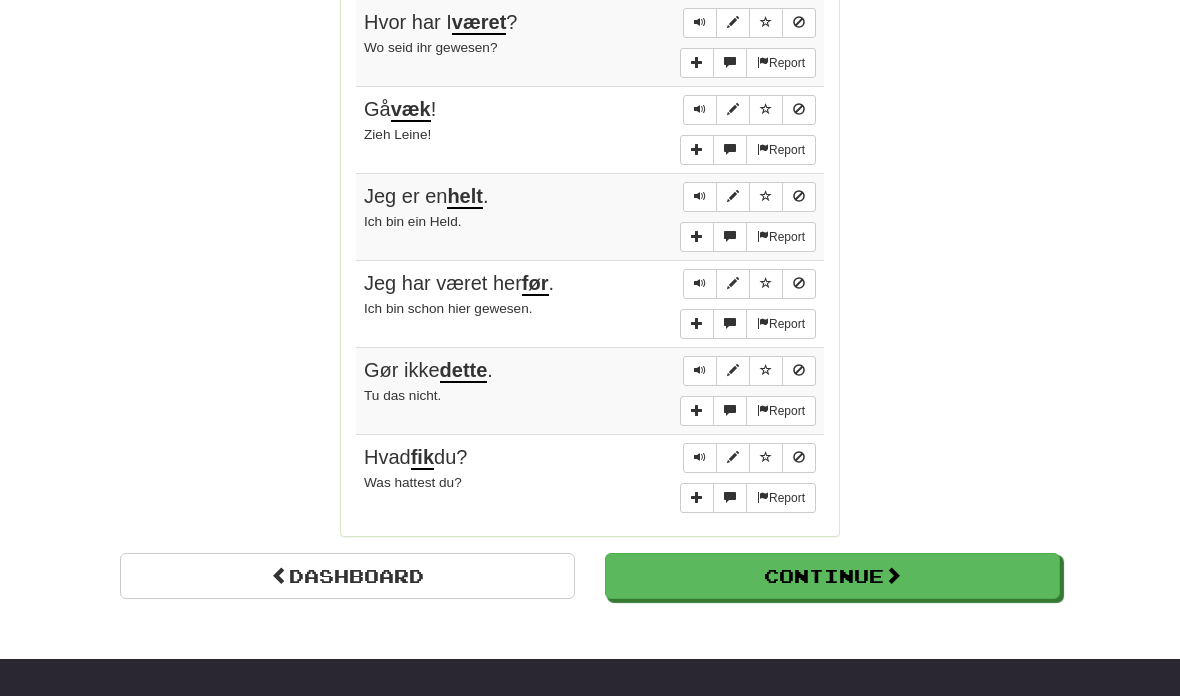scroll, scrollTop: 1560, scrollLeft: 0, axis: vertical 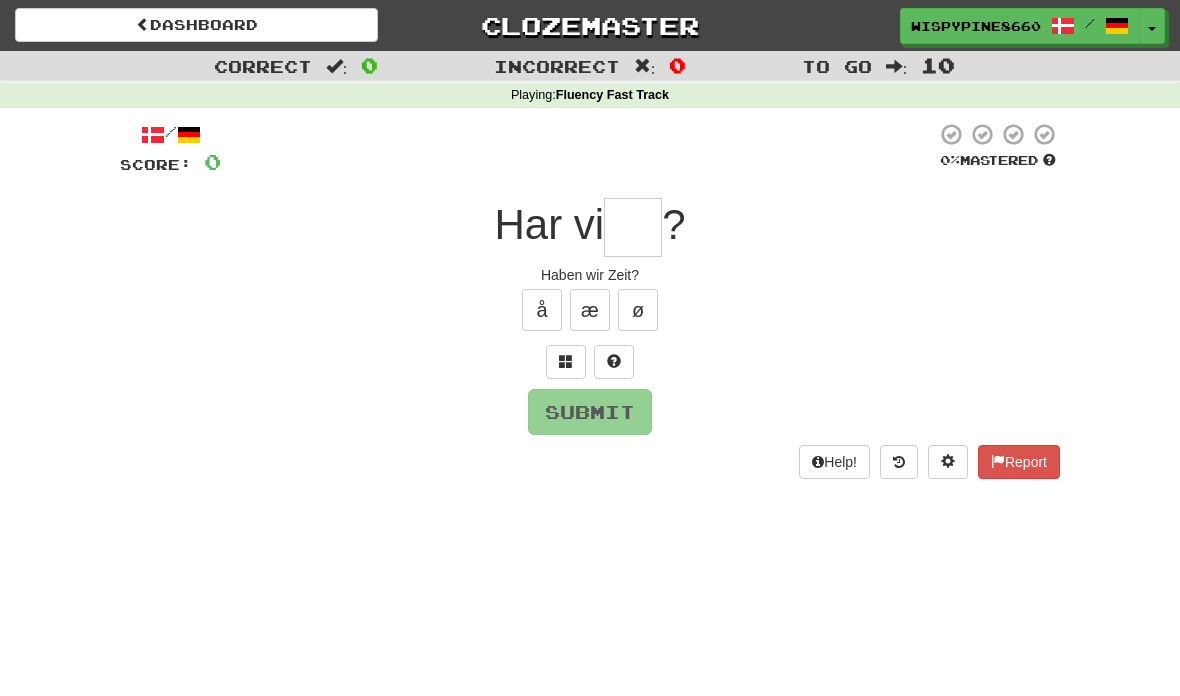 click at bounding box center [633, 227] 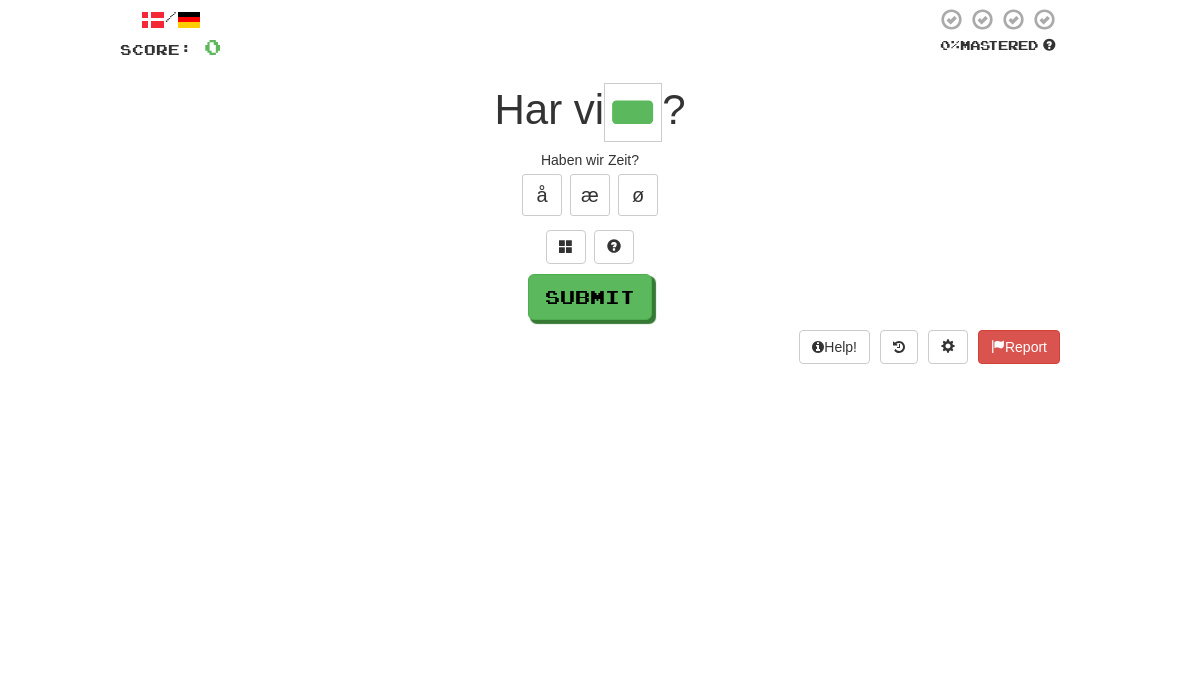 type on "***" 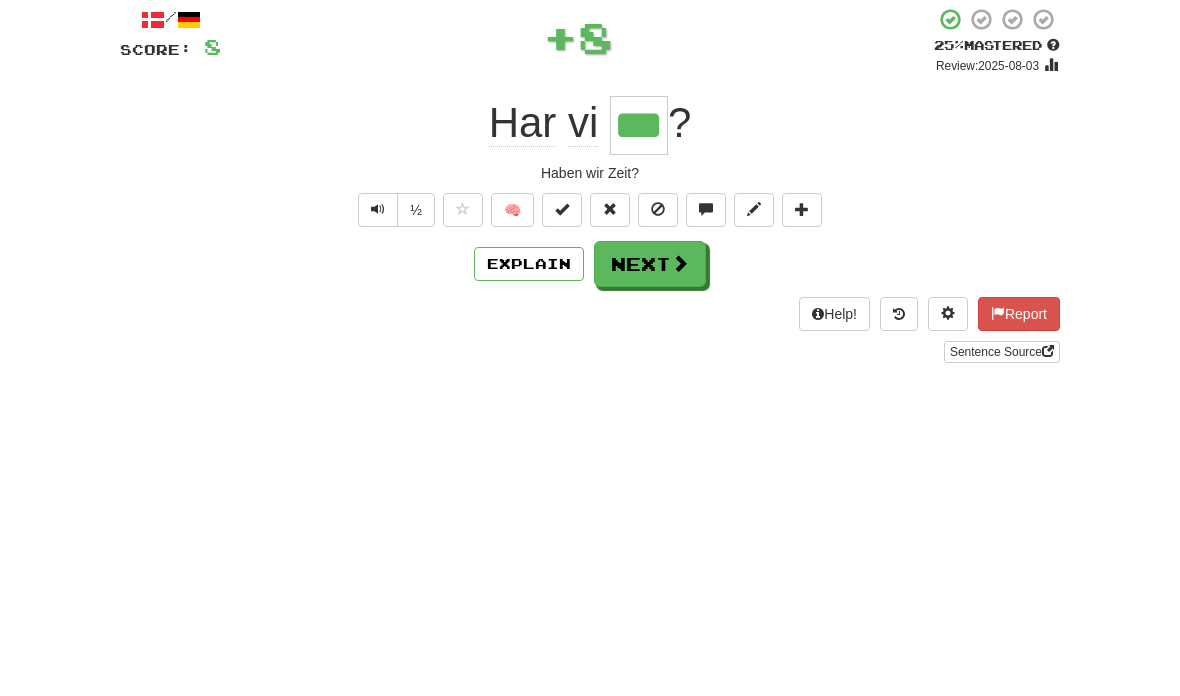 scroll, scrollTop: 115, scrollLeft: 0, axis: vertical 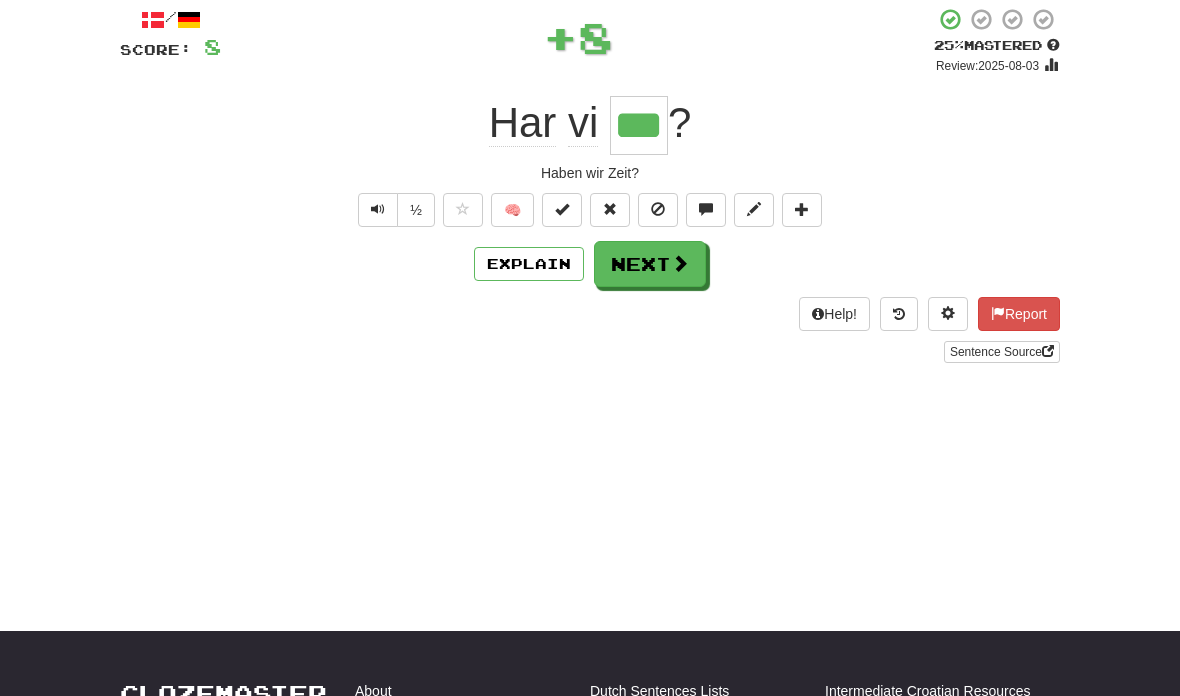 click at bounding box center [680, 263] 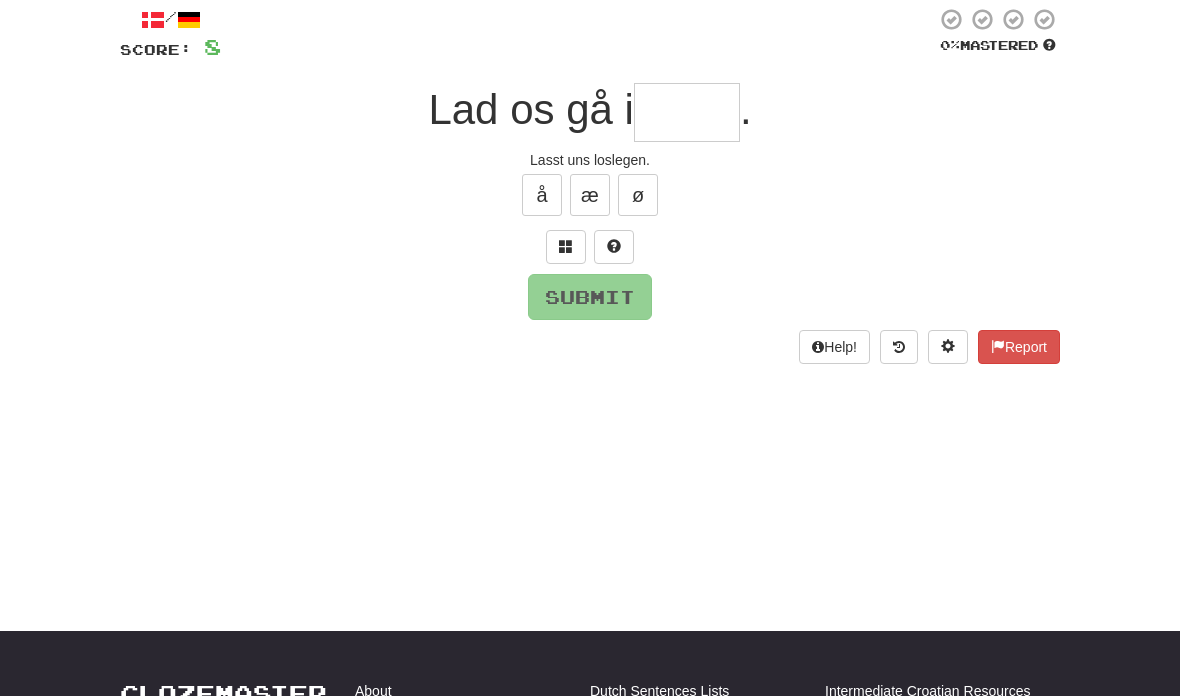 scroll, scrollTop: 114, scrollLeft: 0, axis: vertical 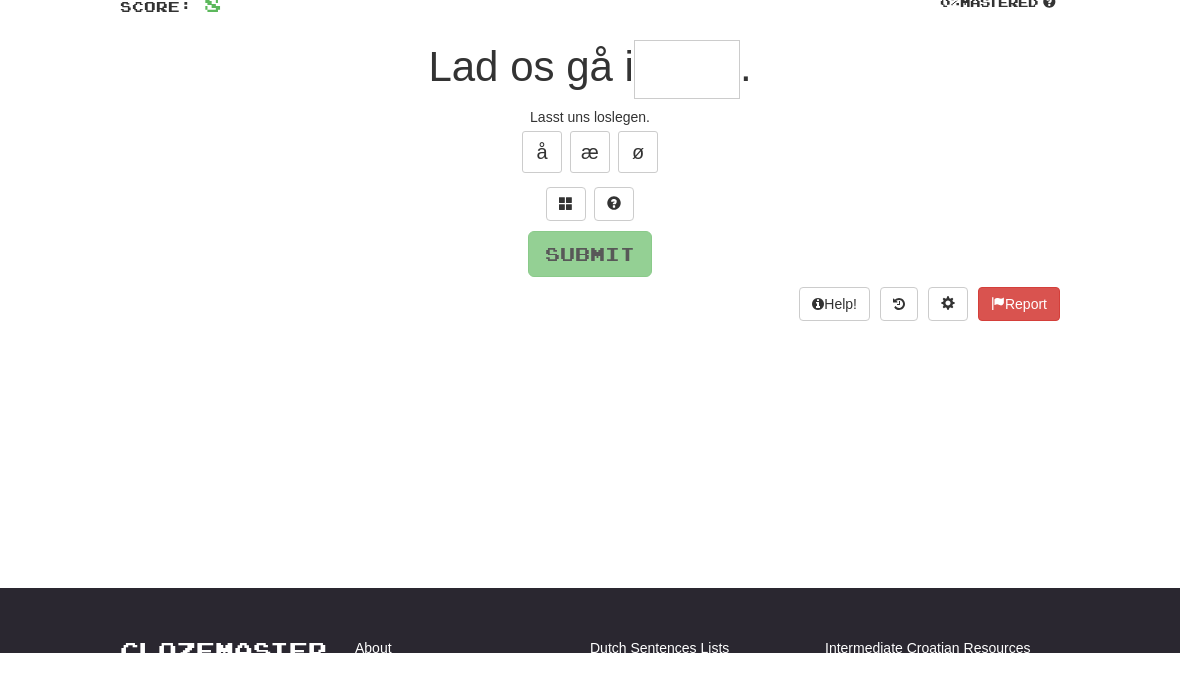 click at bounding box center [614, 247] 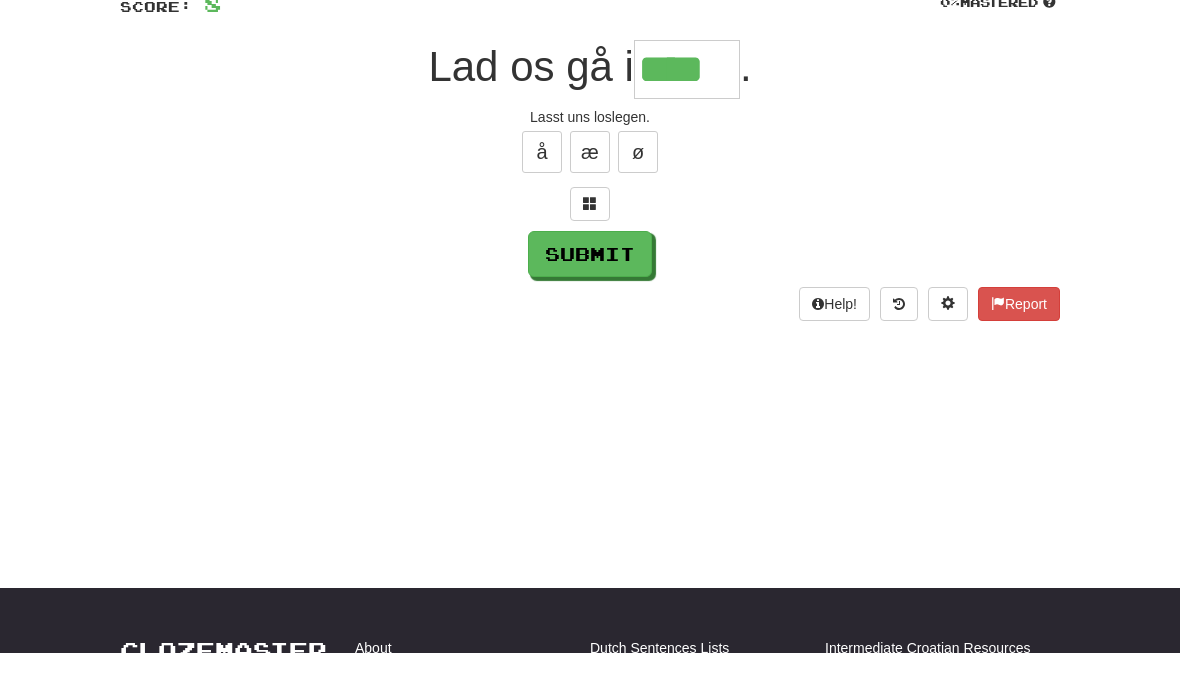 type on "****" 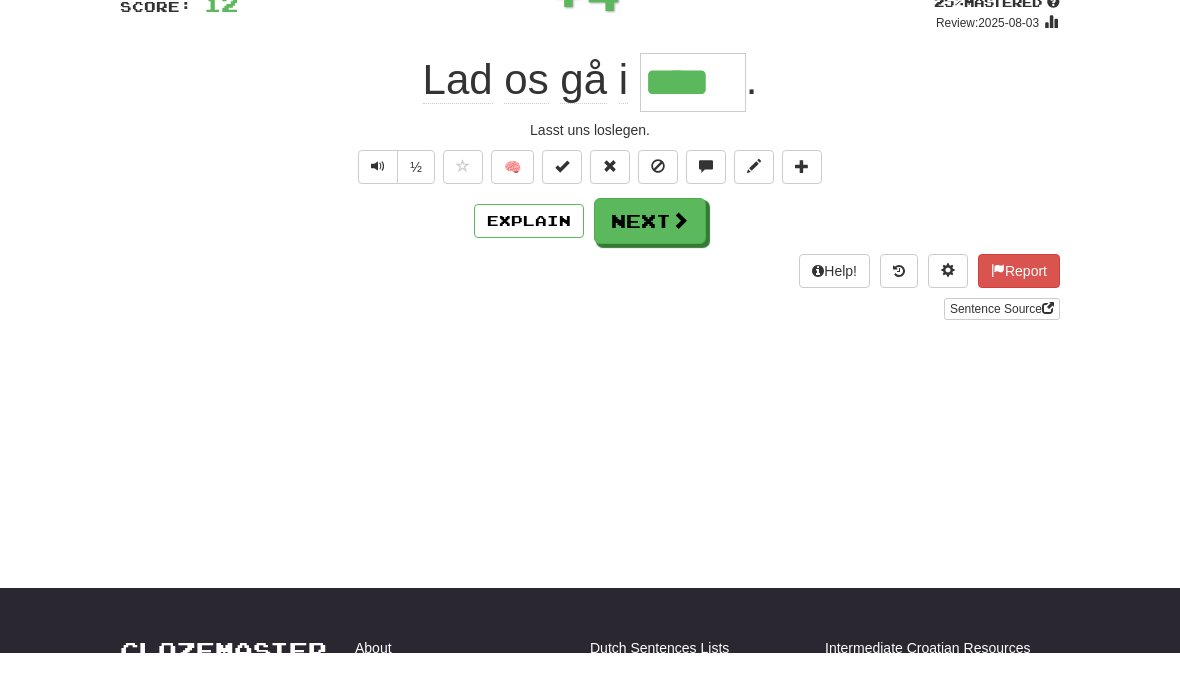 scroll, scrollTop: 158, scrollLeft: 0, axis: vertical 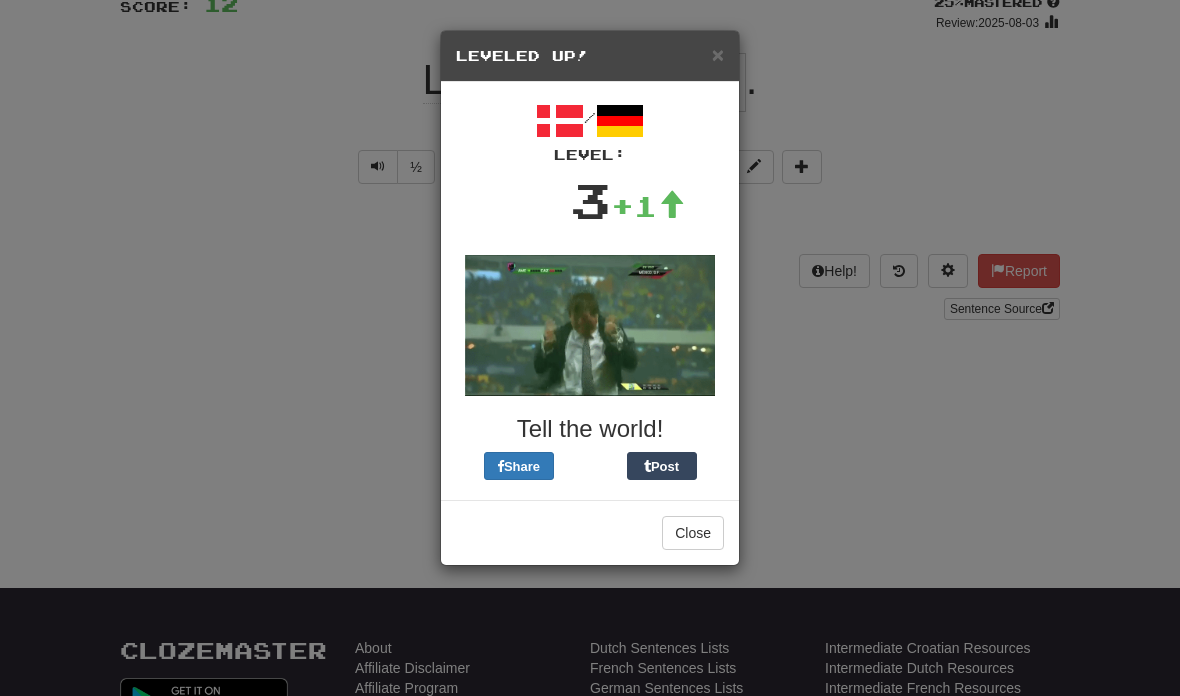 click on "×" at bounding box center (718, 54) 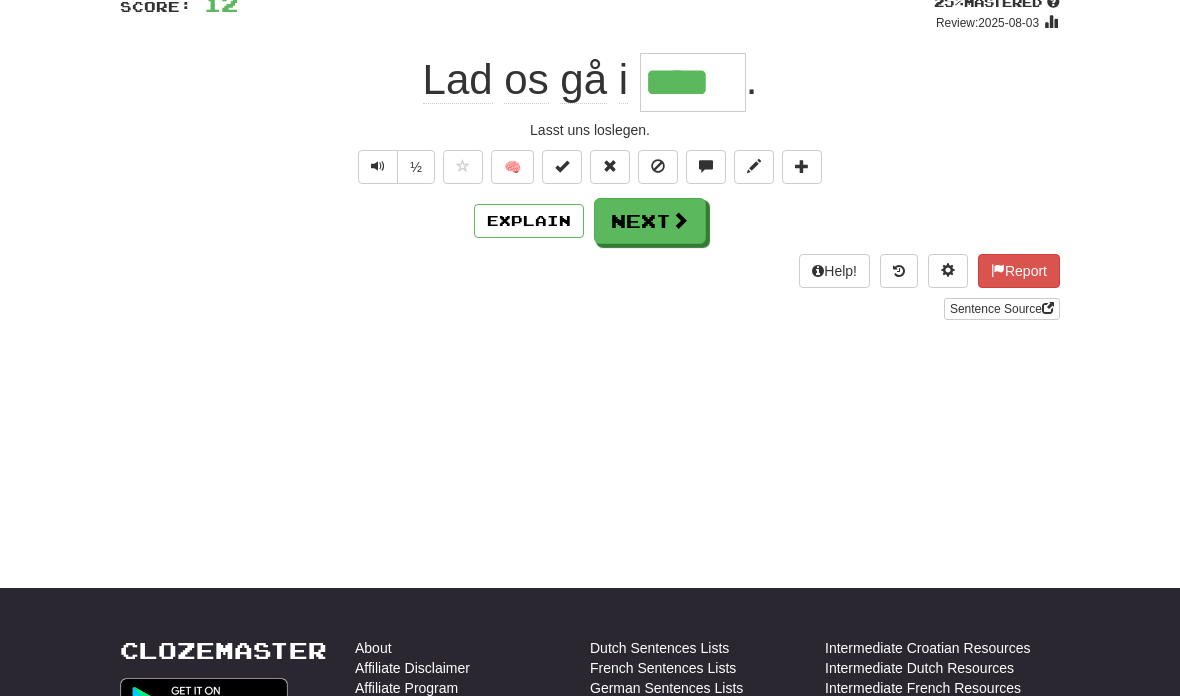 scroll, scrollTop: 0, scrollLeft: 0, axis: both 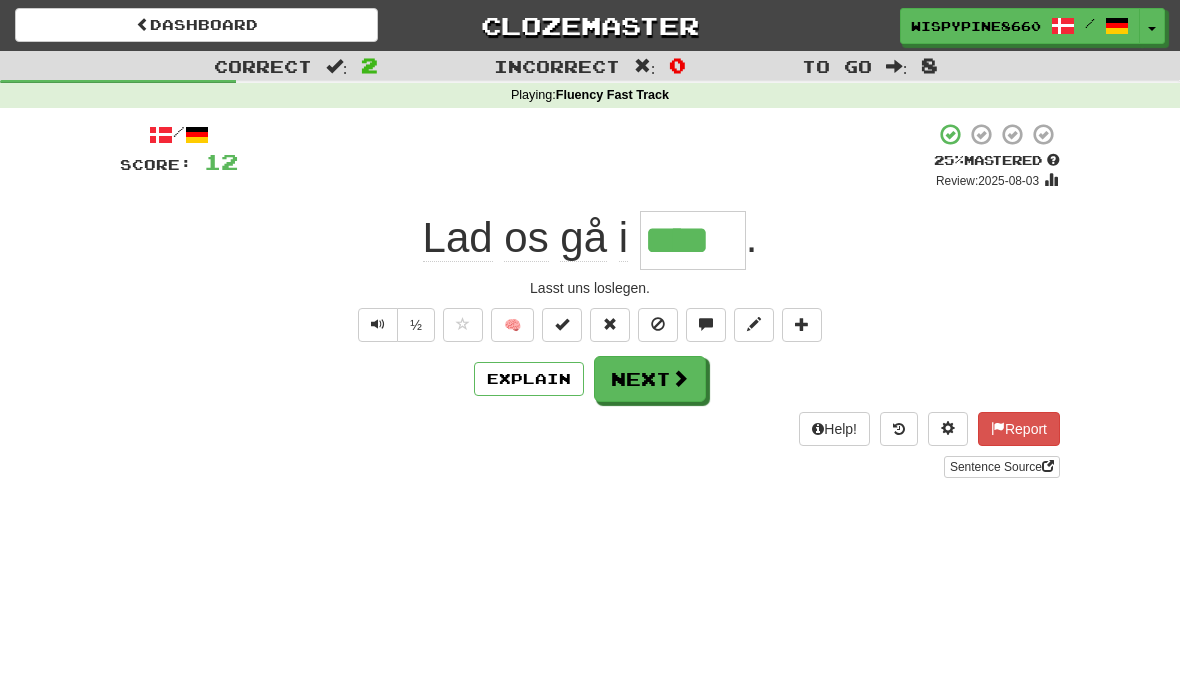 click on "Dashboard" at bounding box center [196, 25] 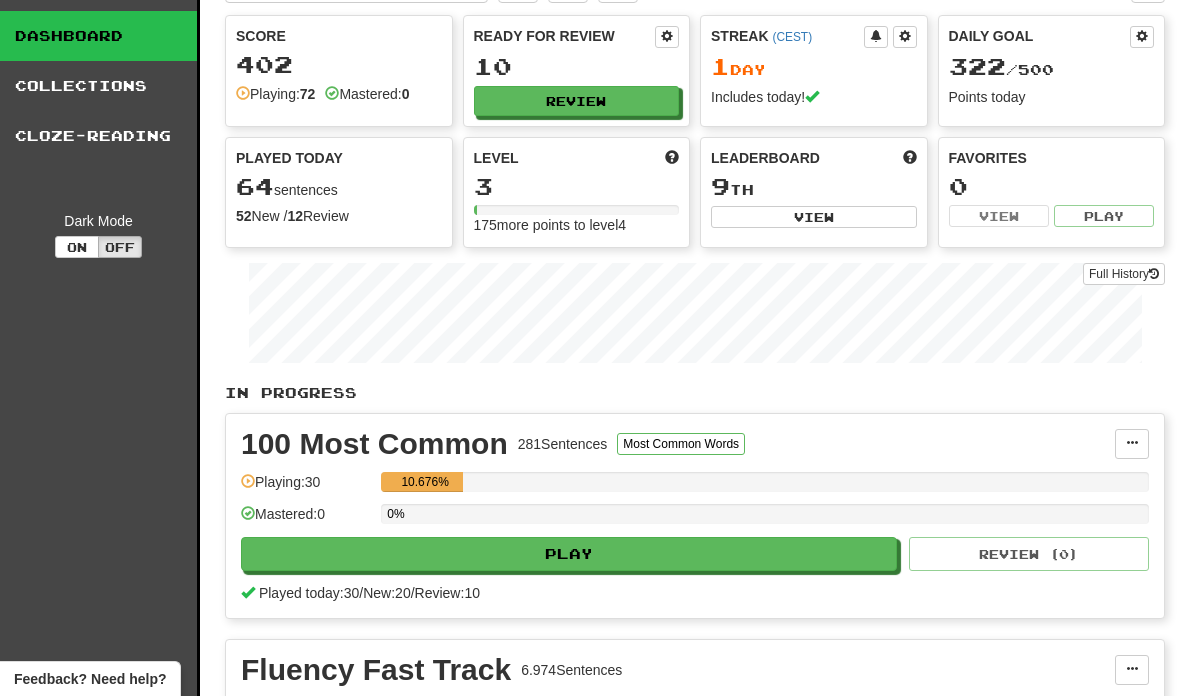 scroll, scrollTop: 0, scrollLeft: 0, axis: both 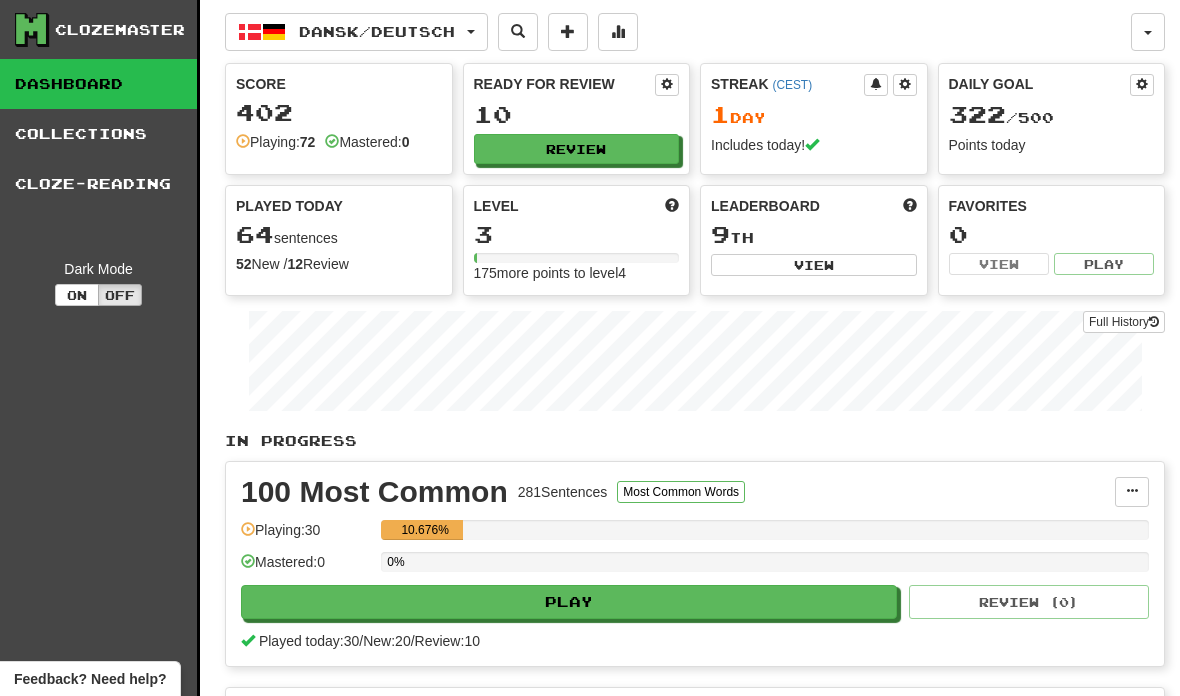 click at bounding box center [618, 31] 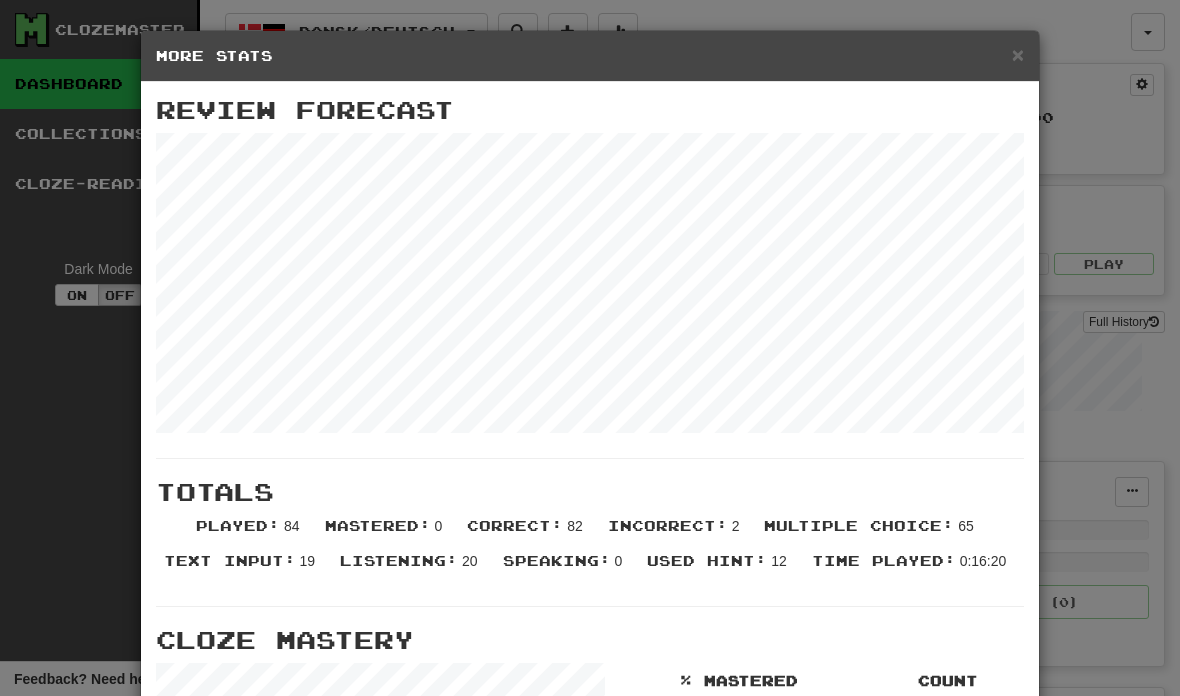 scroll, scrollTop: 0, scrollLeft: 0, axis: both 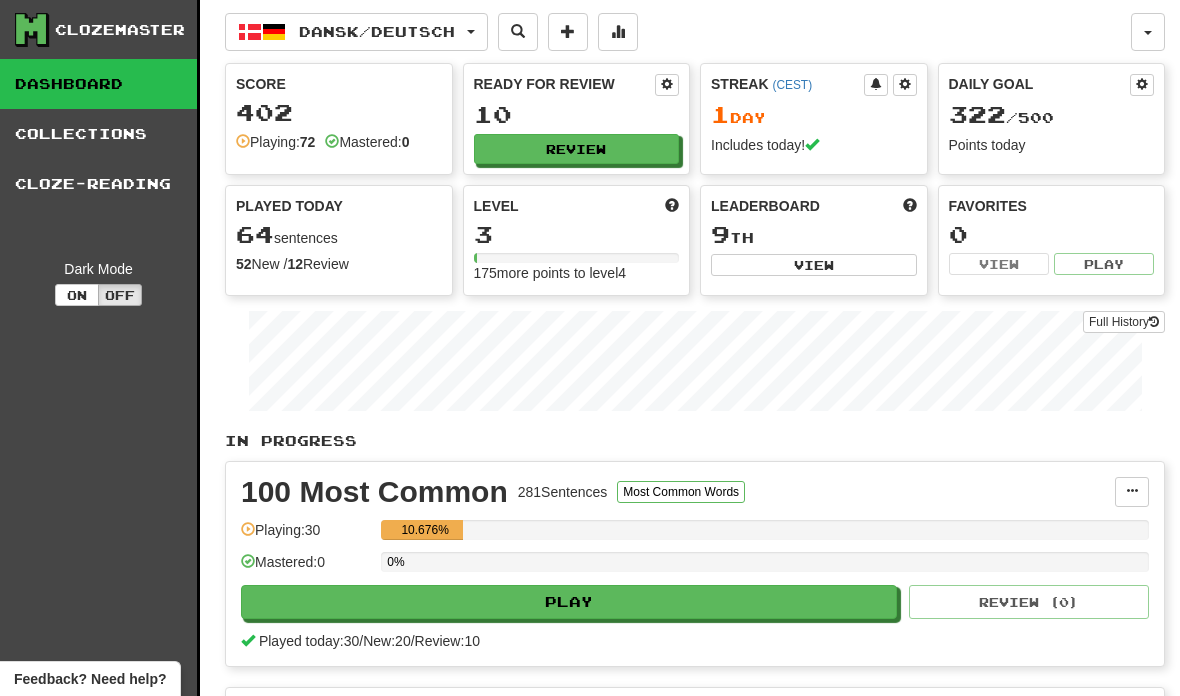 click on "Collections" at bounding box center (98, 134) 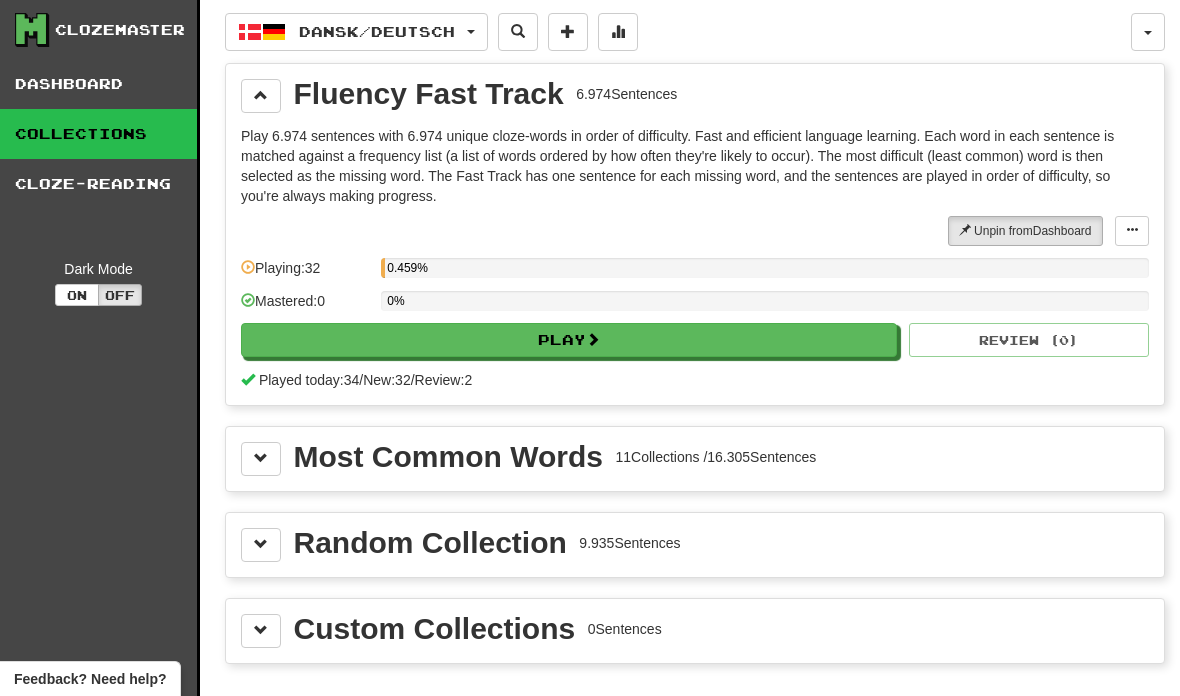 click on "Cloze-Reading" at bounding box center (98, 184) 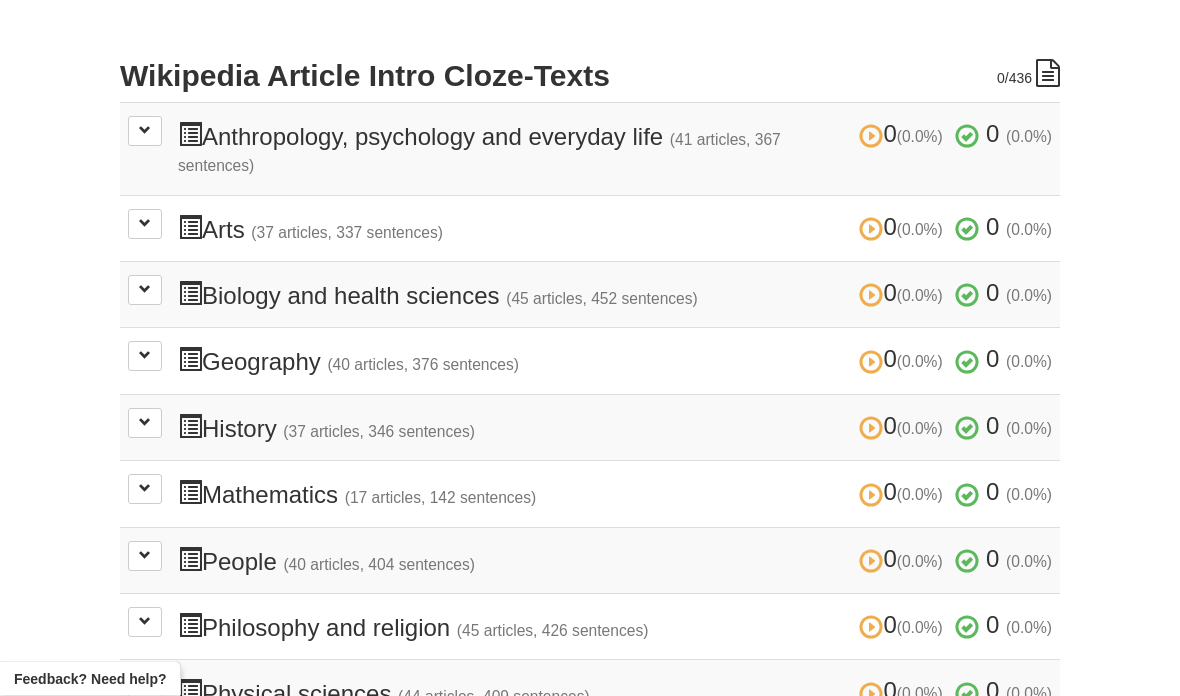 scroll, scrollTop: 440, scrollLeft: 0, axis: vertical 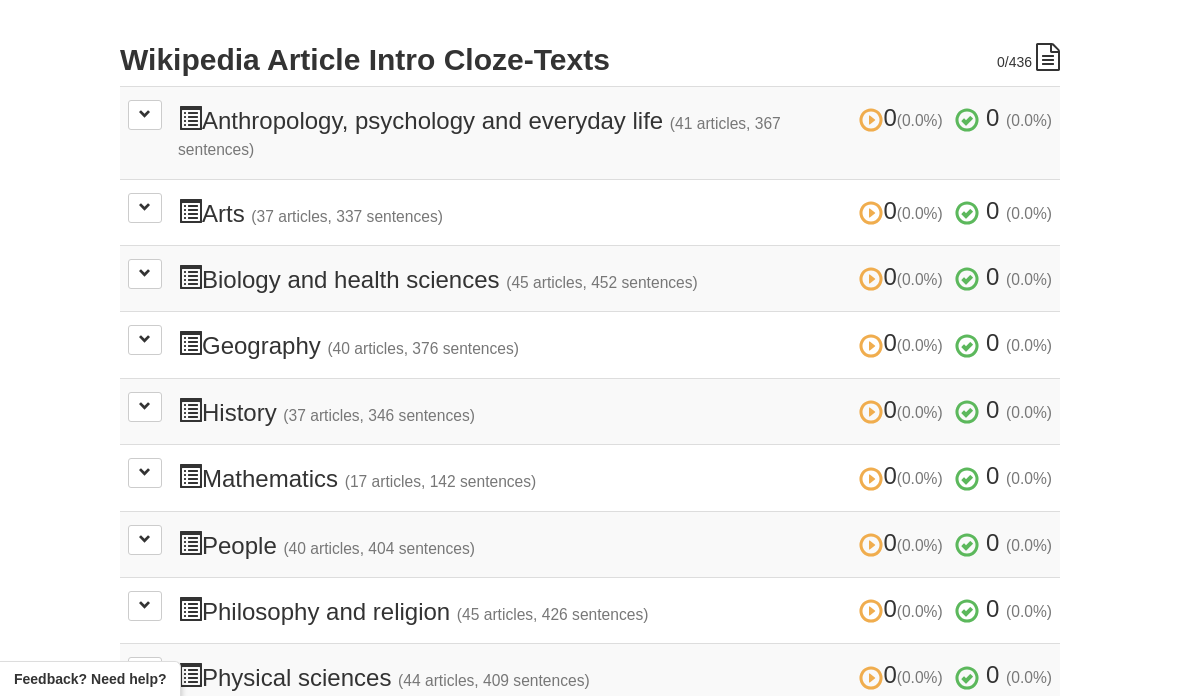 click at bounding box center [145, 407] 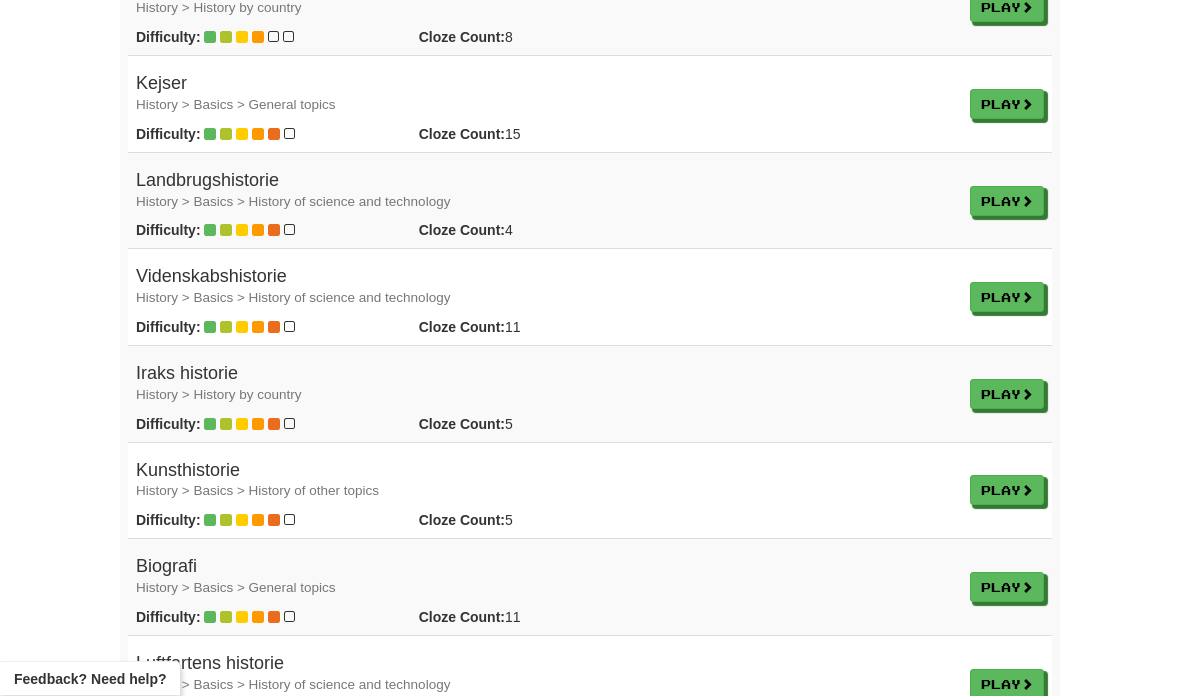 scroll, scrollTop: 1498, scrollLeft: 0, axis: vertical 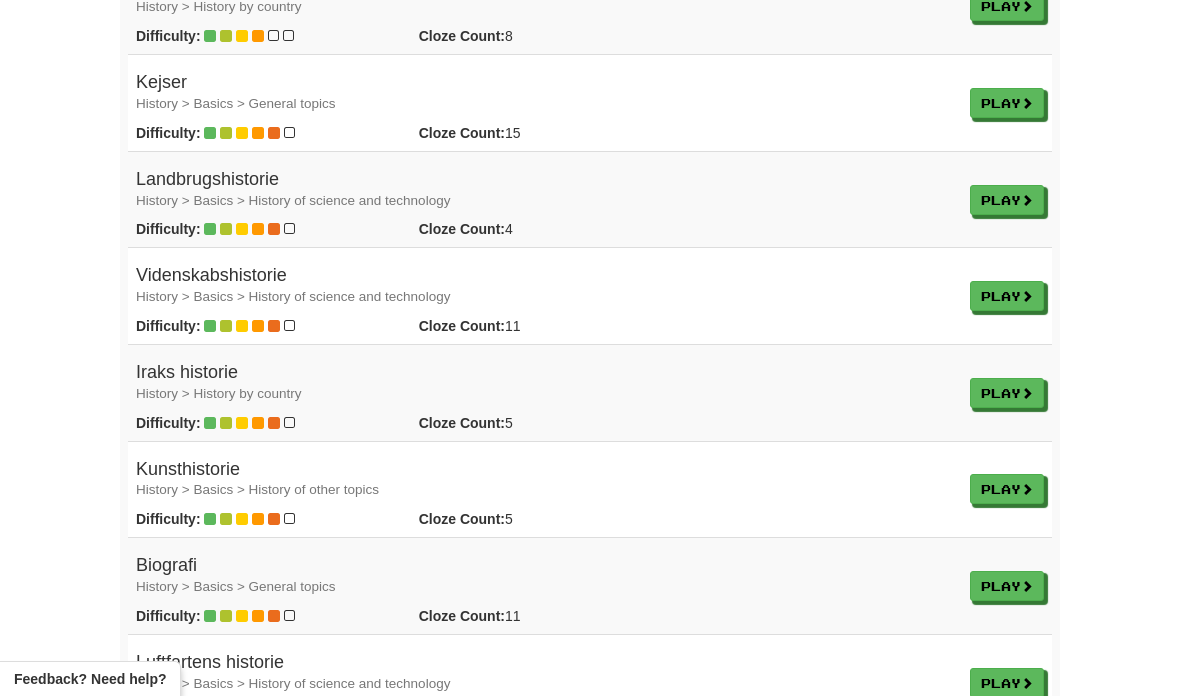 click on "Landbrugshistorie
History > Basics > History of science and technology" at bounding box center [545, 190] 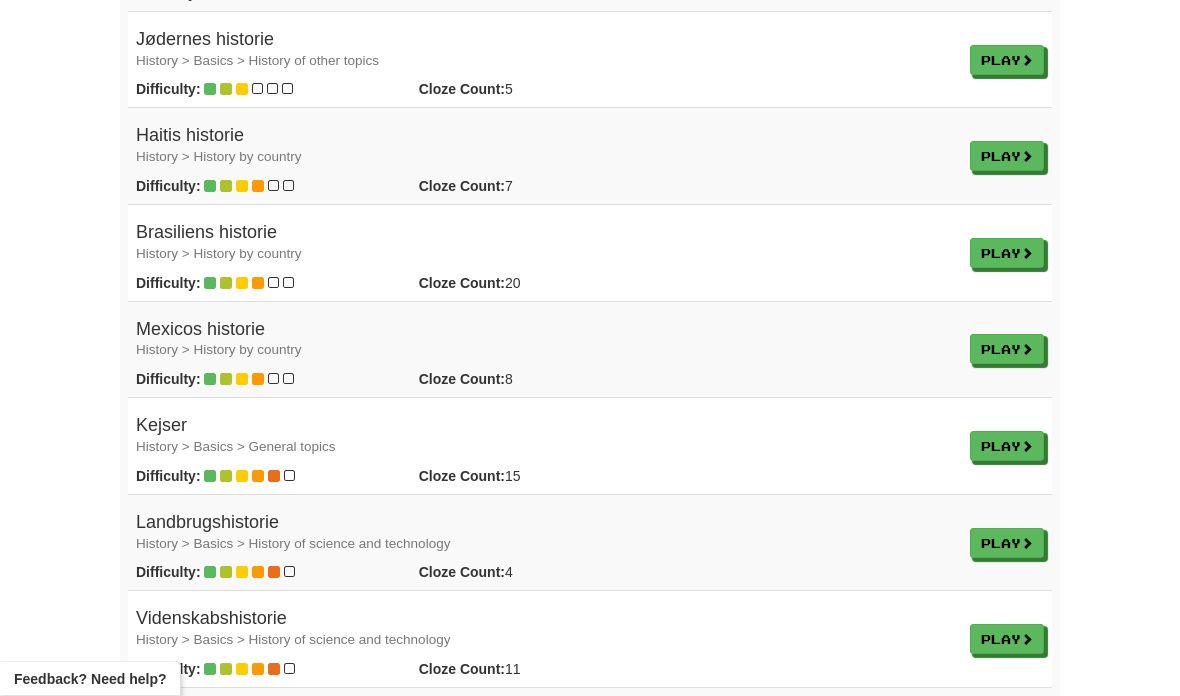 scroll, scrollTop: 1155, scrollLeft: 0, axis: vertical 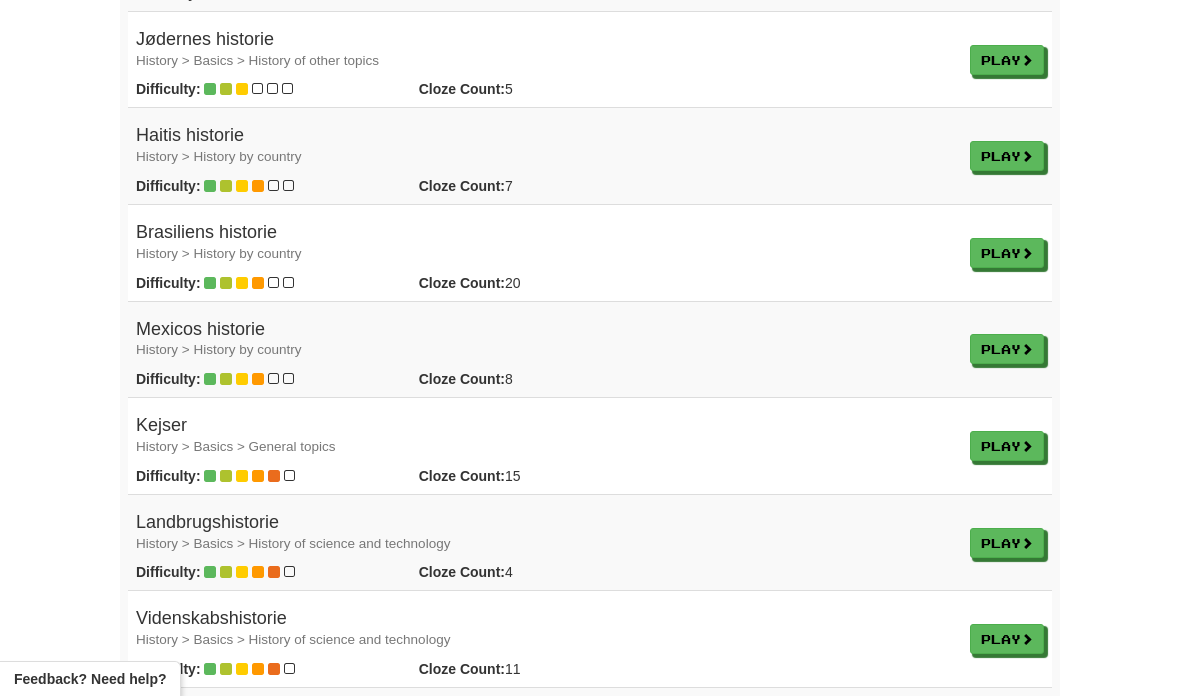 click at bounding box center (1027, 543) 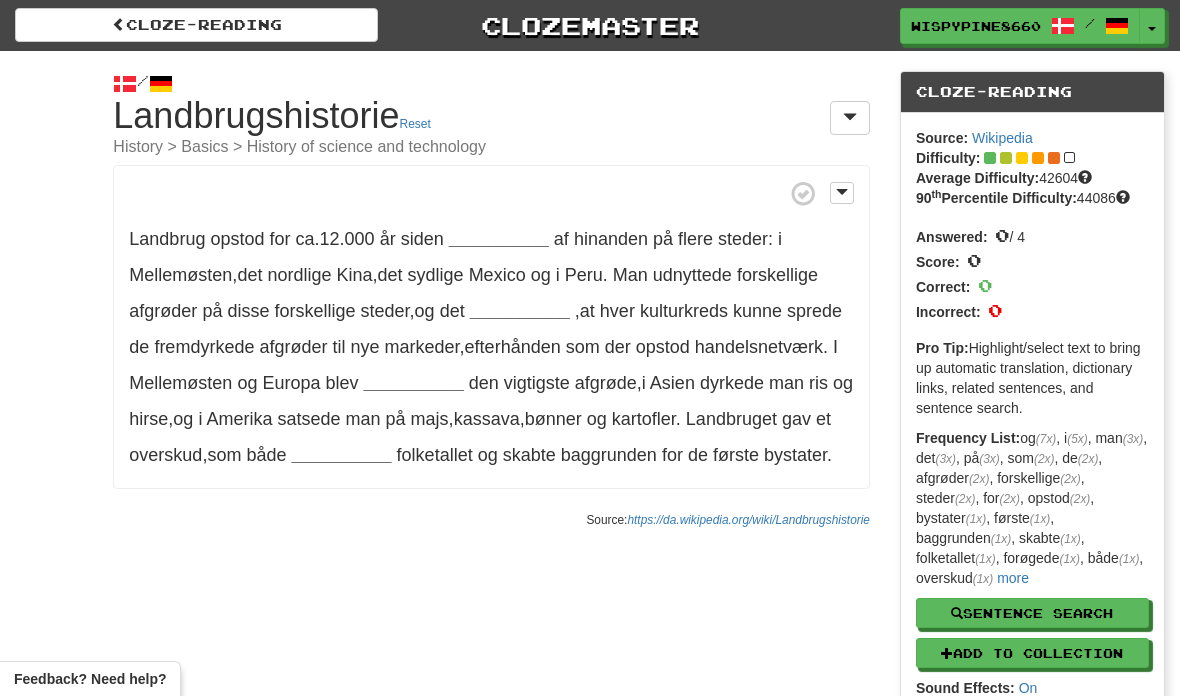 scroll, scrollTop: 0, scrollLeft: 0, axis: both 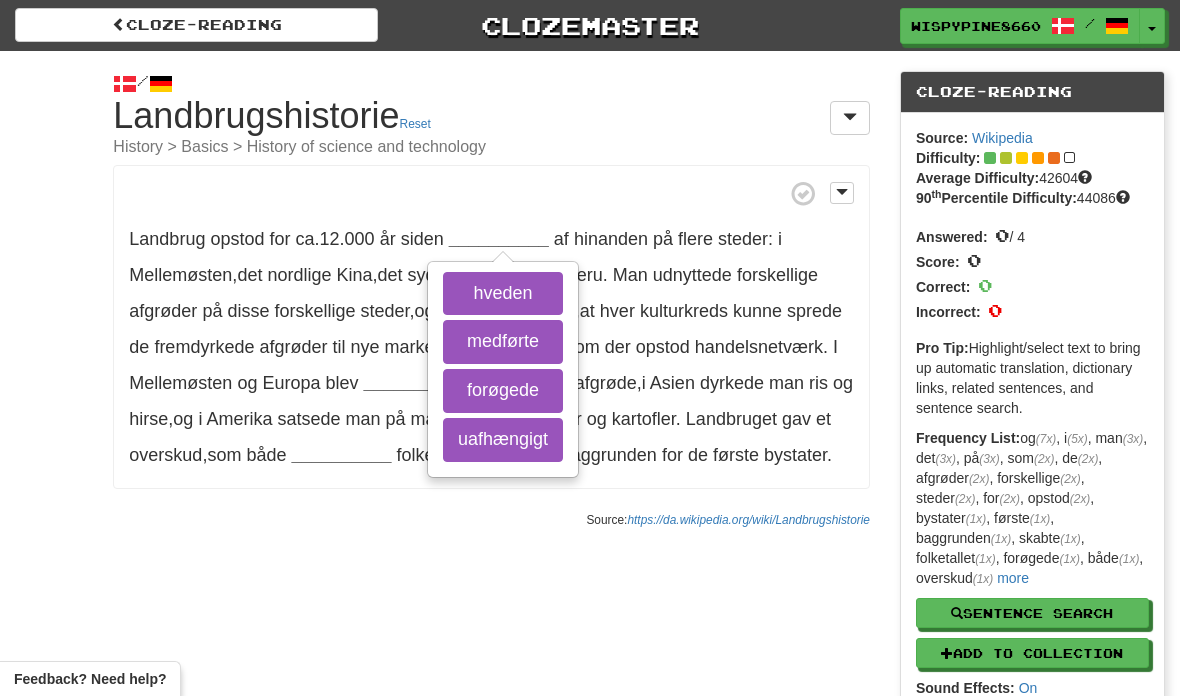 click on "hveden" at bounding box center [503, 294] 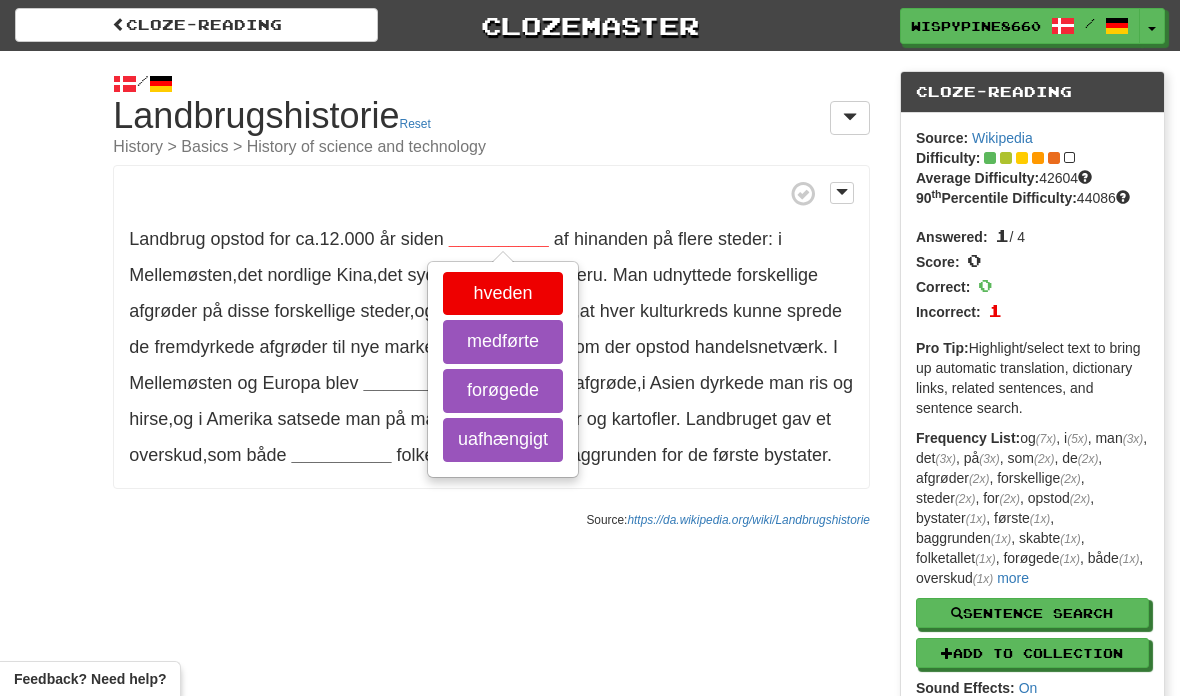 click on "medførte" at bounding box center (503, 342) 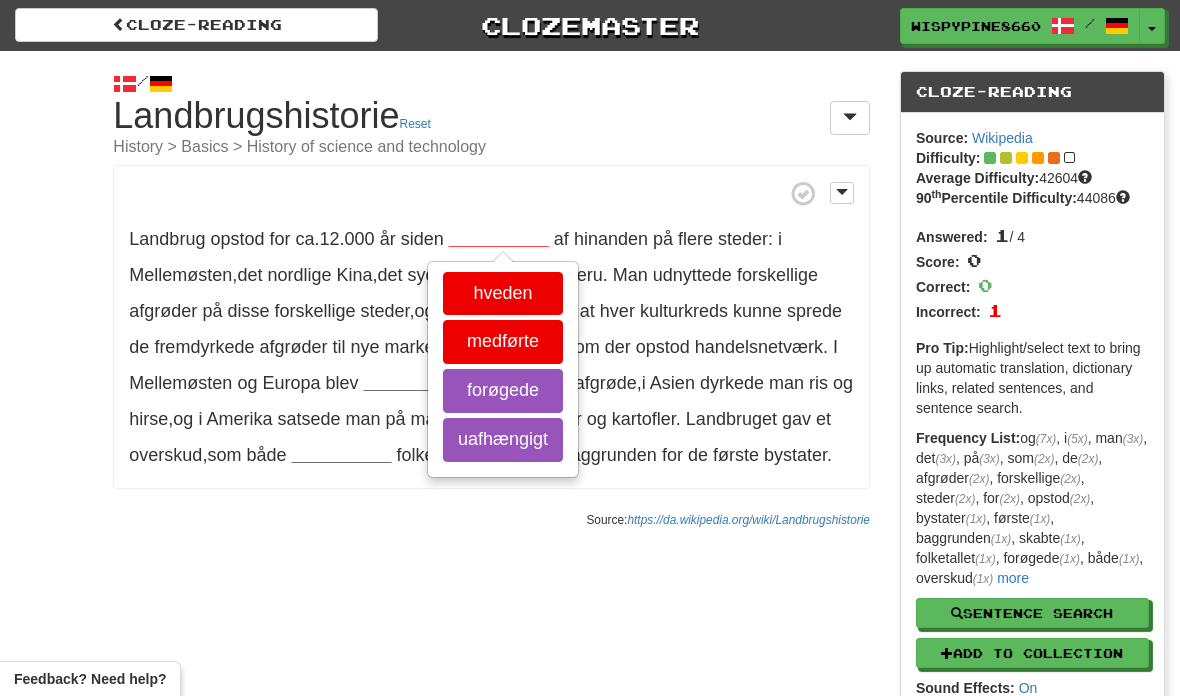 click on "forøgede" at bounding box center [503, 391] 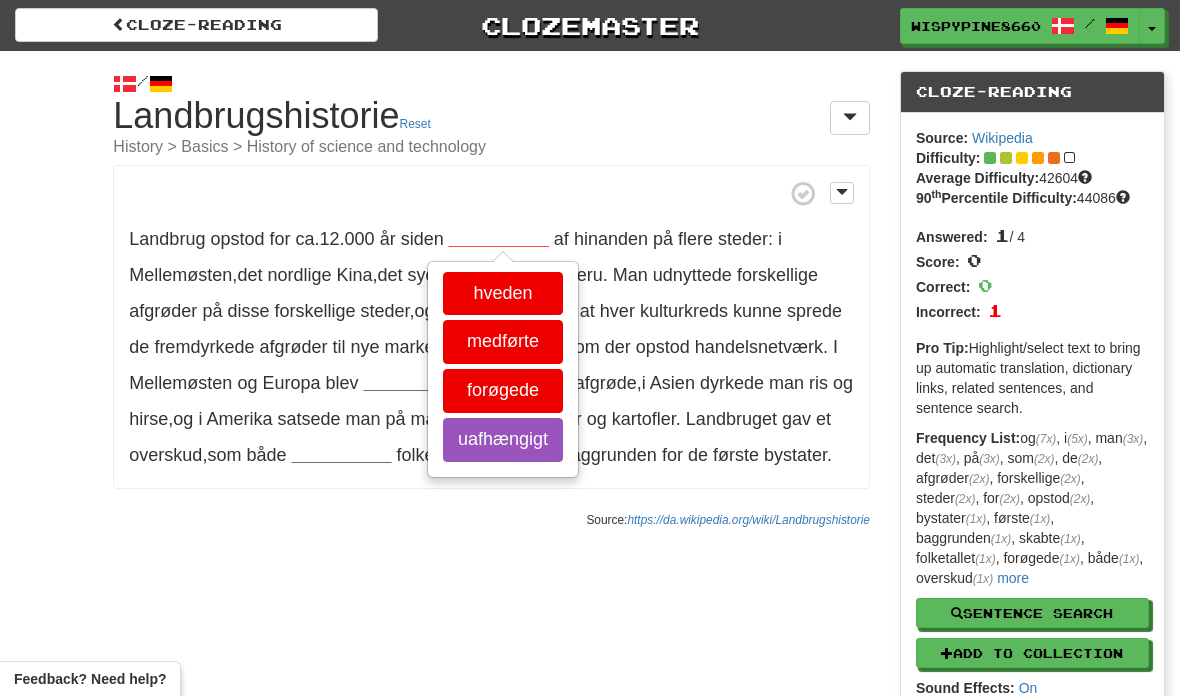 click on "uafhængigt" at bounding box center [503, 440] 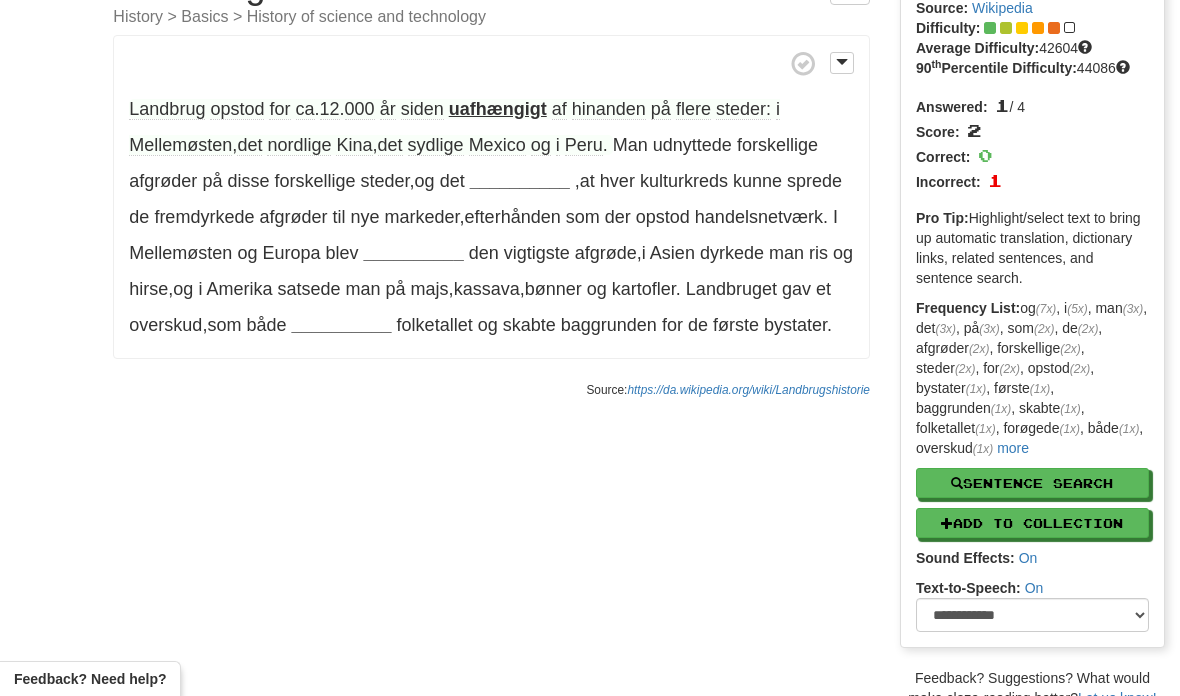 scroll, scrollTop: 0, scrollLeft: 0, axis: both 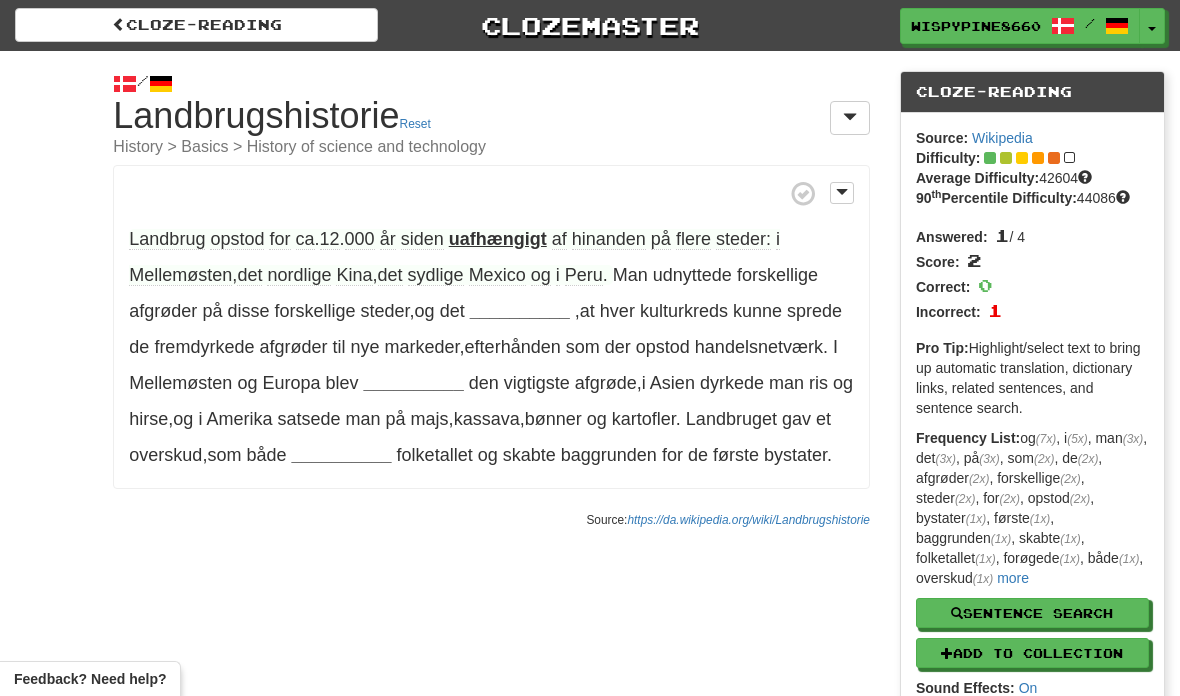 click on "__________" at bounding box center [520, 311] 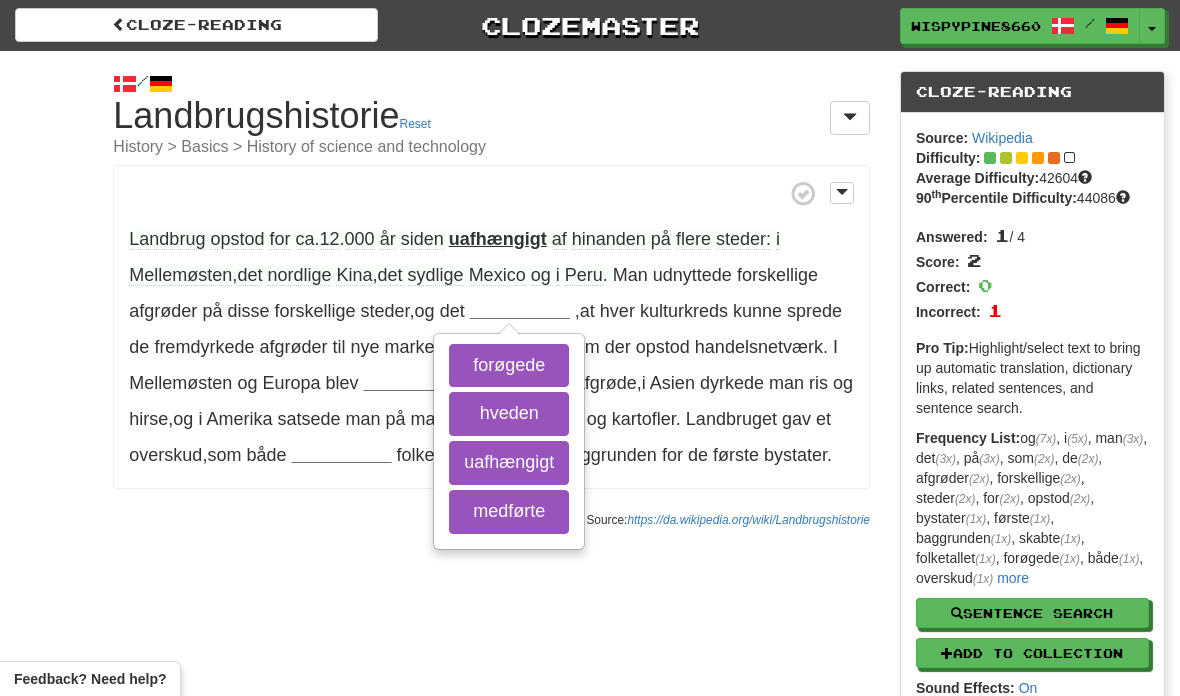 click on "hveden" at bounding box center [509, 414] 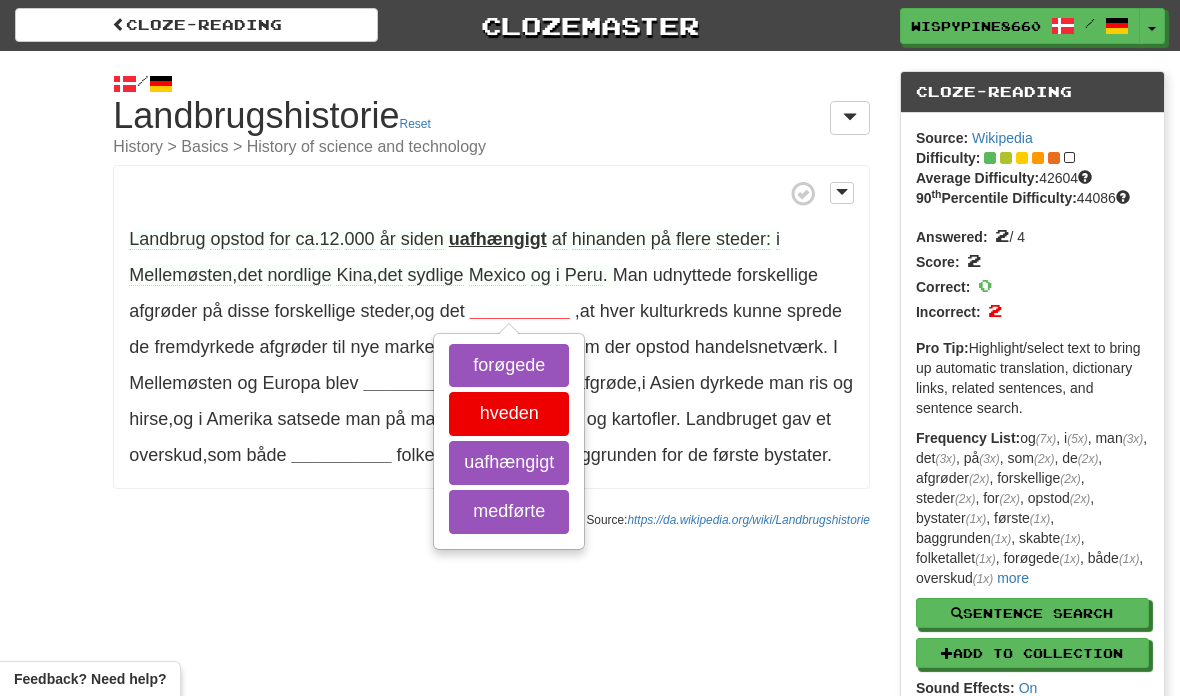 click on "medførte" at bounding box center (509, 512) 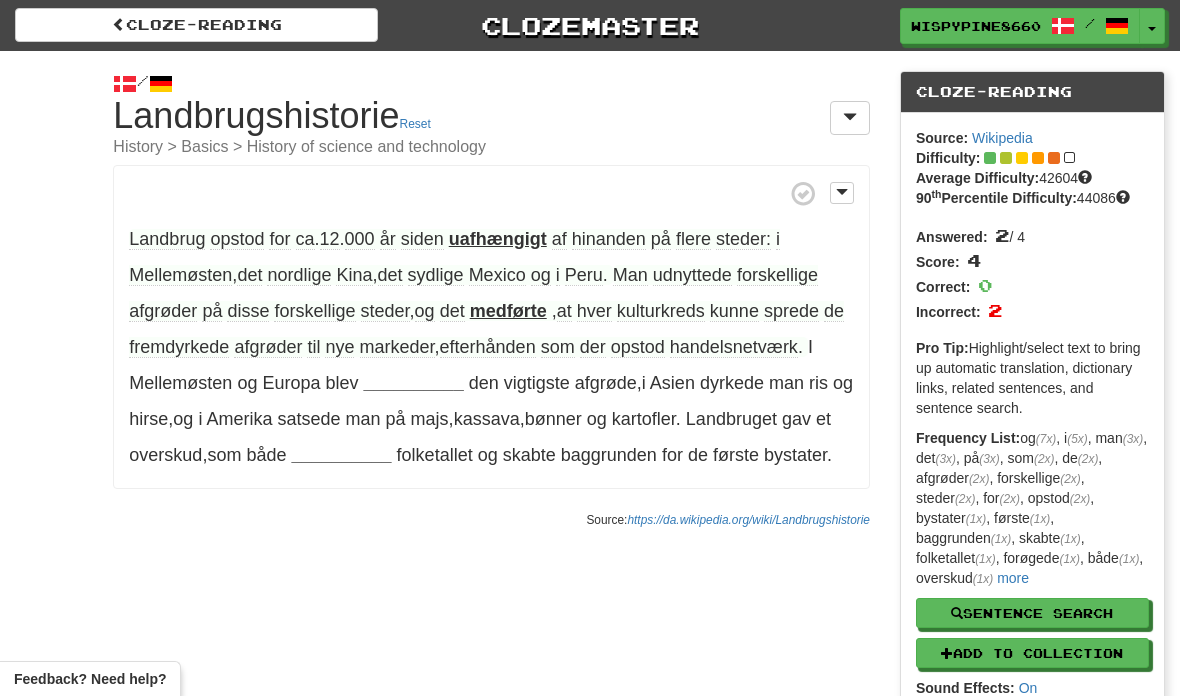 click on "__________" at bounding box center [414, 383] 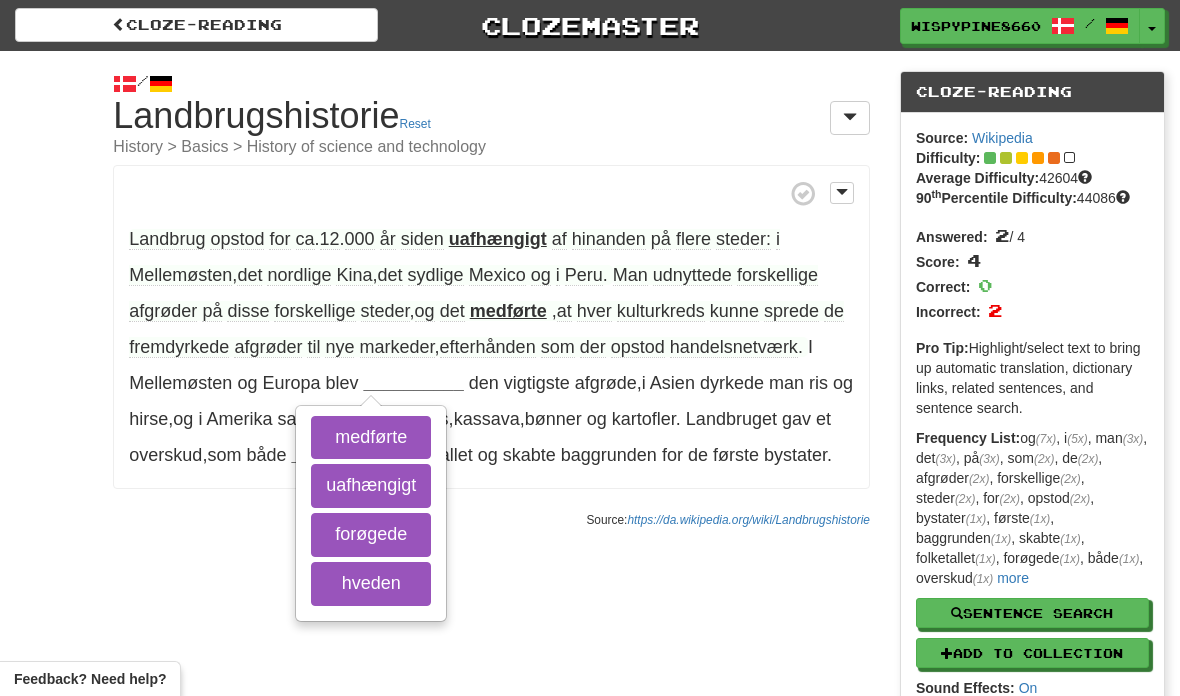 click on "hveden" at bounding box center (371, 584) 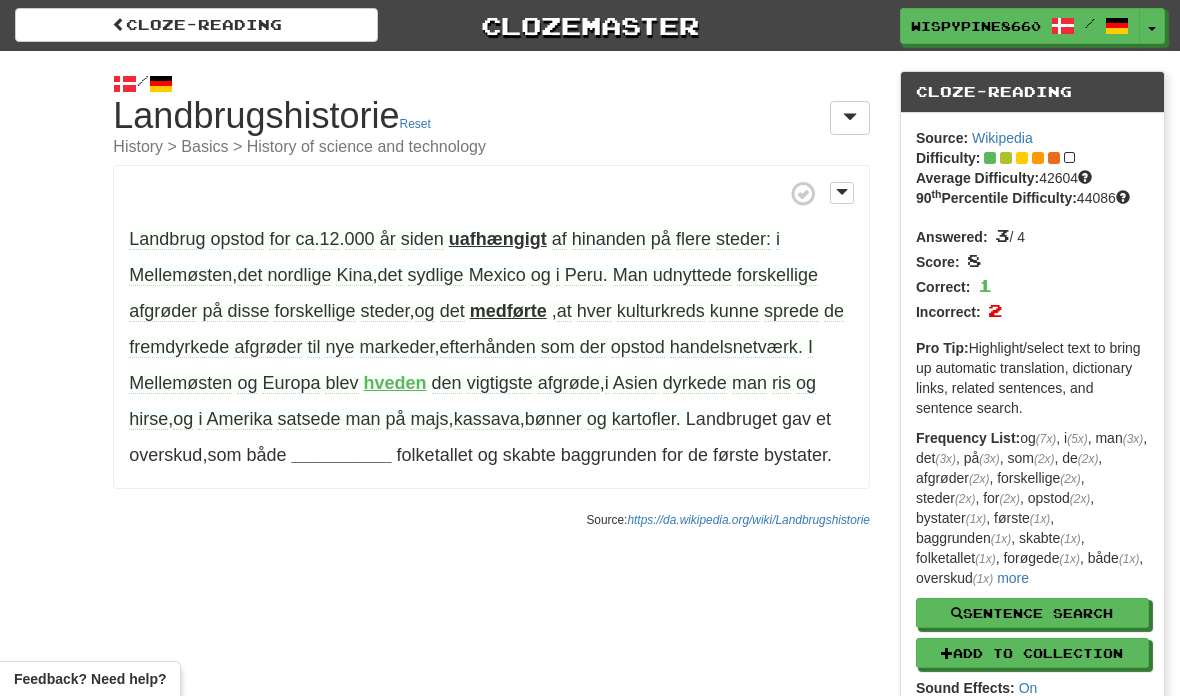 click on "__________" at bounding box center (341, 455) 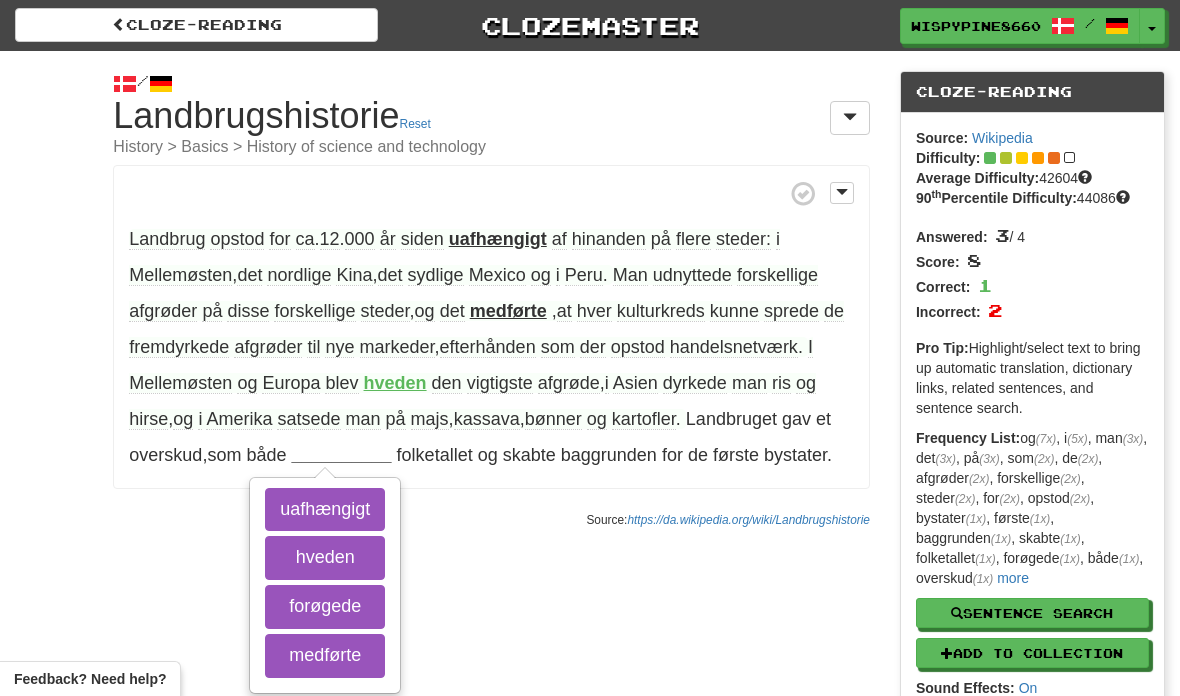 click on "forøgede" at bounding box center (325, 607) 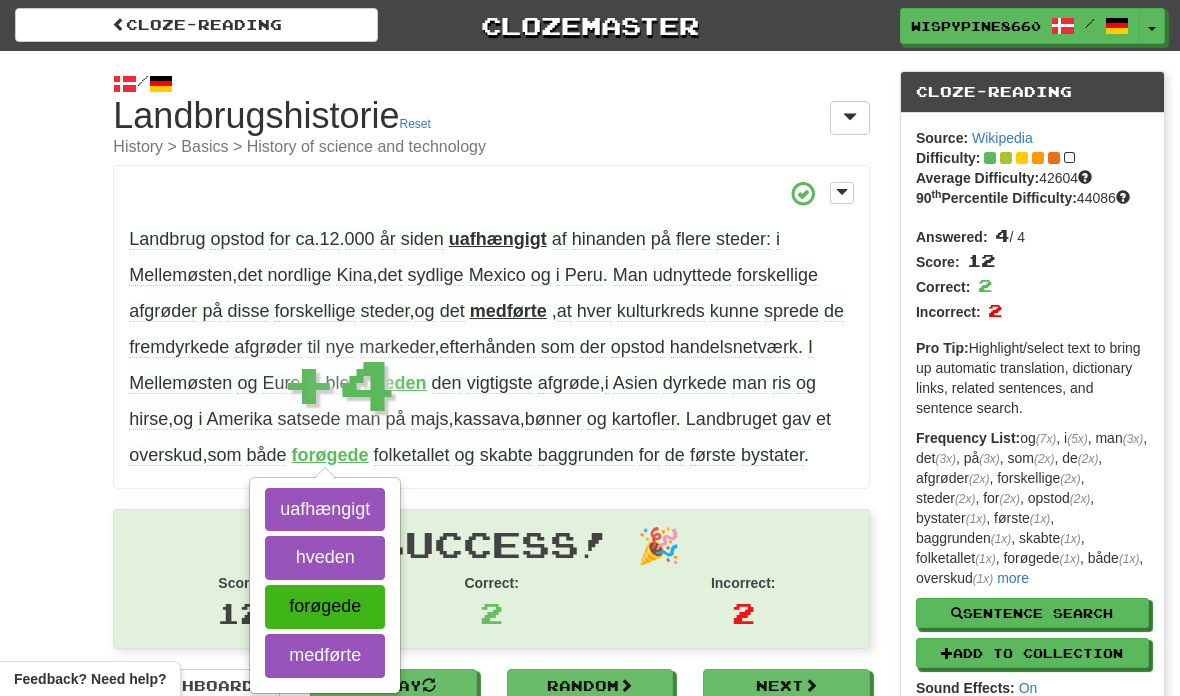 scroll, scrollTop: 29, scrollLeft: 0, axis: vertical 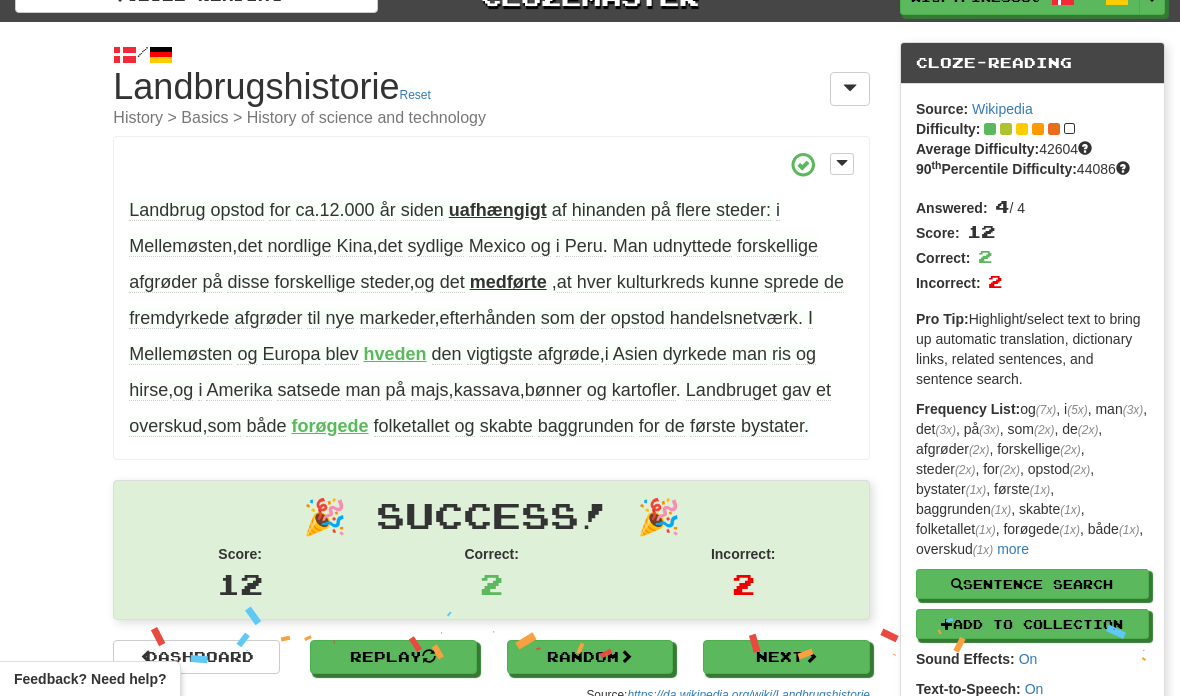 click on "Next" at bounding box center (786, 657) 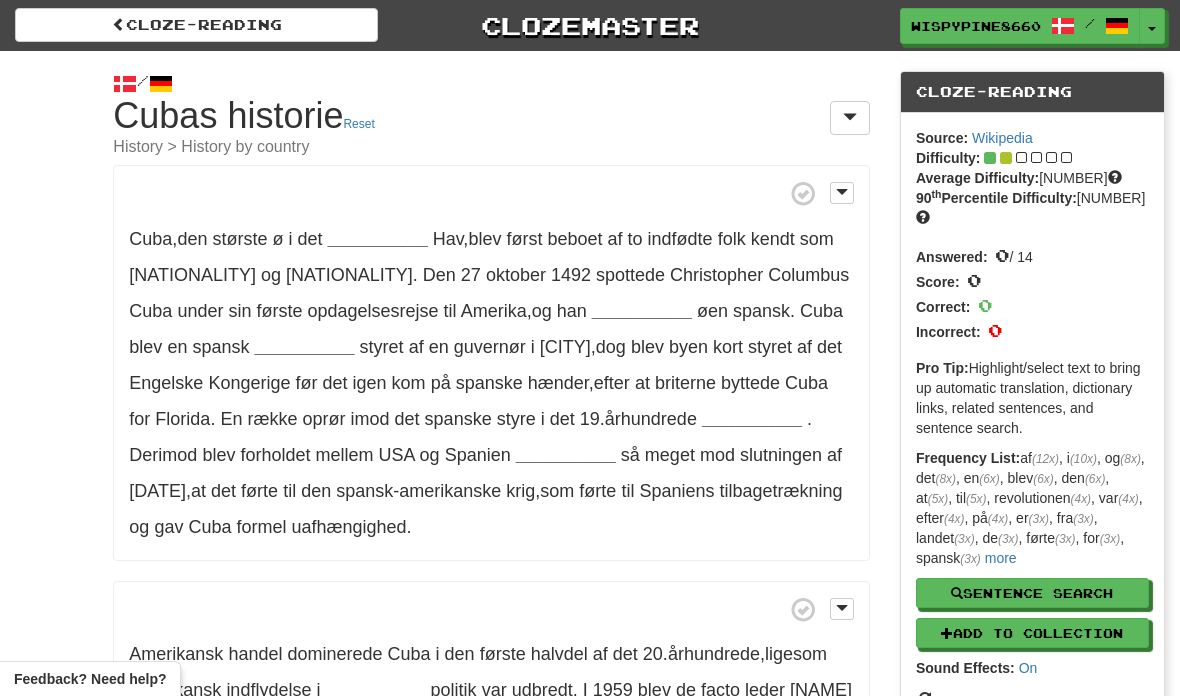 scroll, scrollTop: 0, scrollLeft: 0, axis: both 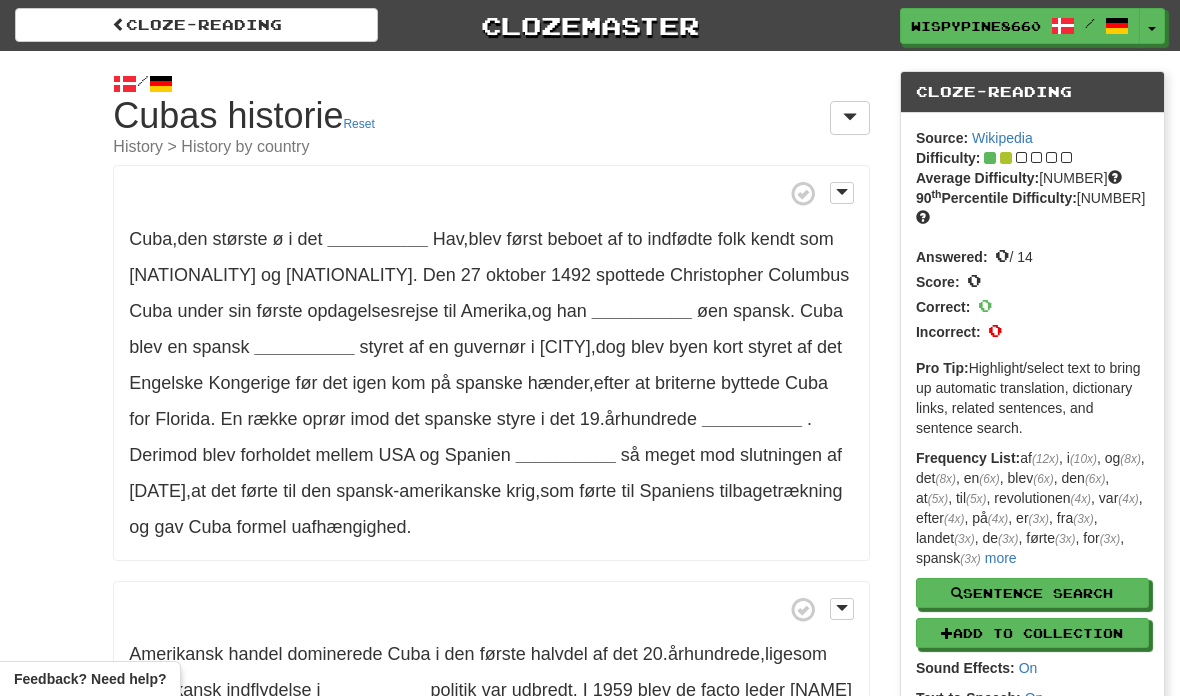 click on "__________" at bounding box center [378, 239] 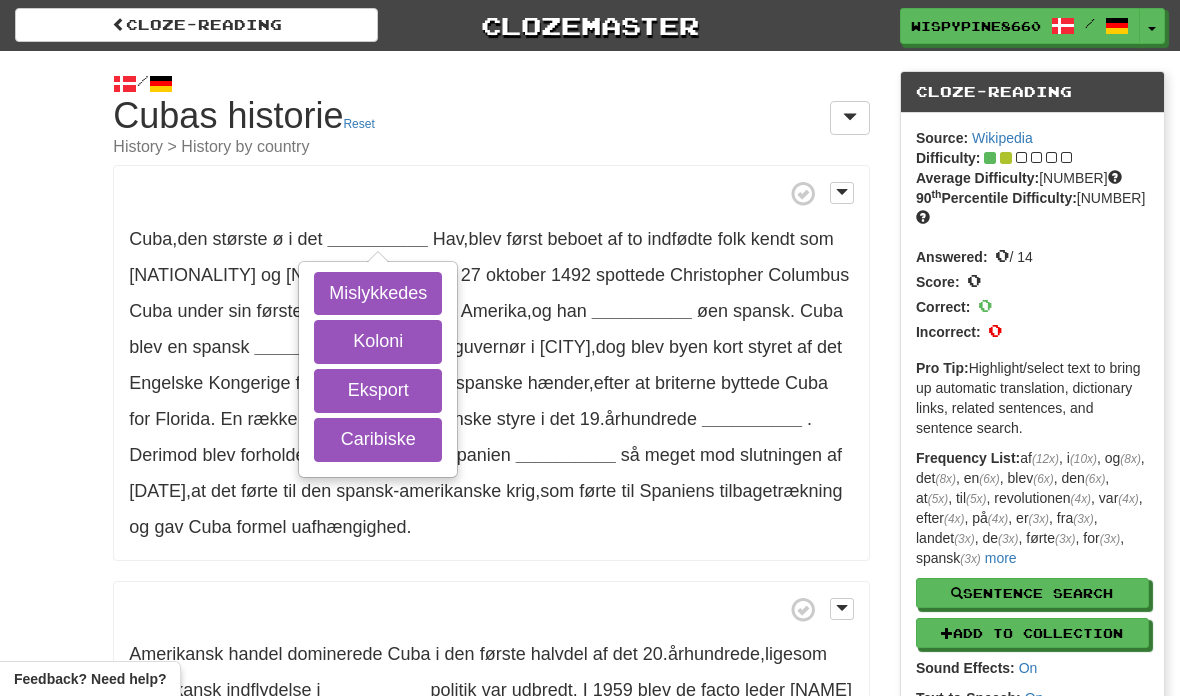 click on "Caribiske" at bounding box center (378, 440) 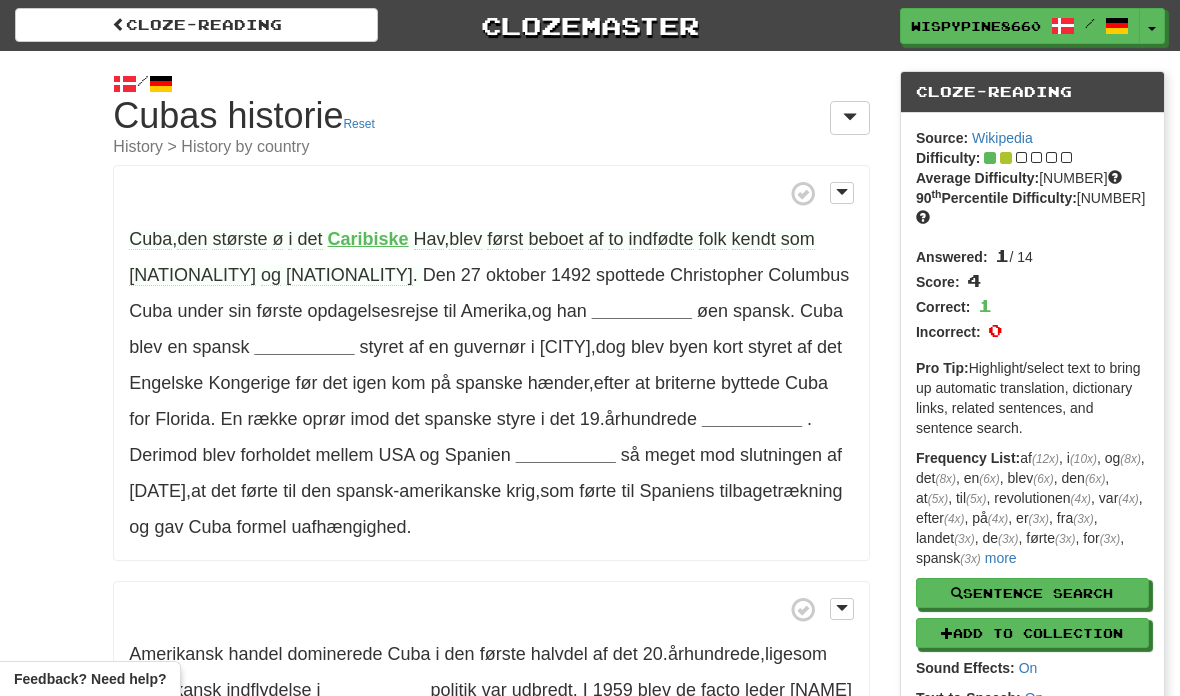 click on "__________" at bounding box center (642, 311) 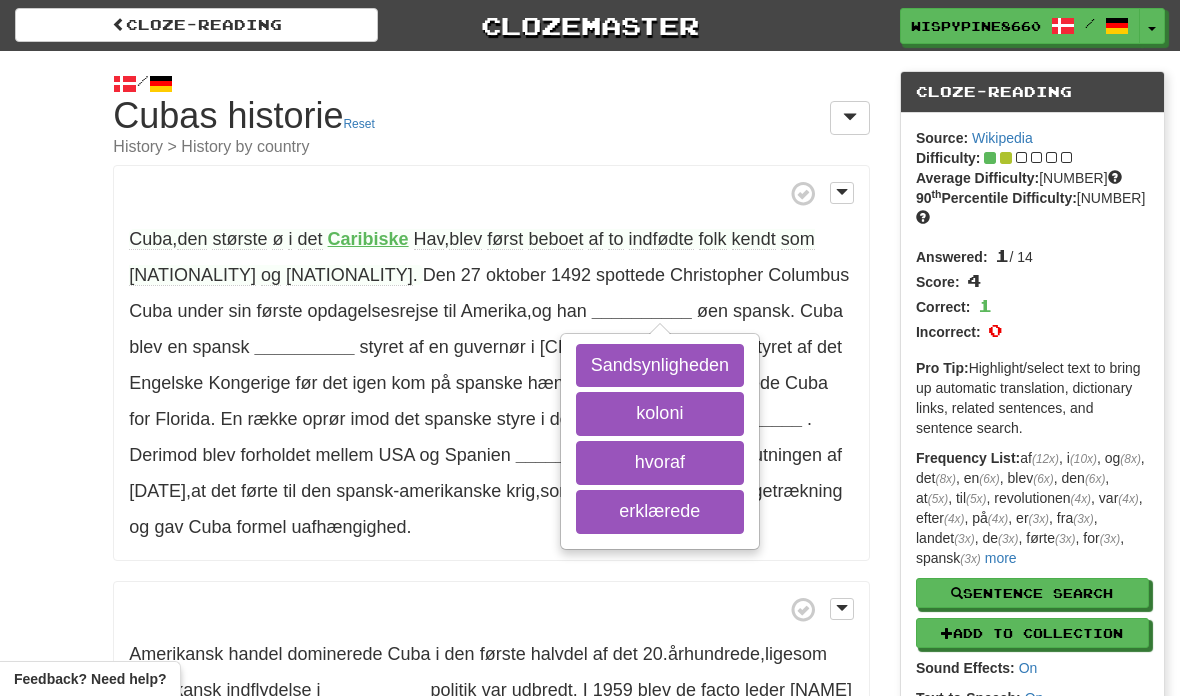 click on "__________" at bounding box center (304, 347) 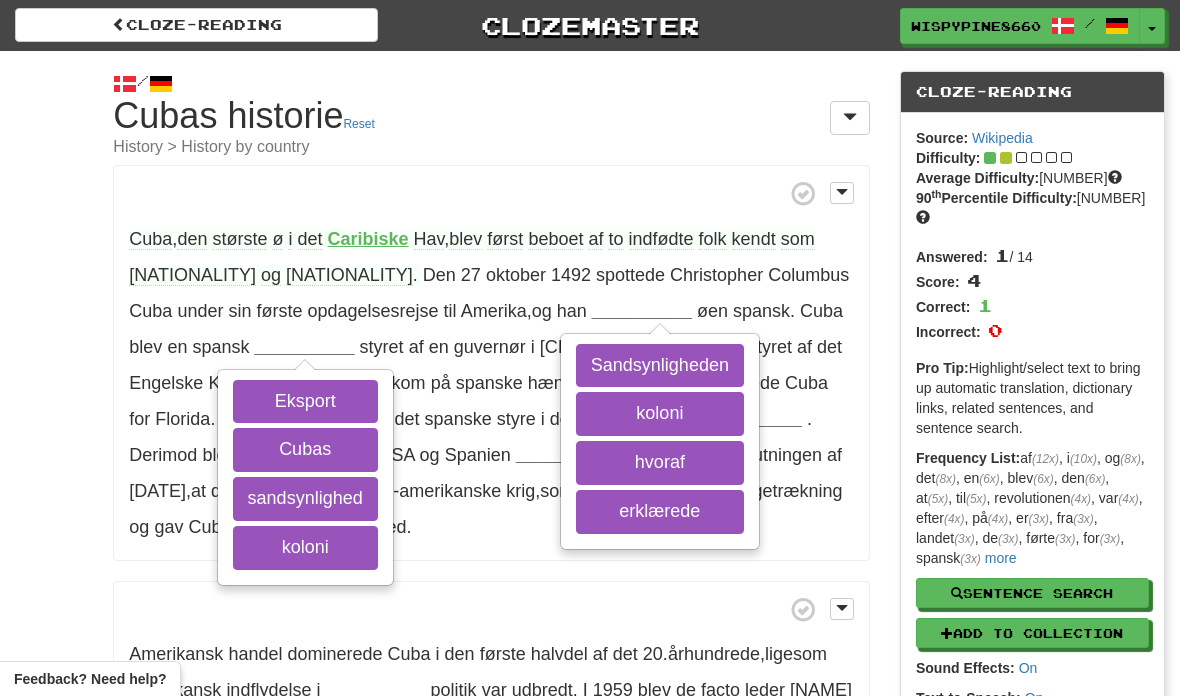 click on "koloni" at bounding box center [305, 548] 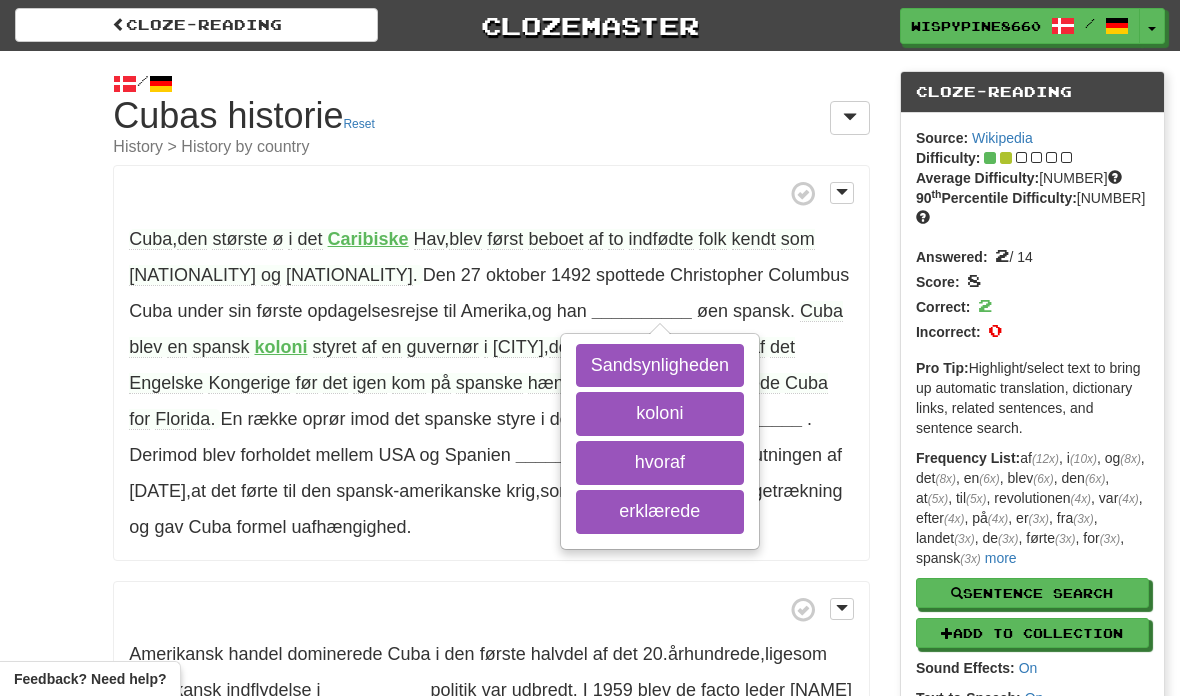 click on "erklærede" at bounding box center [660, 512] 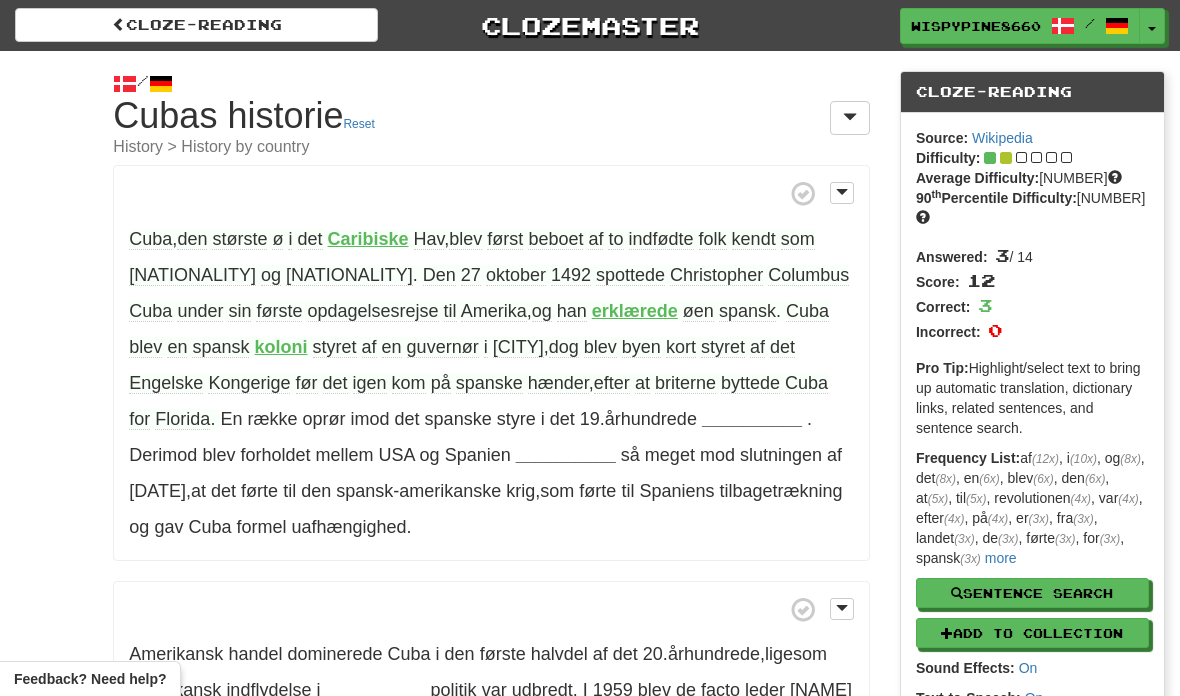 click on "__________" at bounding box center (752, 419) 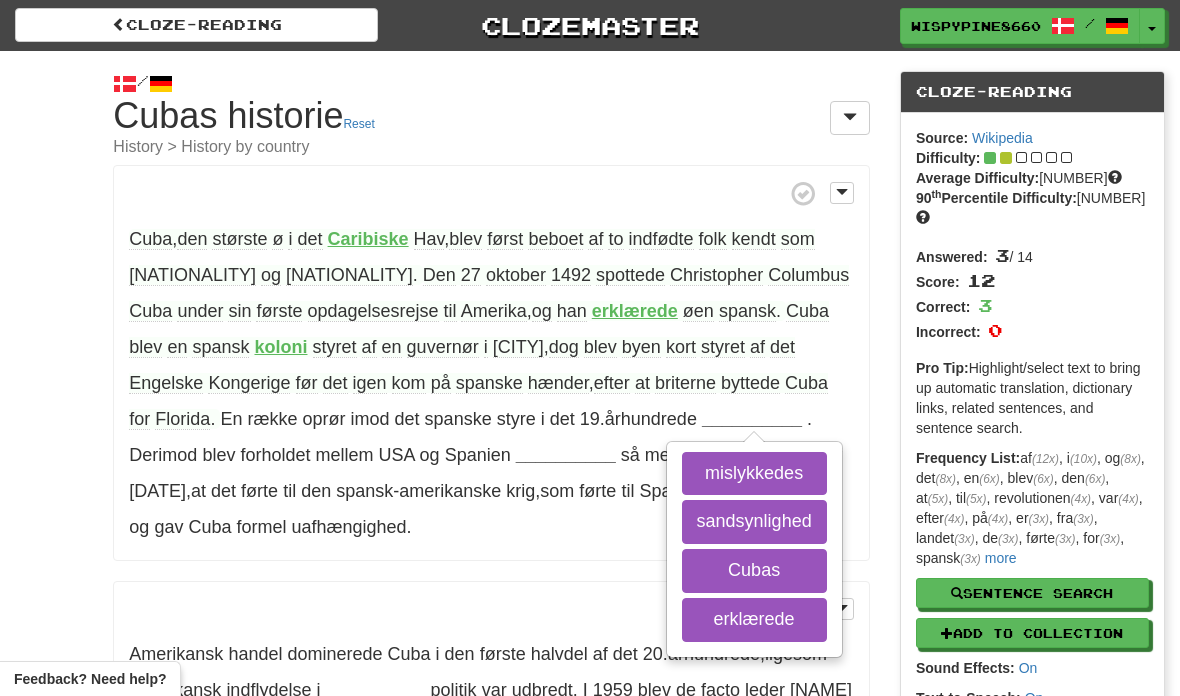click on "mislykkedes" at bounding box center (754, 474) 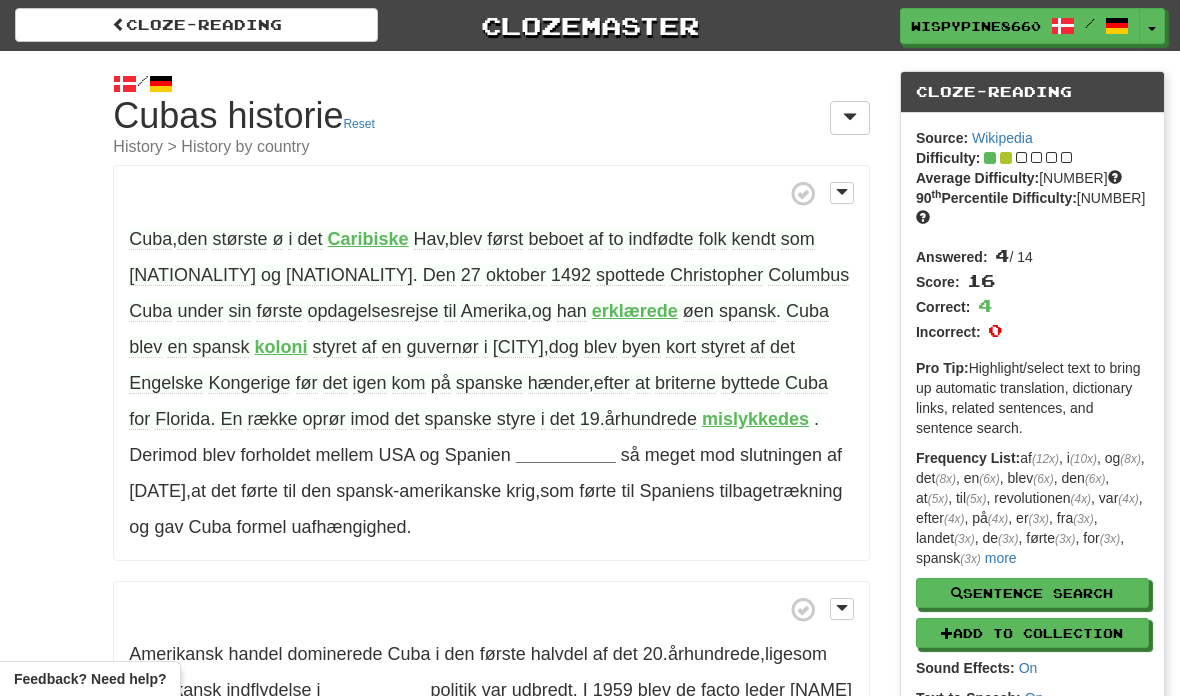 click on "__________" at bounding box center [566, 455] 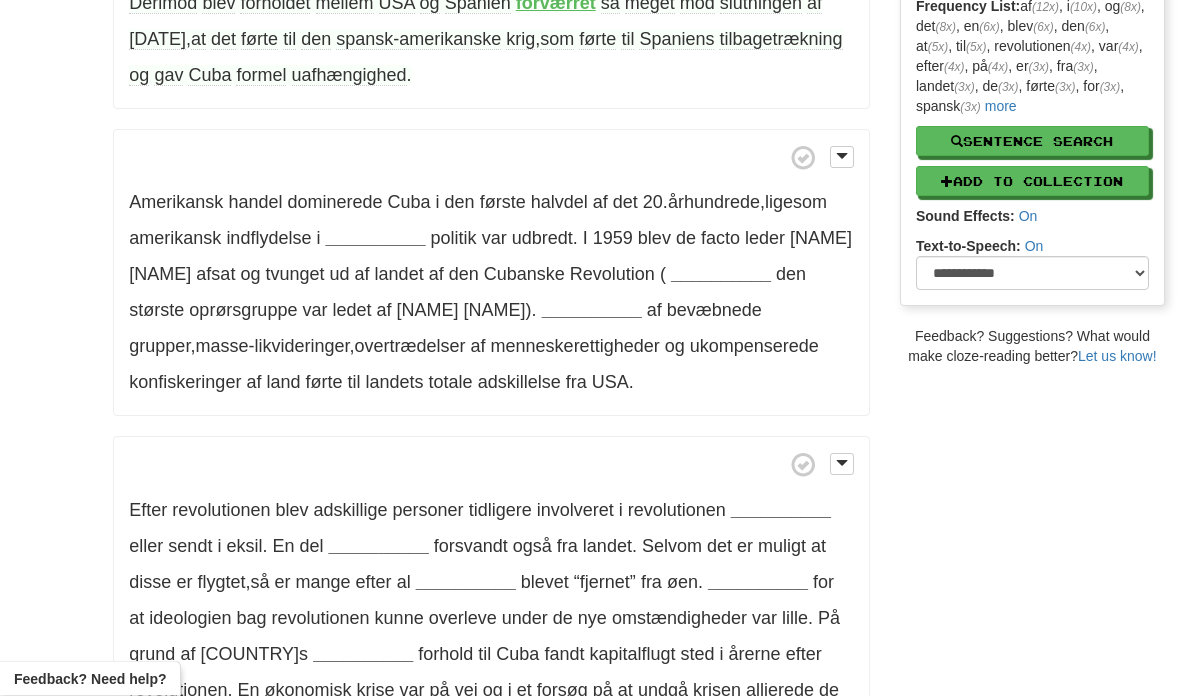 scroll, scrollTop: 453, scrollLeft: 0, axis: vertical 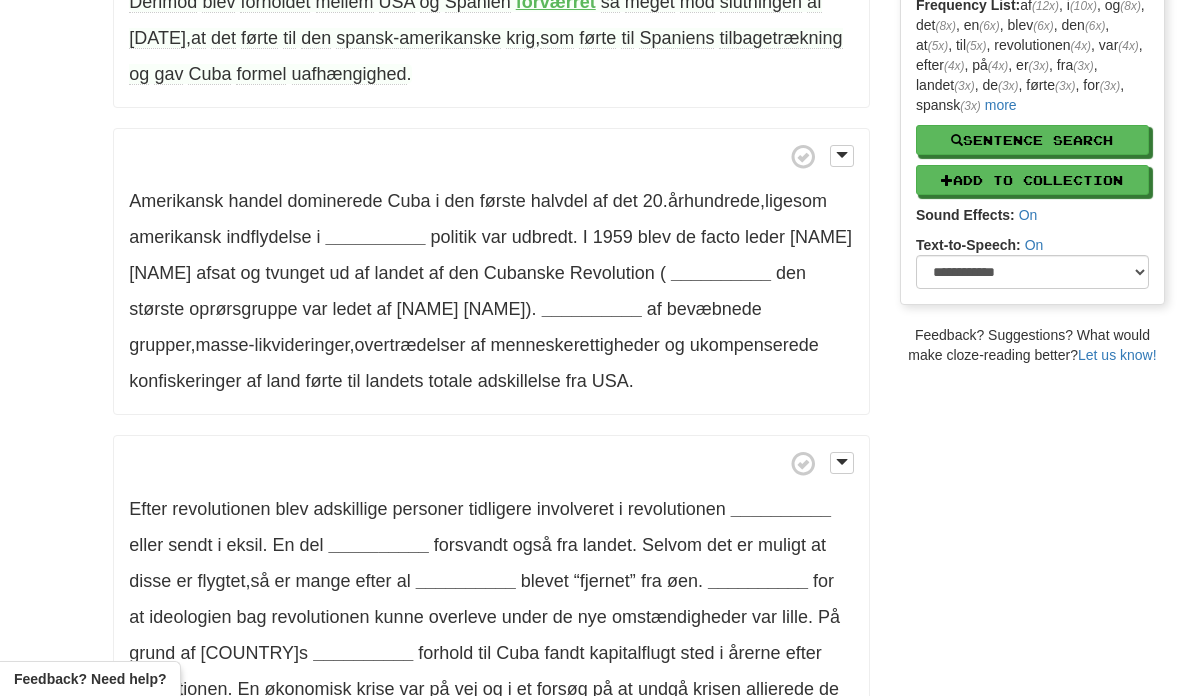 click on "__________" at bounding box center [375, 237] 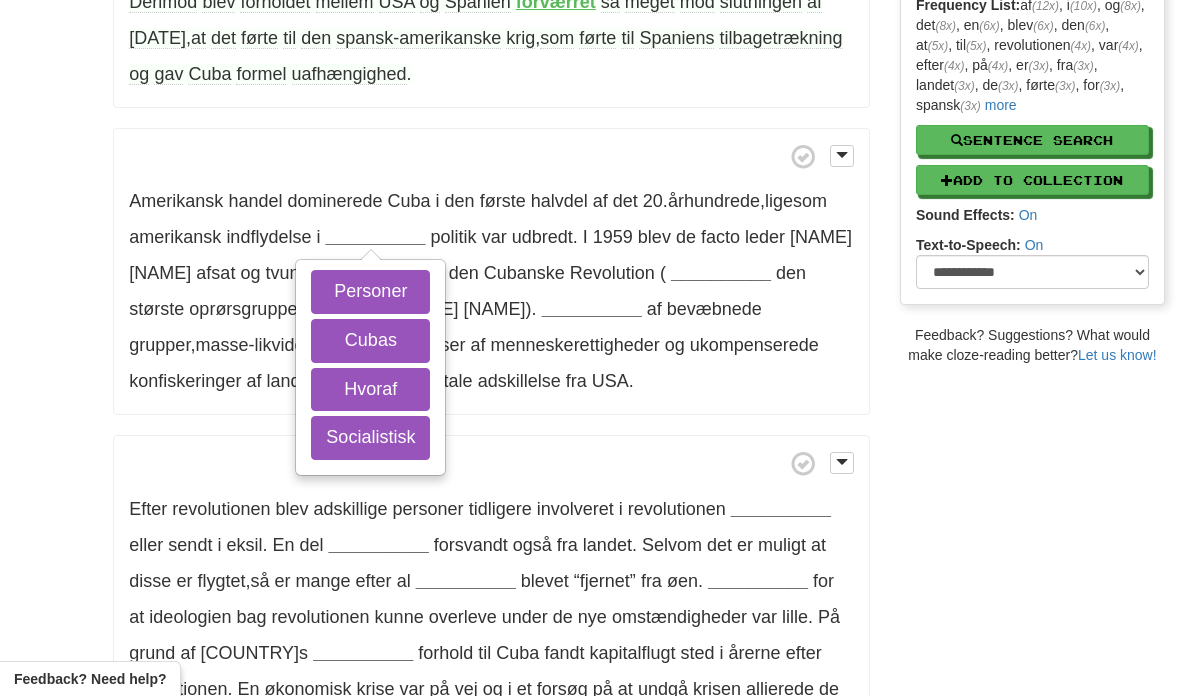 click on "Cubas" at bounding box center (370, 341) 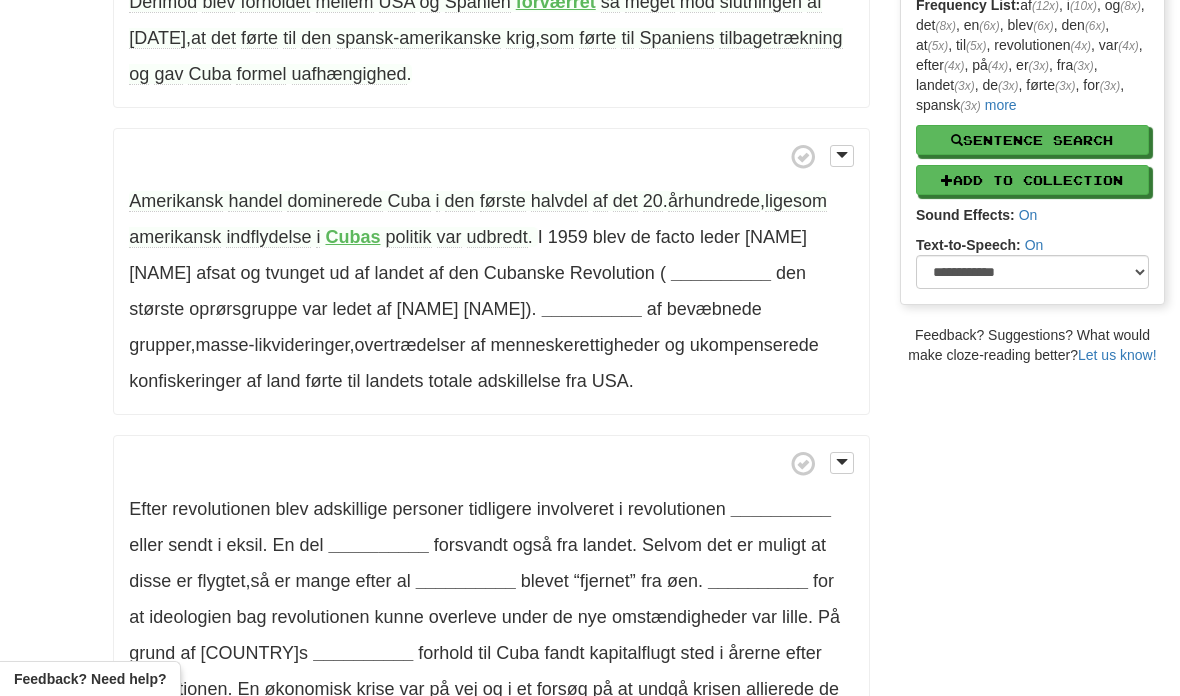 click on "__________" at bounding box center (721, 273) 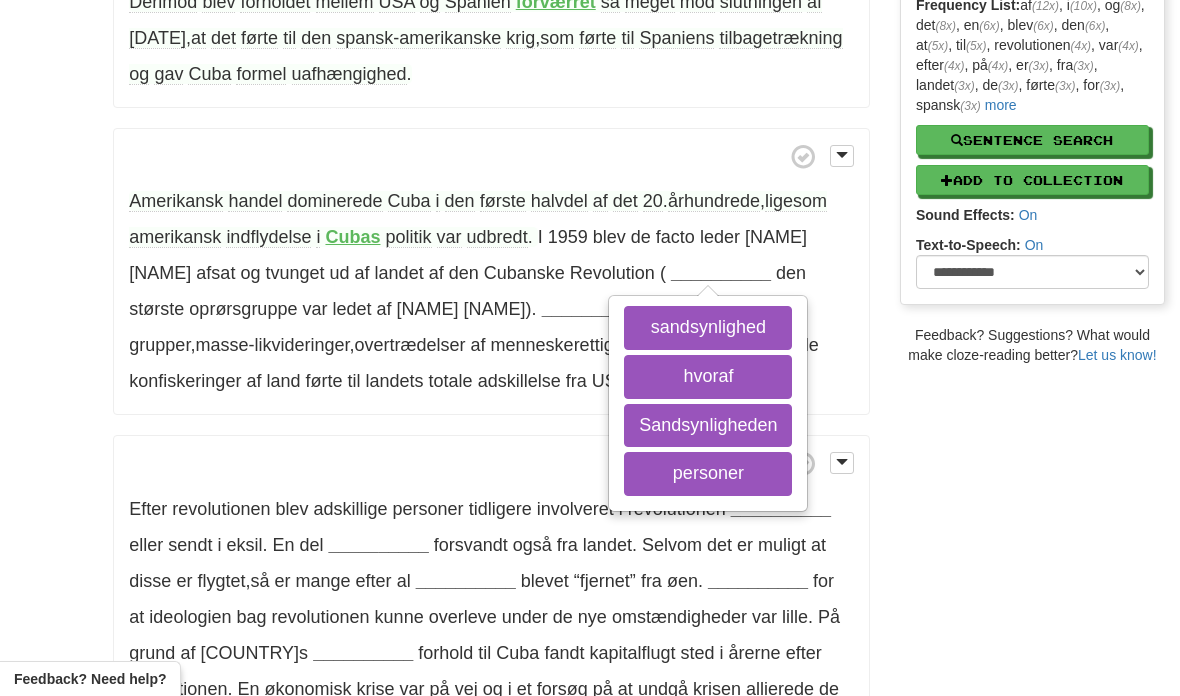 click on "Sandsynligheden" at bounding box center (708, 426) 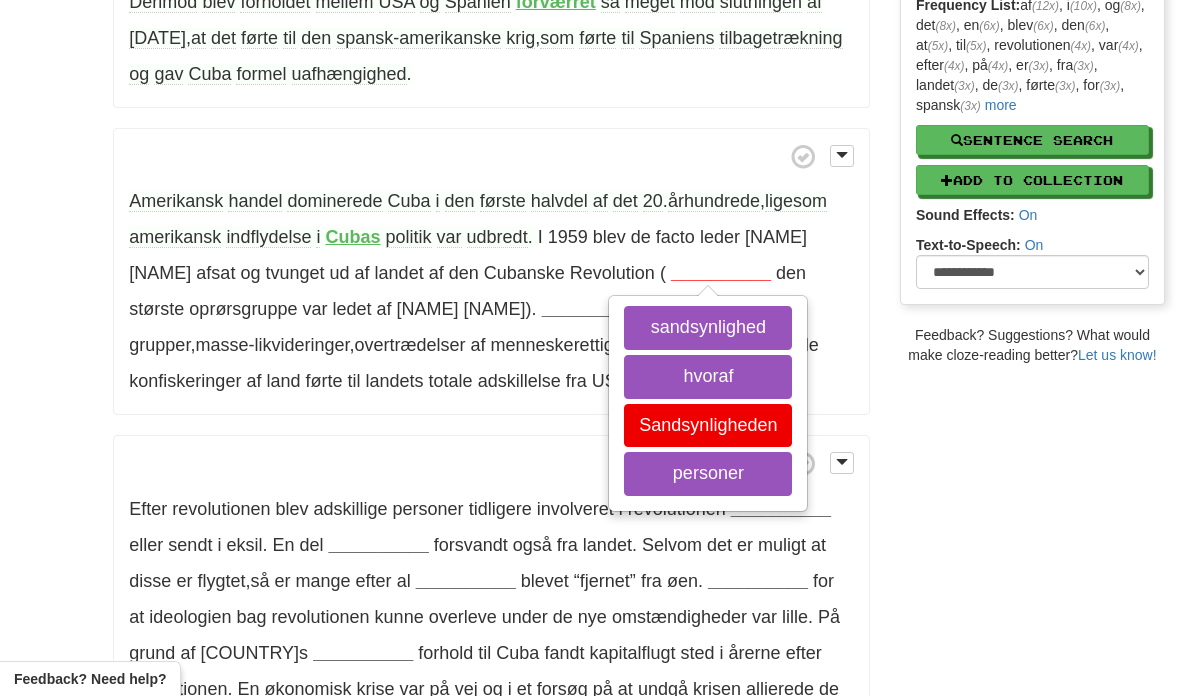 click on "sandsynlighed" at bounding box center [708, 328] 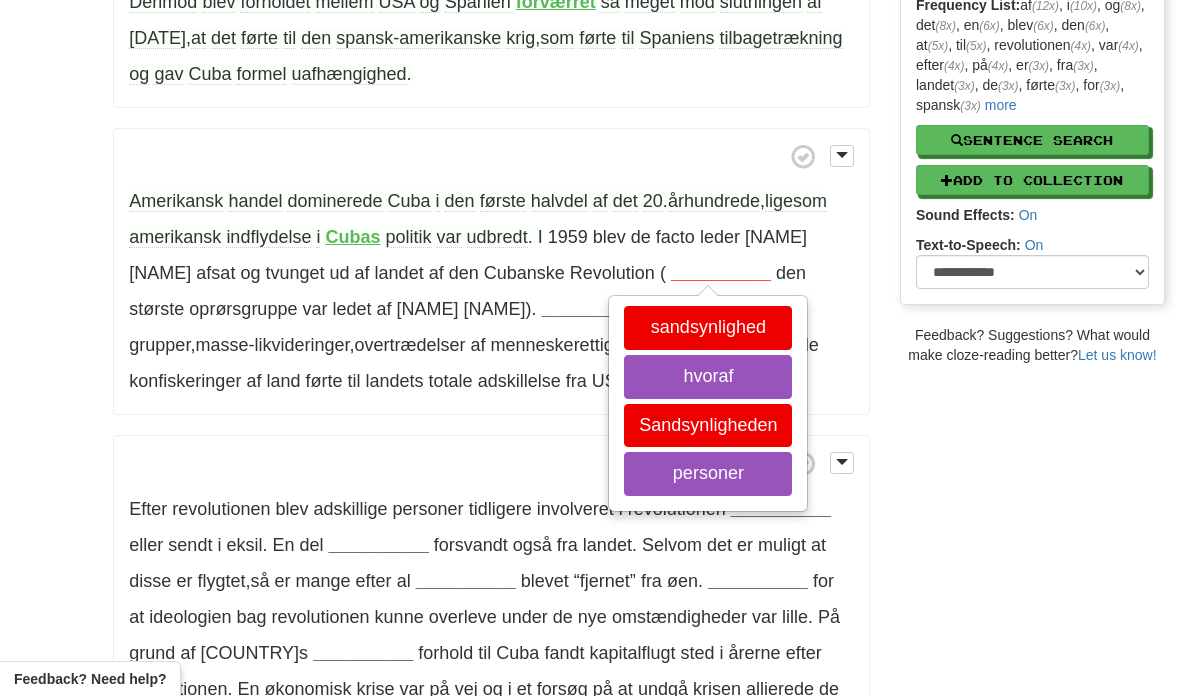 click on "hvoraf" at bounding box center [708, 377] 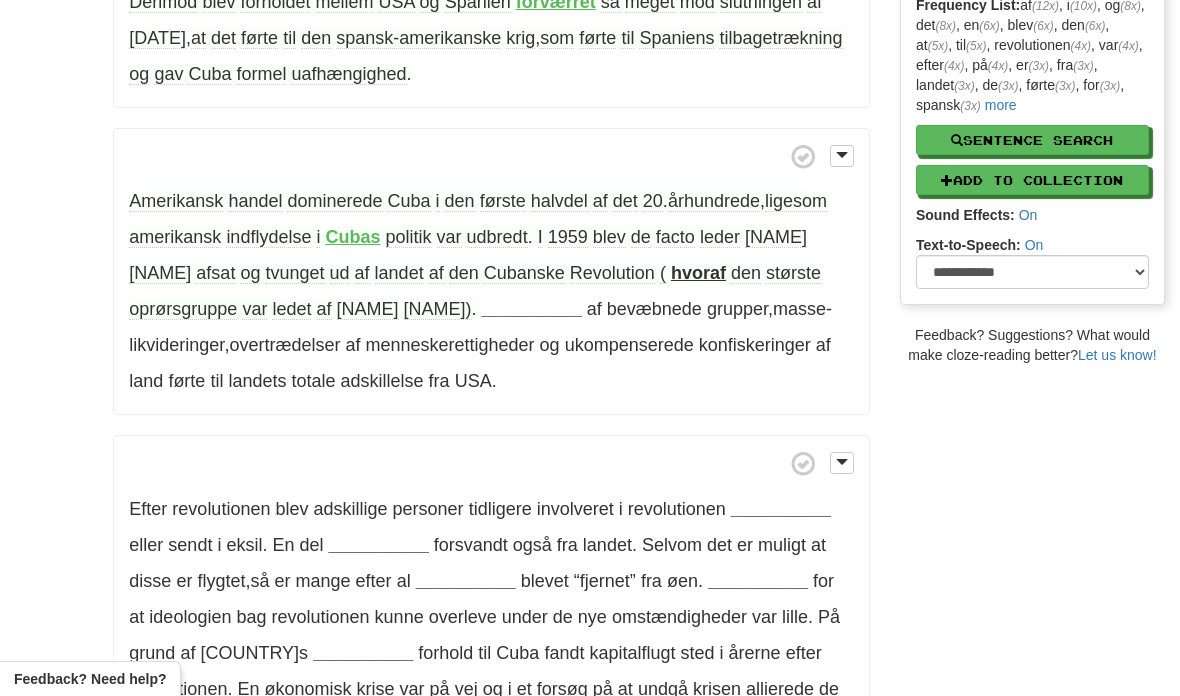 click on "__________" at bounding box center [532, 309] 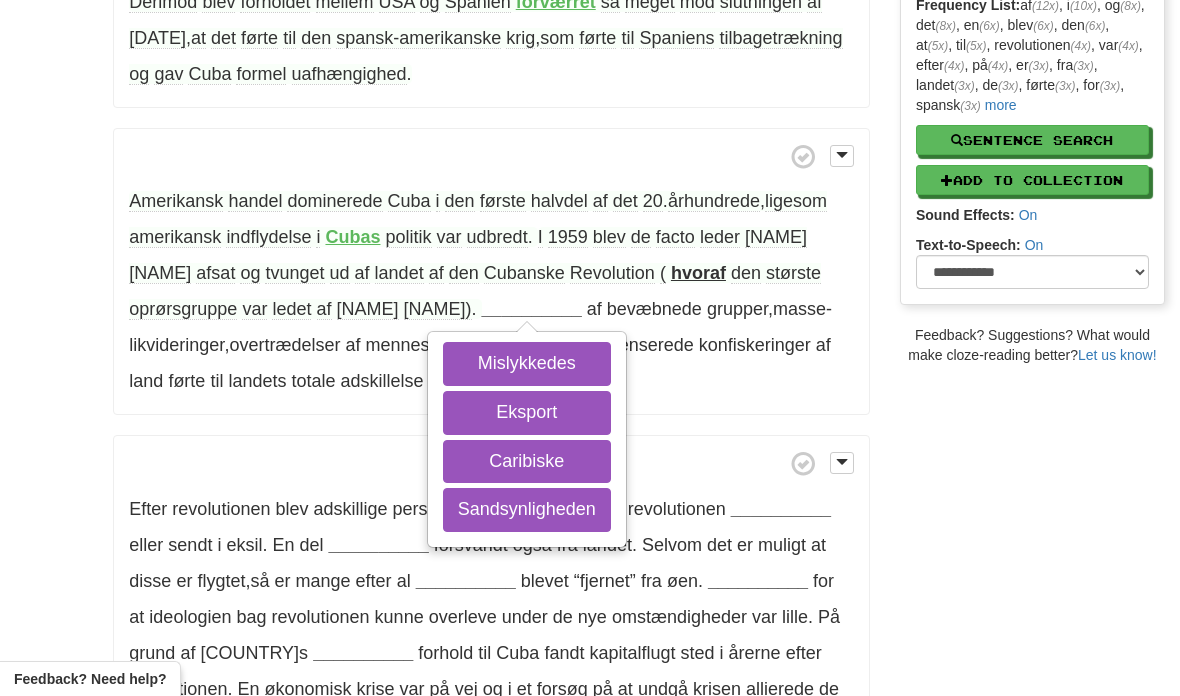 click on "Mislykkedes" at bounding box center [527, 364] 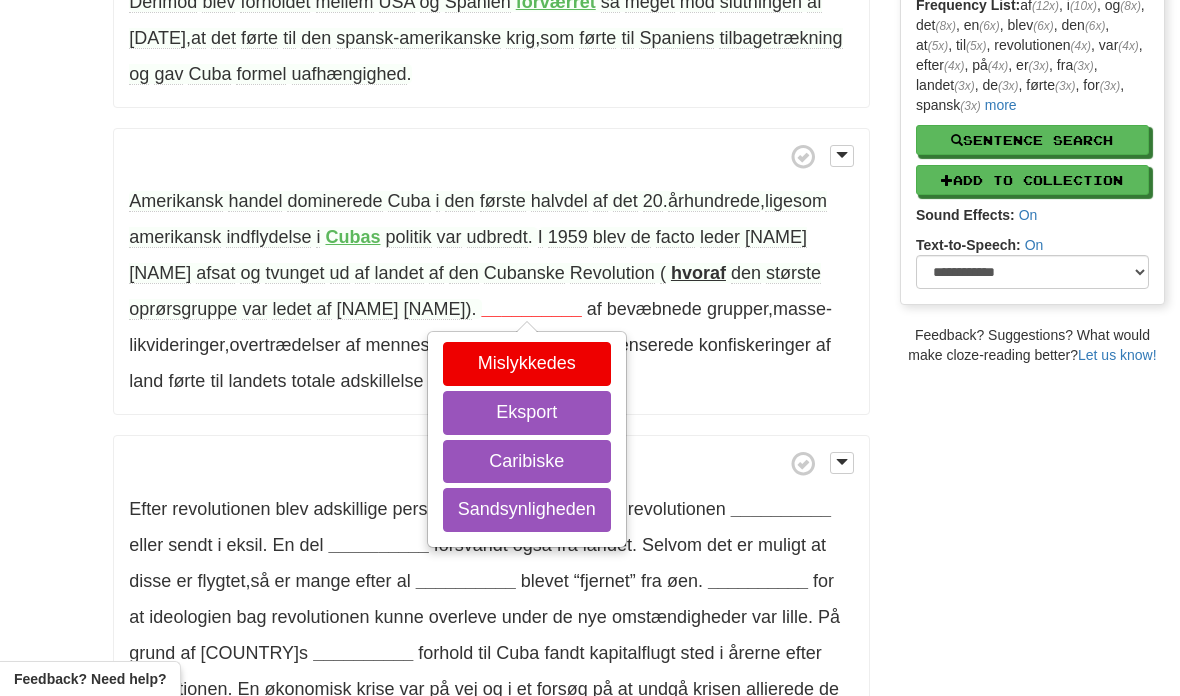 click on "Eksport" at bounding box center (527, 413) 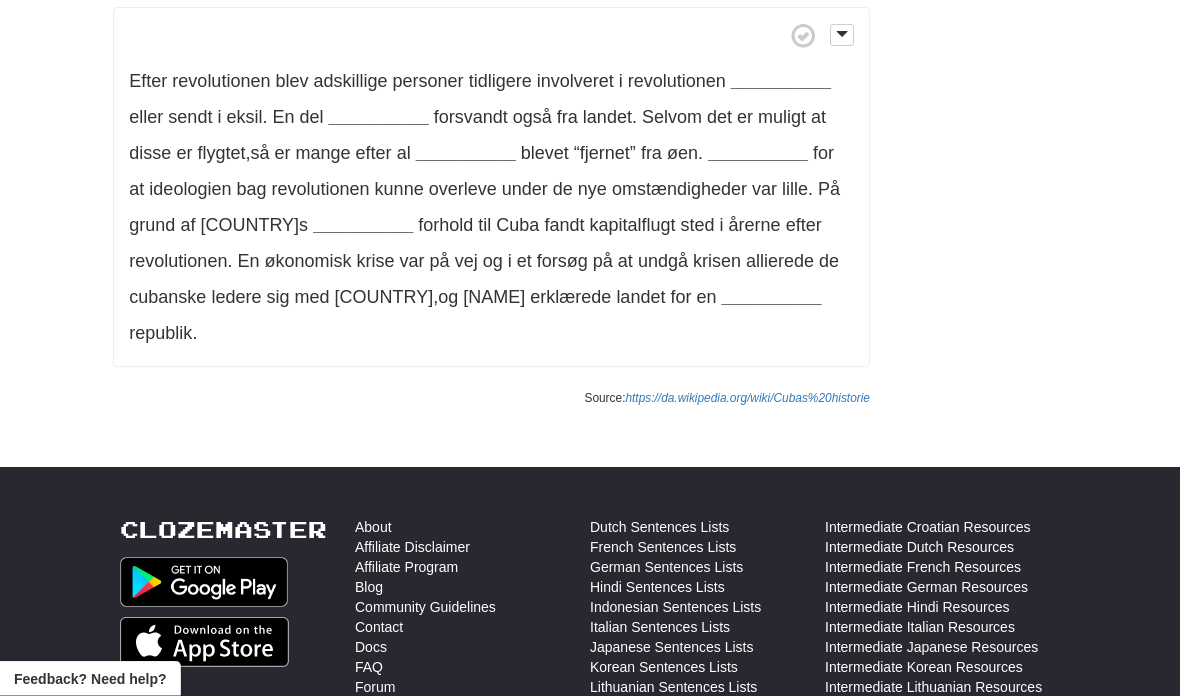 scroll, scrollTop: 881, scrollLeft: 0, axis: vertical 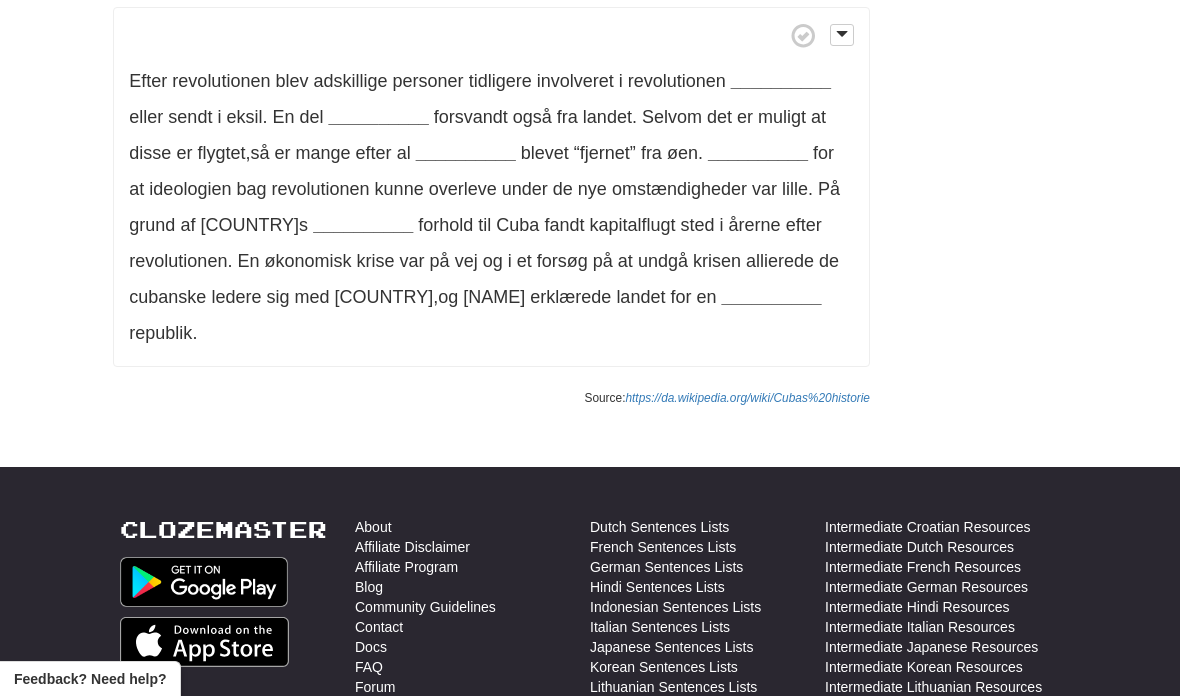 click on "__________" at bounding box center (781, 81) 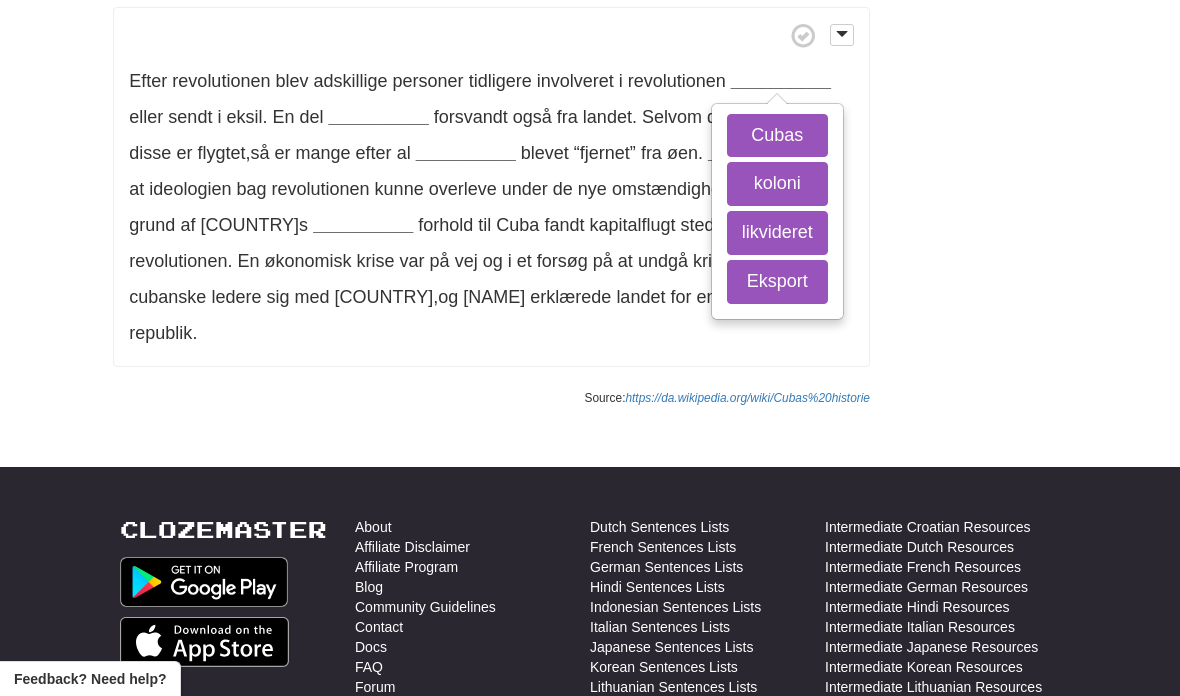 click on "Cubas" at bounding box center [777, 136] 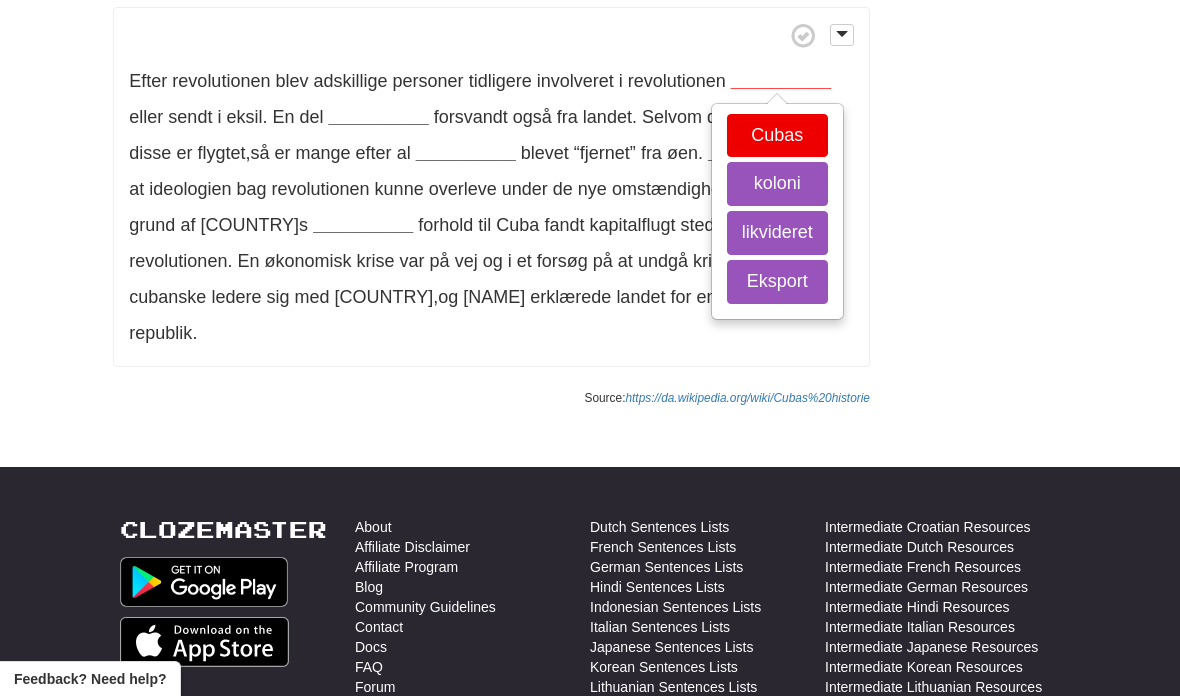 click on "Eksport" at bounding box center (777, 282) 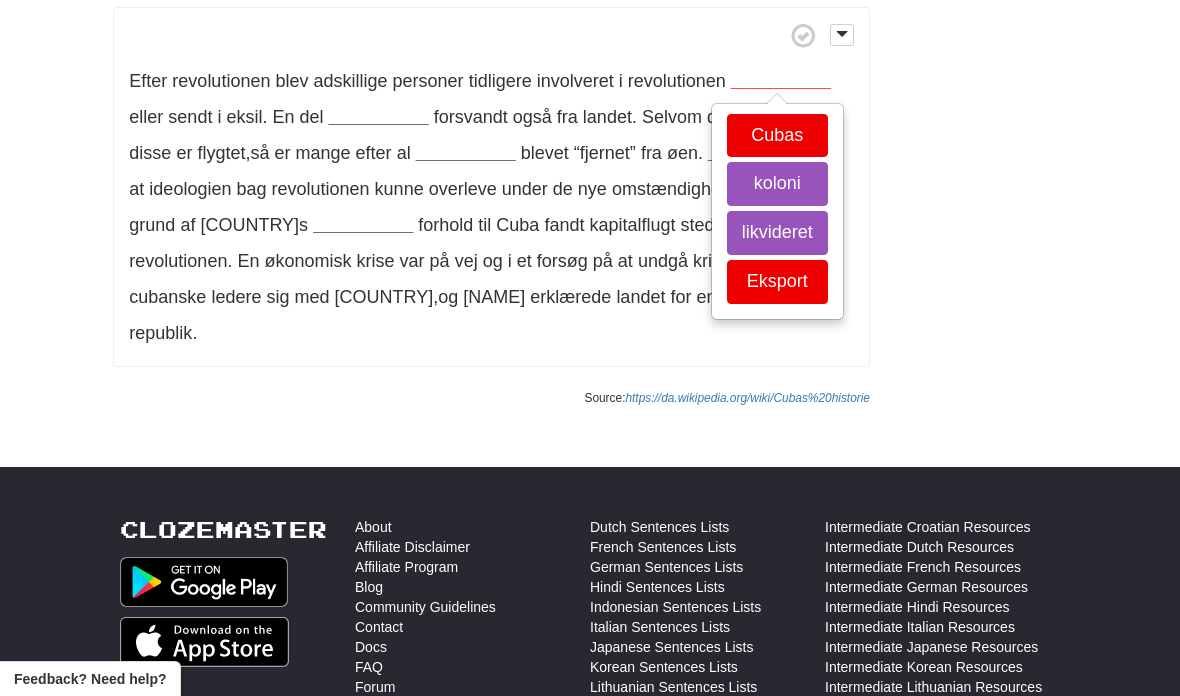 click on "likvideret" at bounding box center [777, 233] 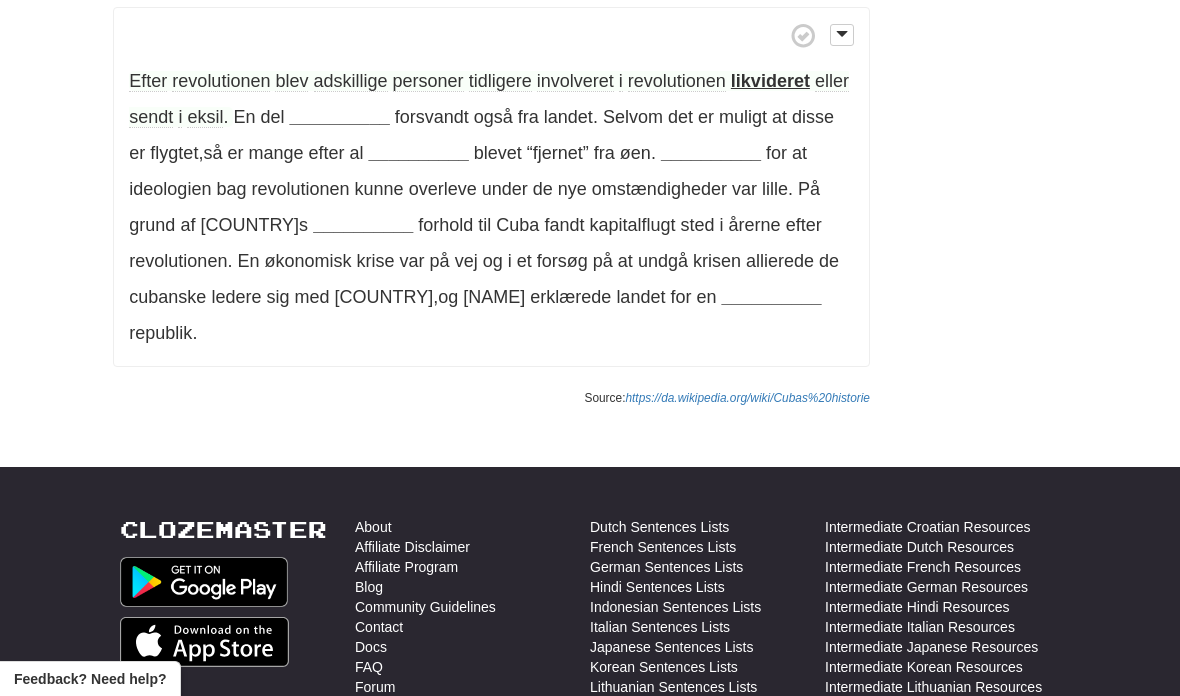 click on "__________" at bounding box center (340, 117) 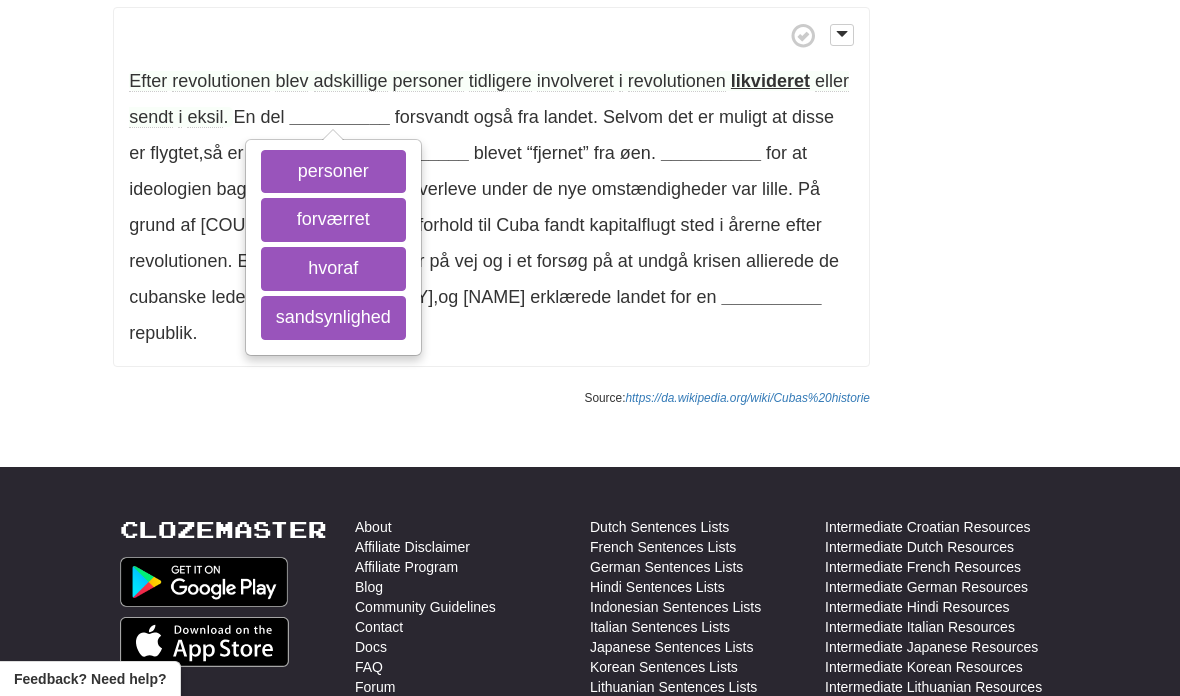 click on "personer" at bounding box center [333, 172] 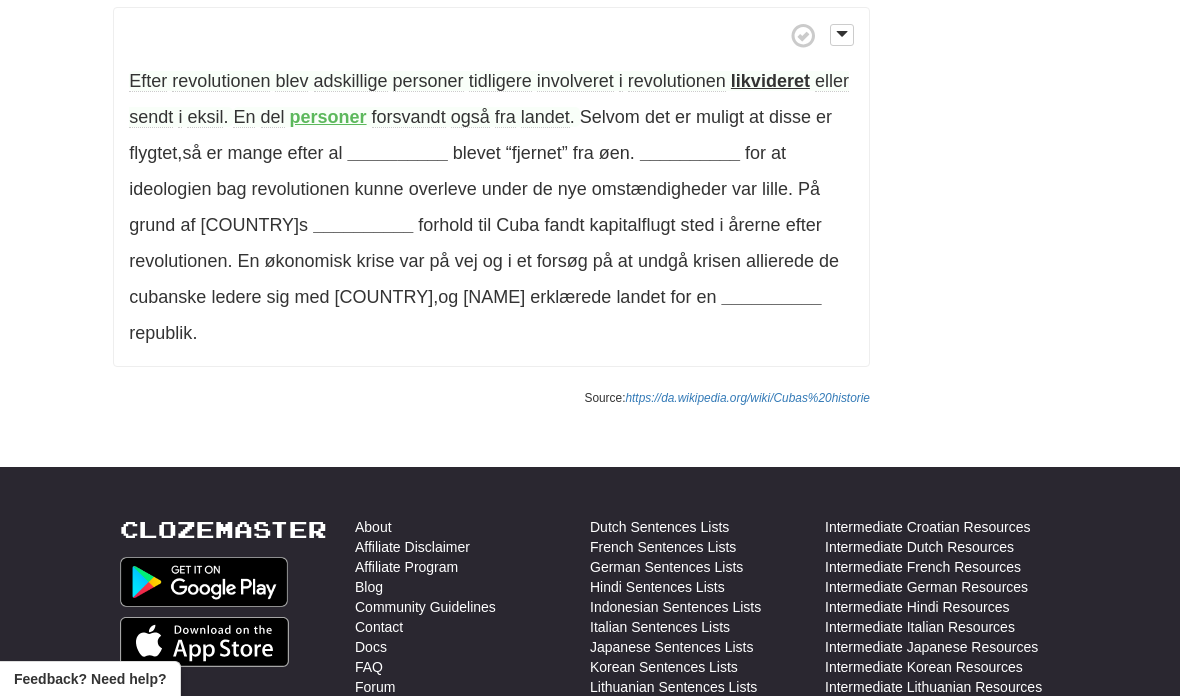 click on "__________" at bounding box center (398, 153) 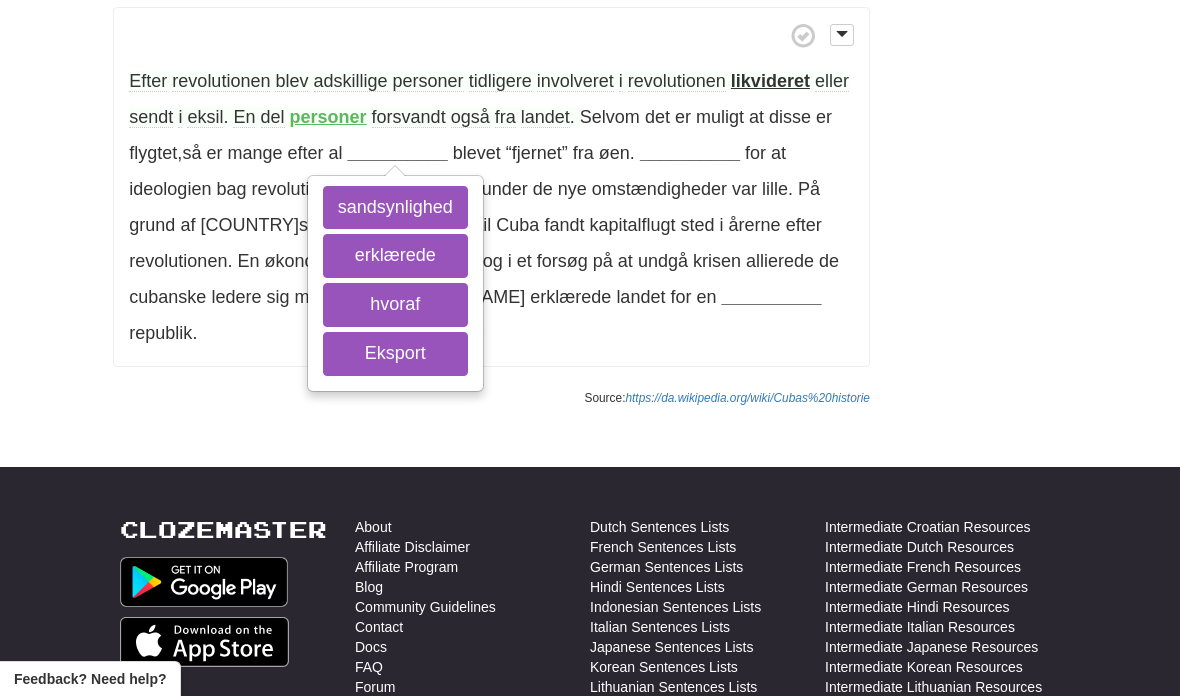 click on "hvoraf" at bounding box center (395, 305) 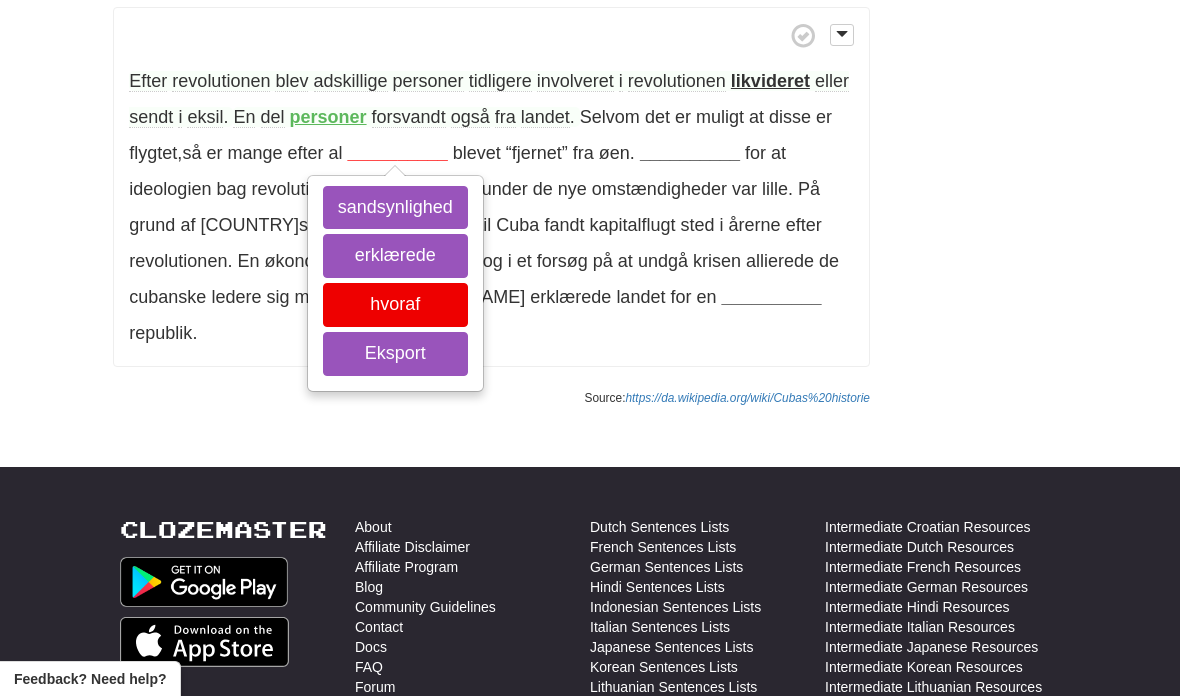 click on "erklærede" at bounding box center [395, 256] 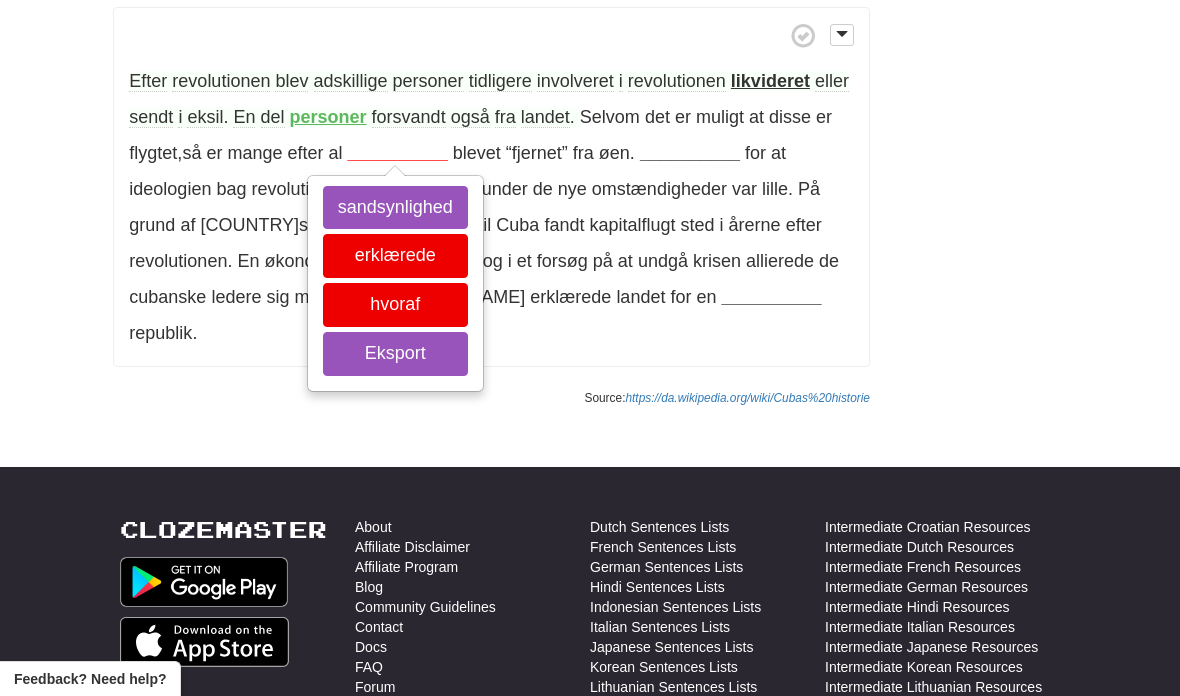click on "sandsynlighed" at bounding box center [395, 208] 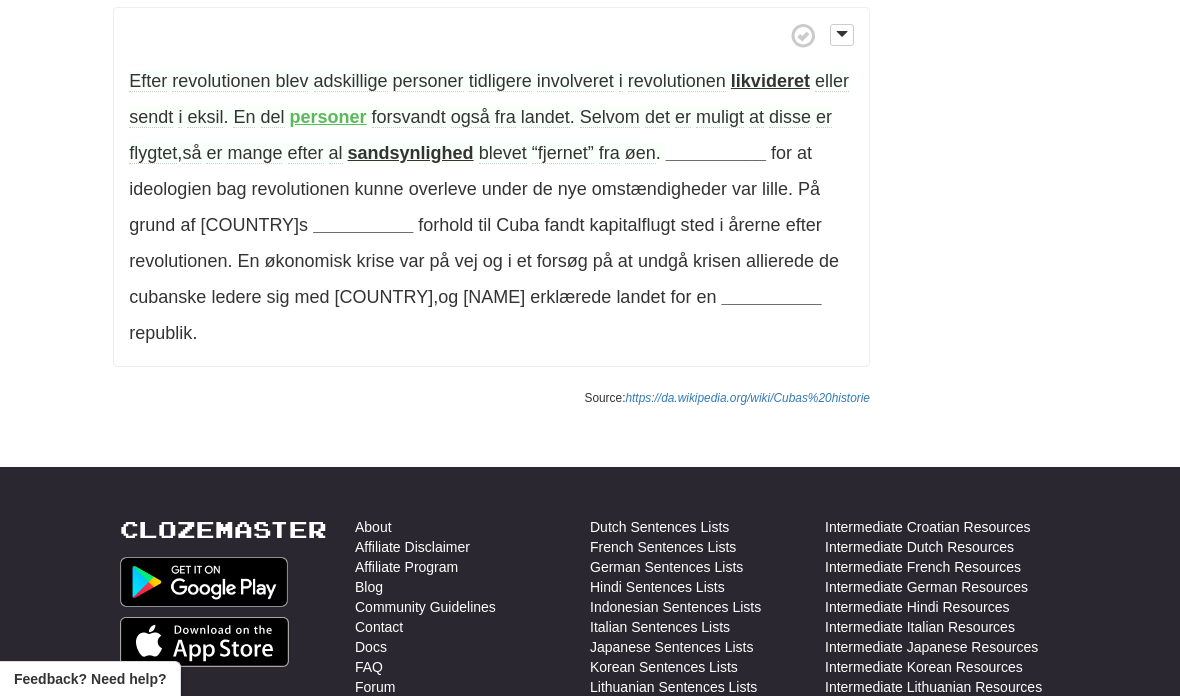 click on "__________" at bounding box center [716, 153] 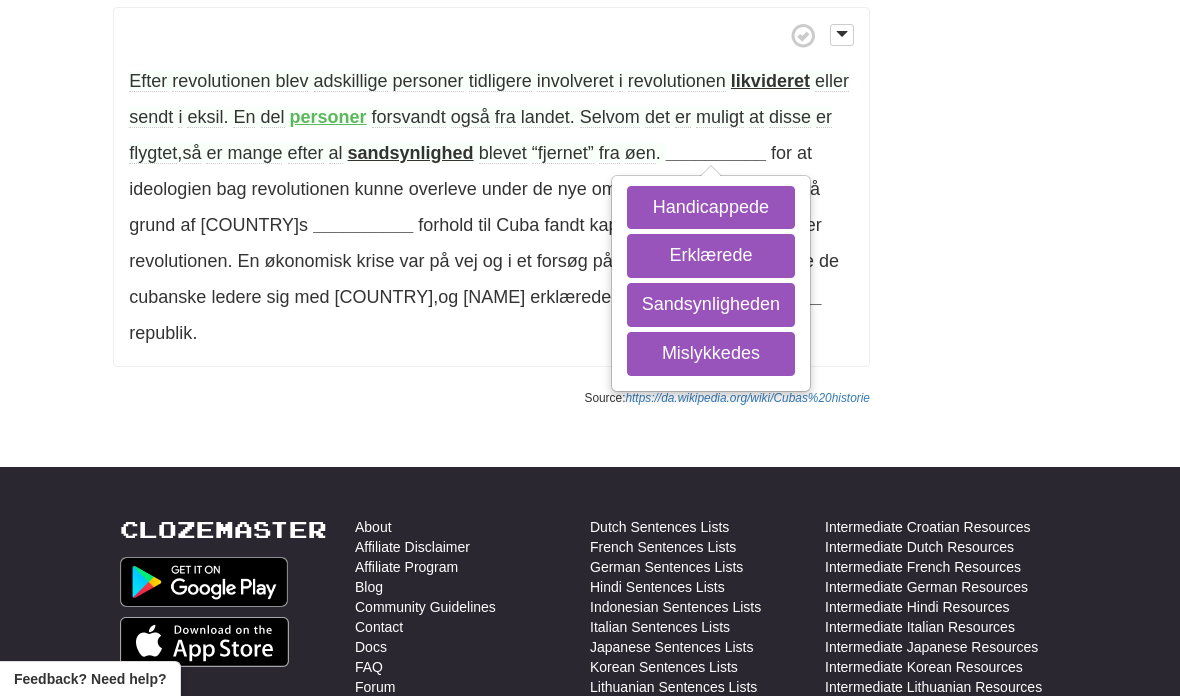 click on "Erklærede" at bounding box center [711, 256] 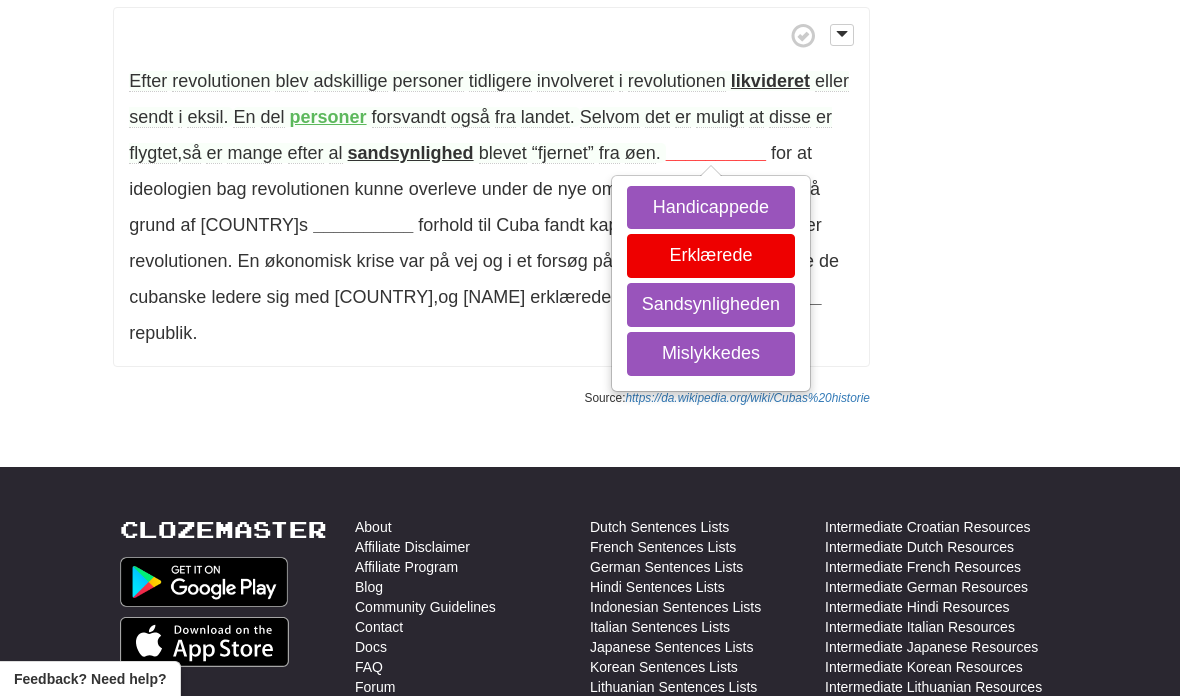 click on "Handicappede" at bounding box center [711, 208] 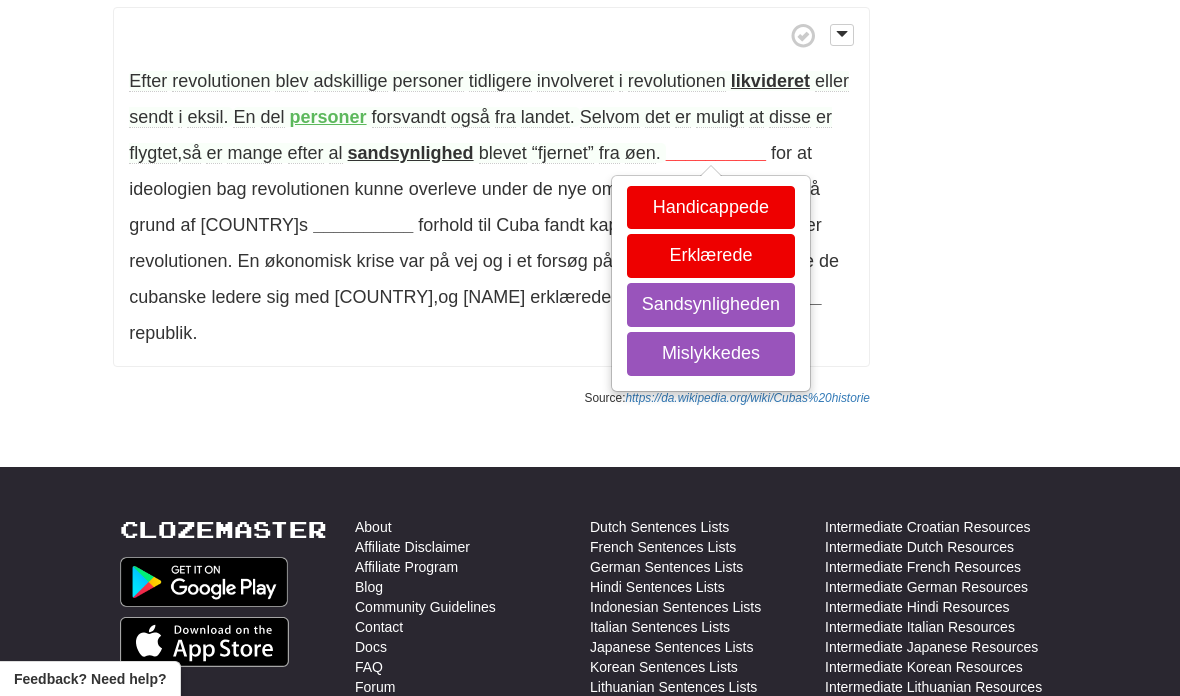 click on "Sandsynligheden" at bounding box center [711, 305] 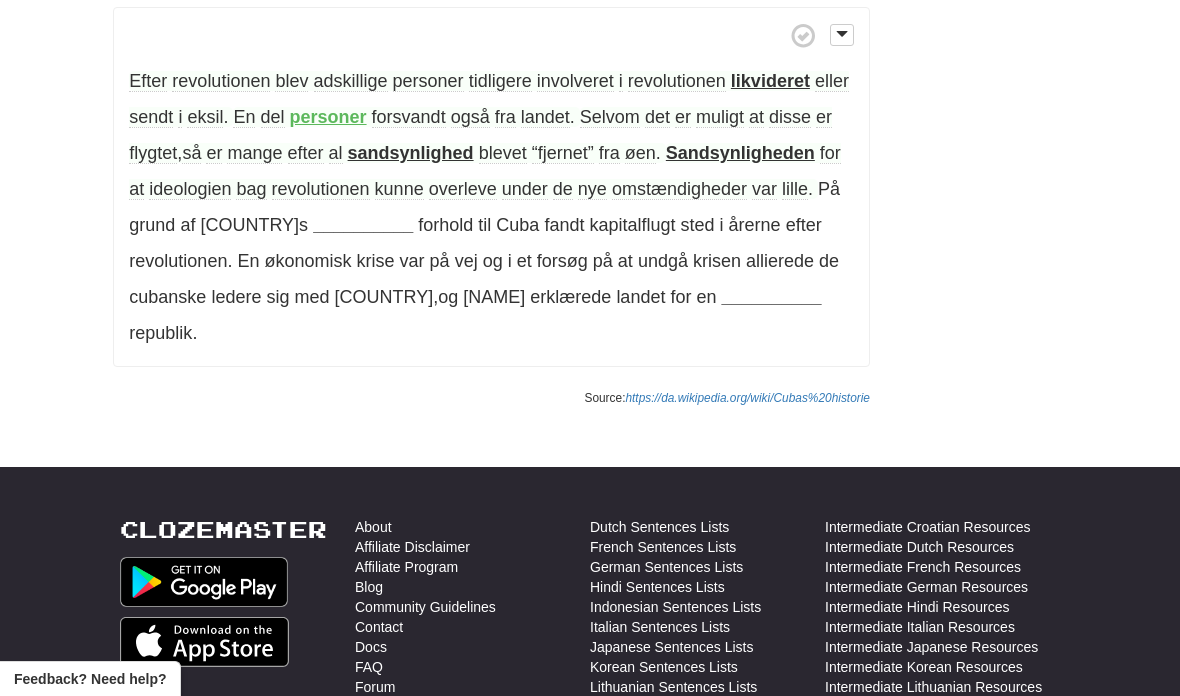 click on "__________" at bounding box center [363, 225] 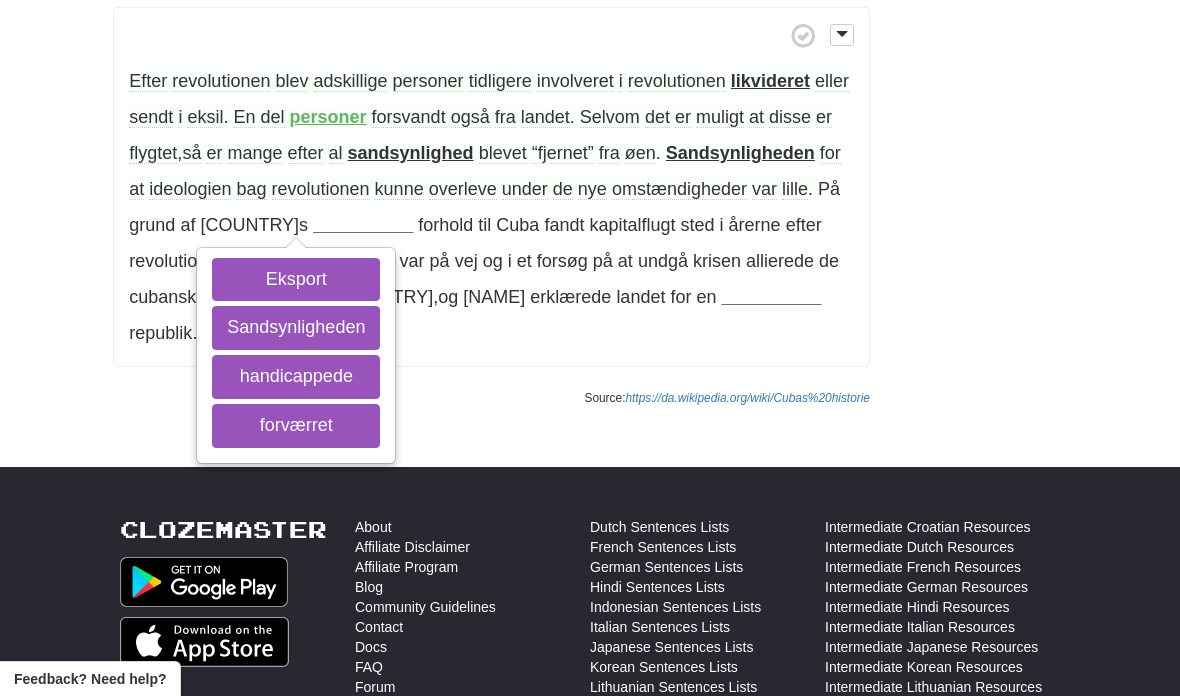 click on "Eksport" at bounding box center (296, 280) 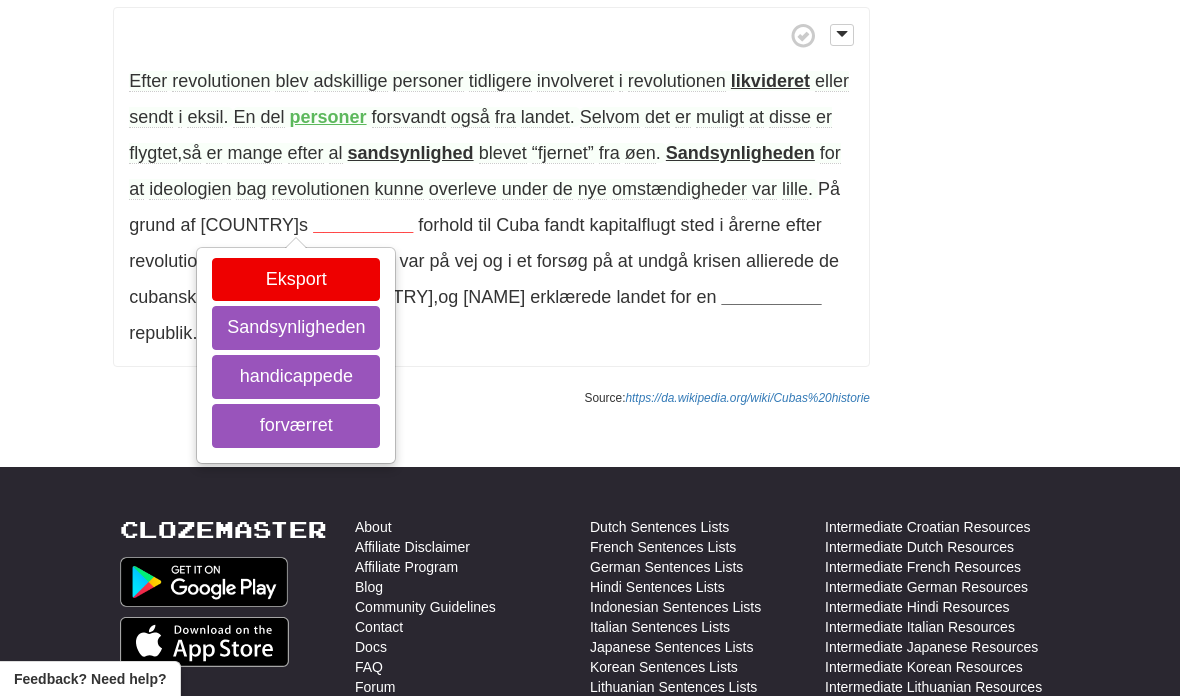 click on "forværret" at bounding box center [296, 426] 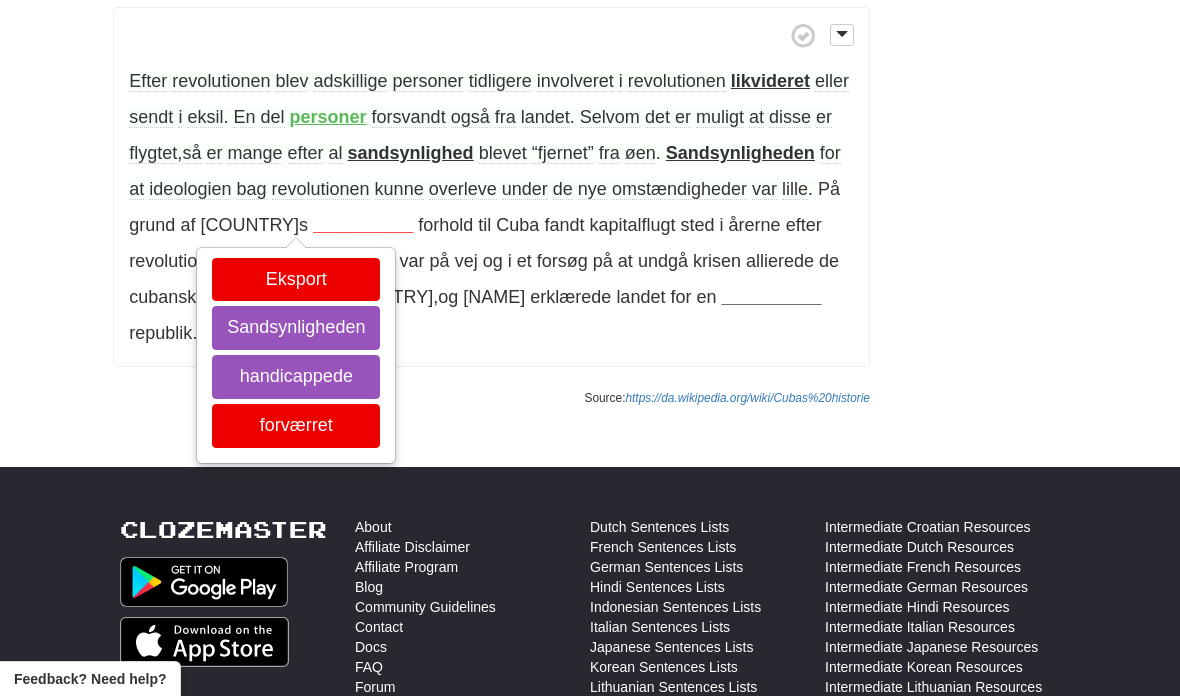 click on "Sandsynligheden" at bounding box center (296, 328) 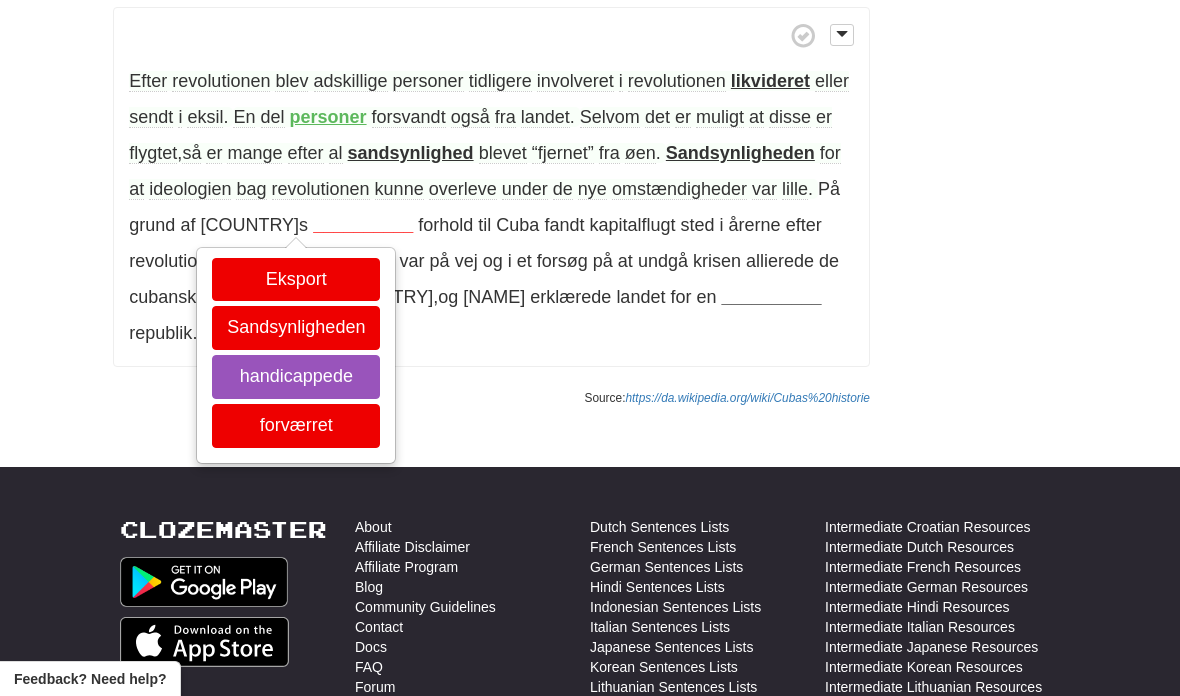click on "handicappede" at bounding box center [296, 377] 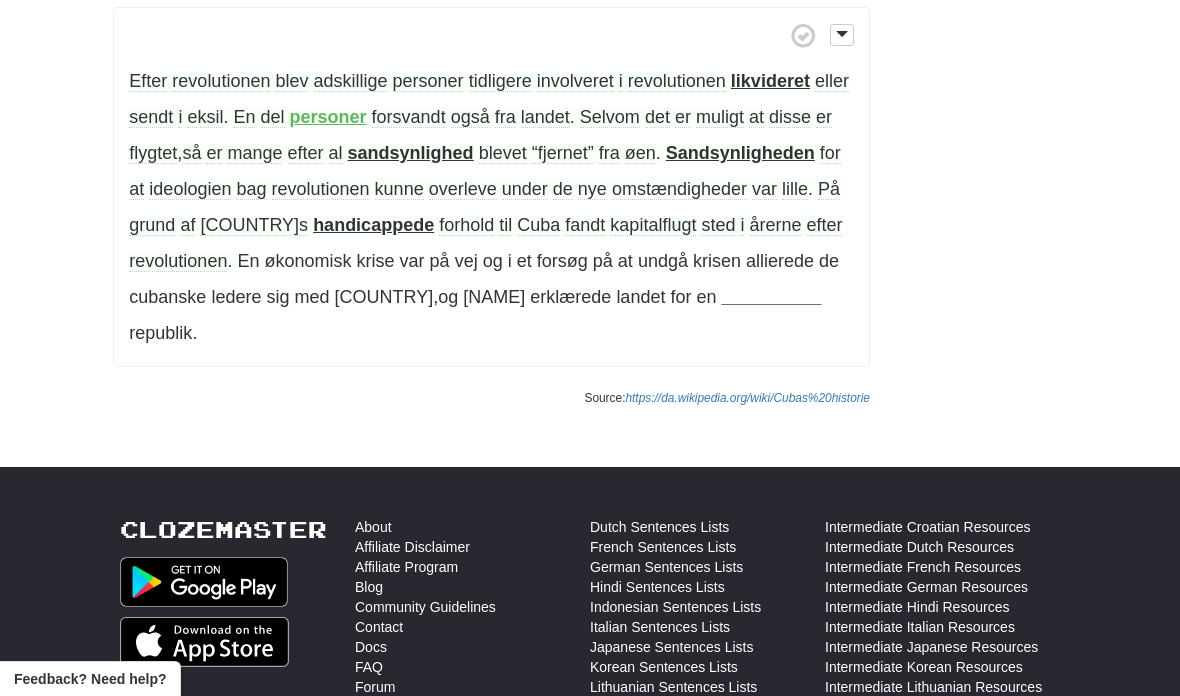 click on "__________" at bounding box center [772, 297] 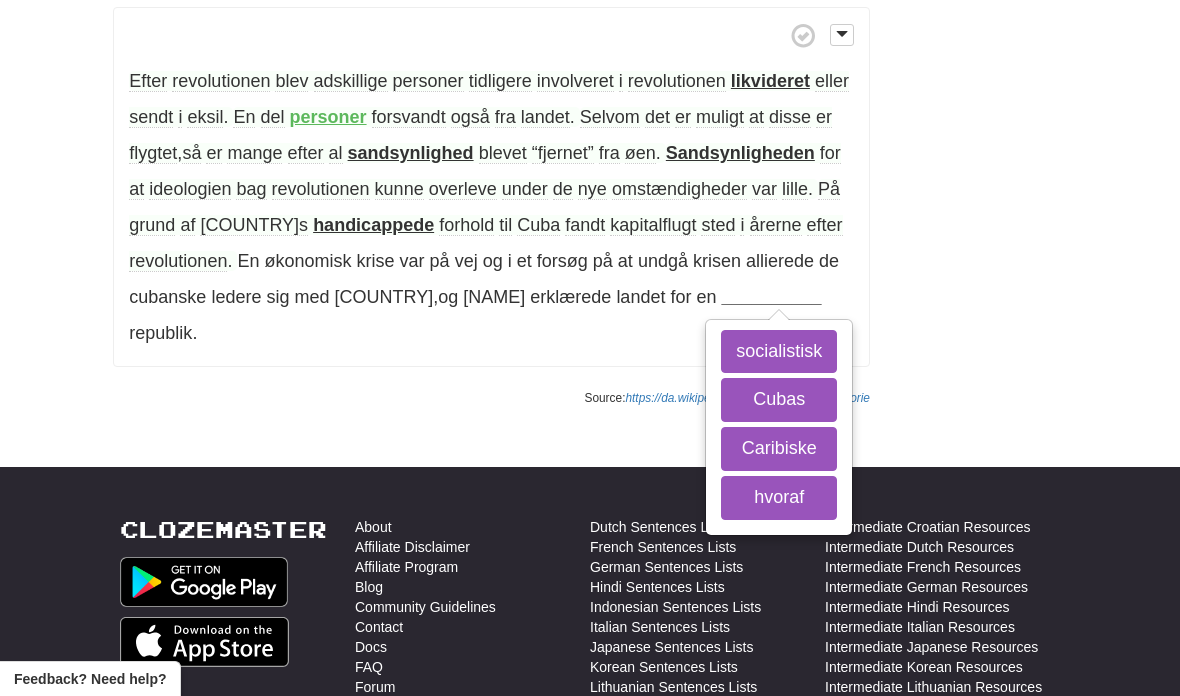 click on "socialistisk" at bounding box center (779, 352) 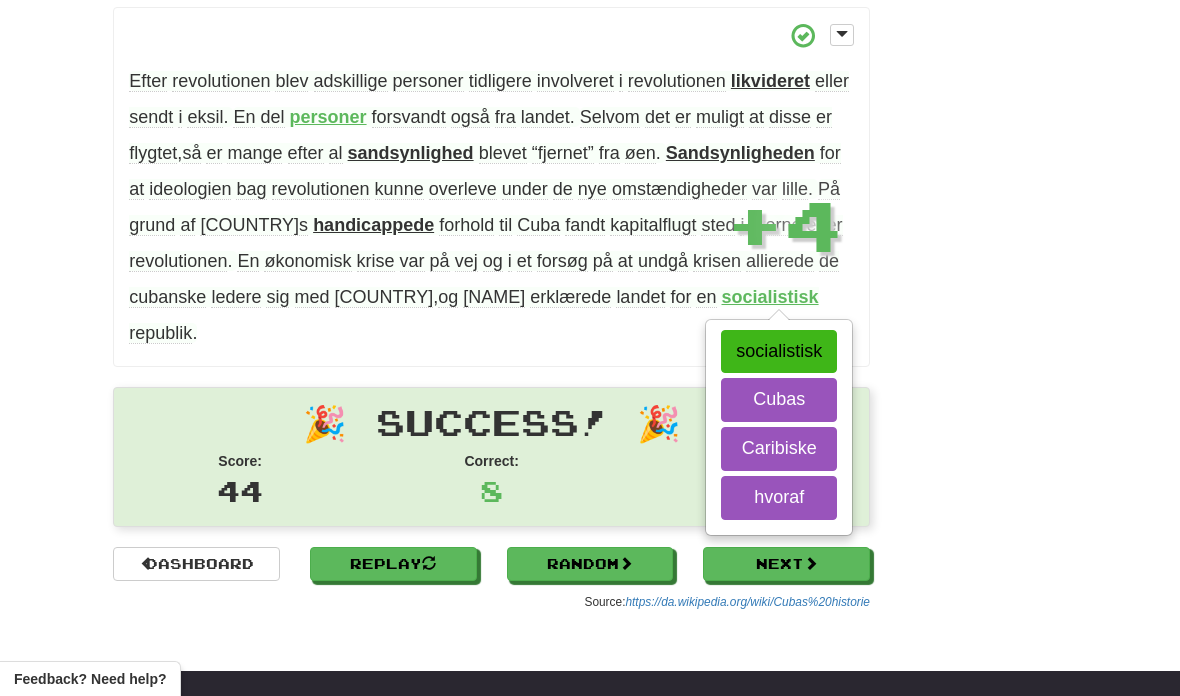 scroll, scrollTop: 787, scrollLeft: 0, axis: vertical 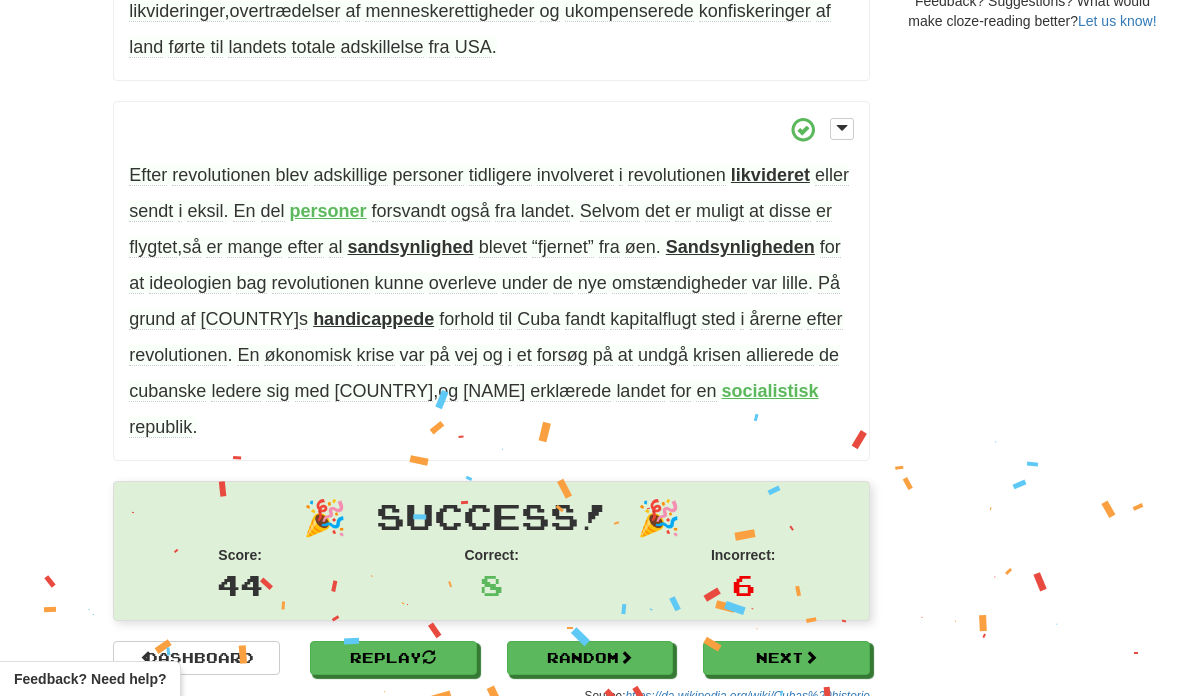 click on "Next" at bounding box center [786, 658] 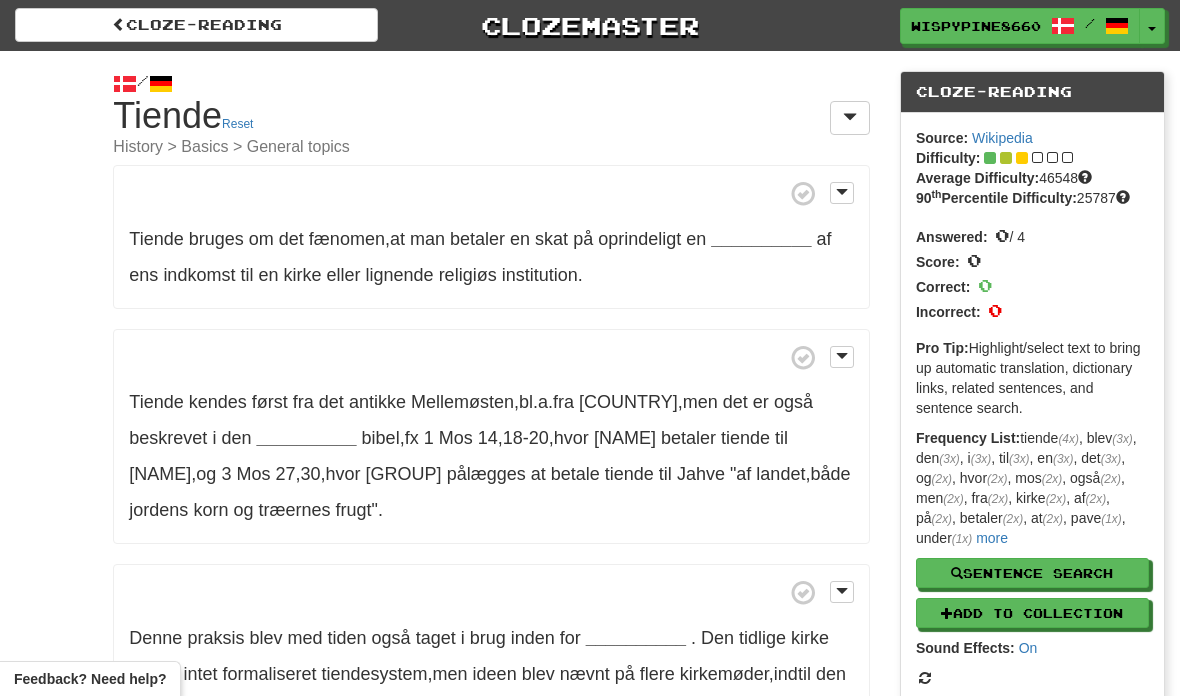 scroll, scrollTop: 0, scrollLeft: 0, axis: both 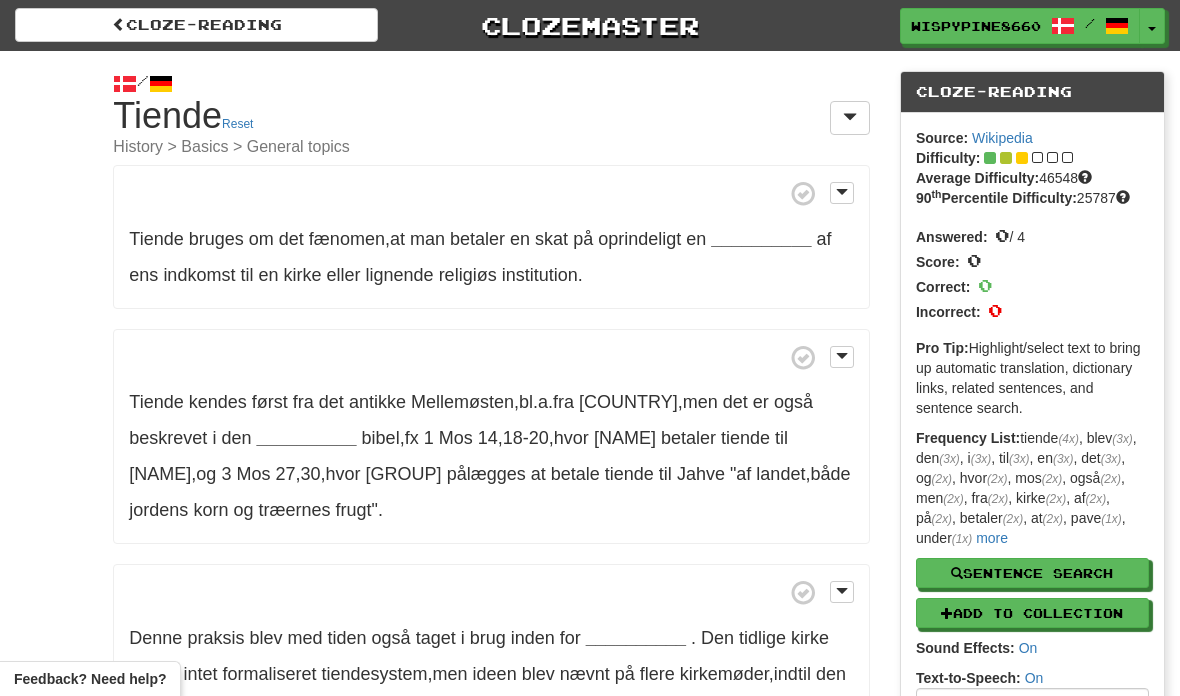 click at bounding box center (119, 24) 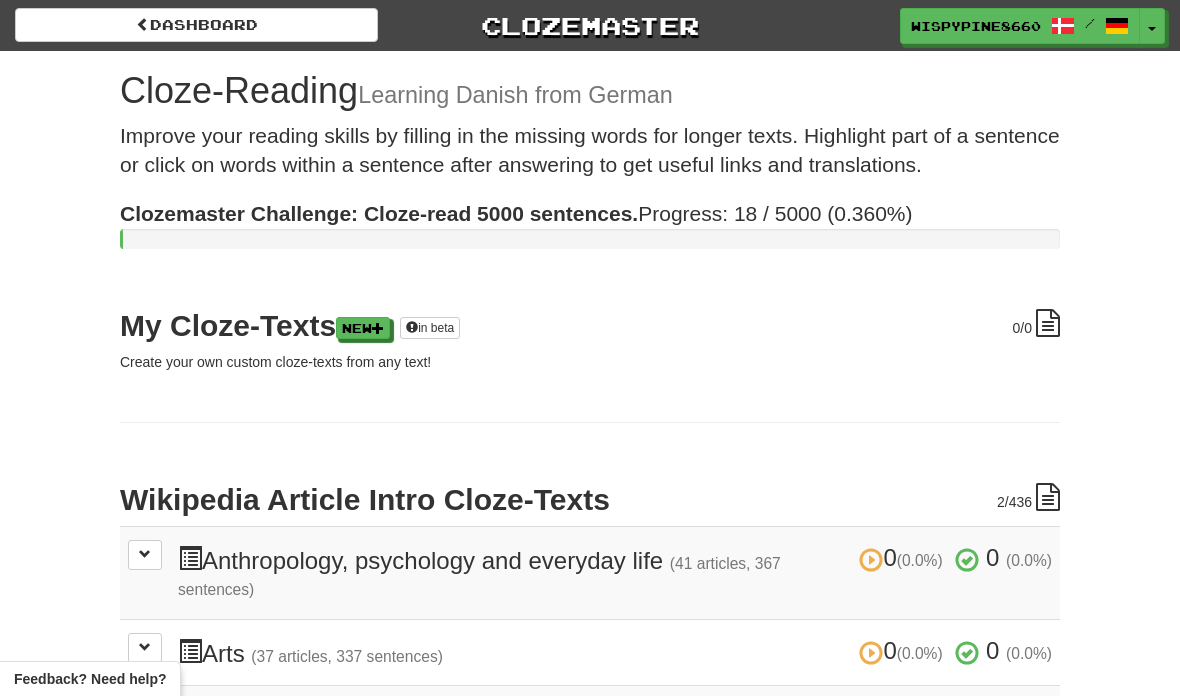 scroll, scrollTop: 0, scrollLeft: 0, axis: both 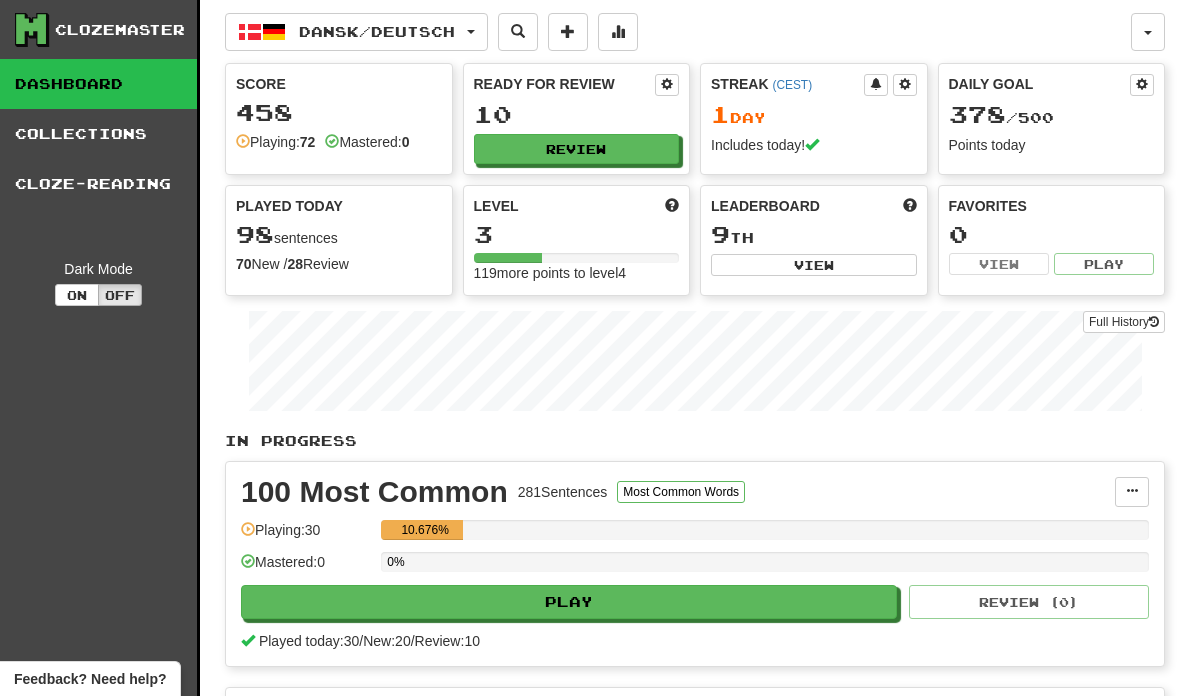 click 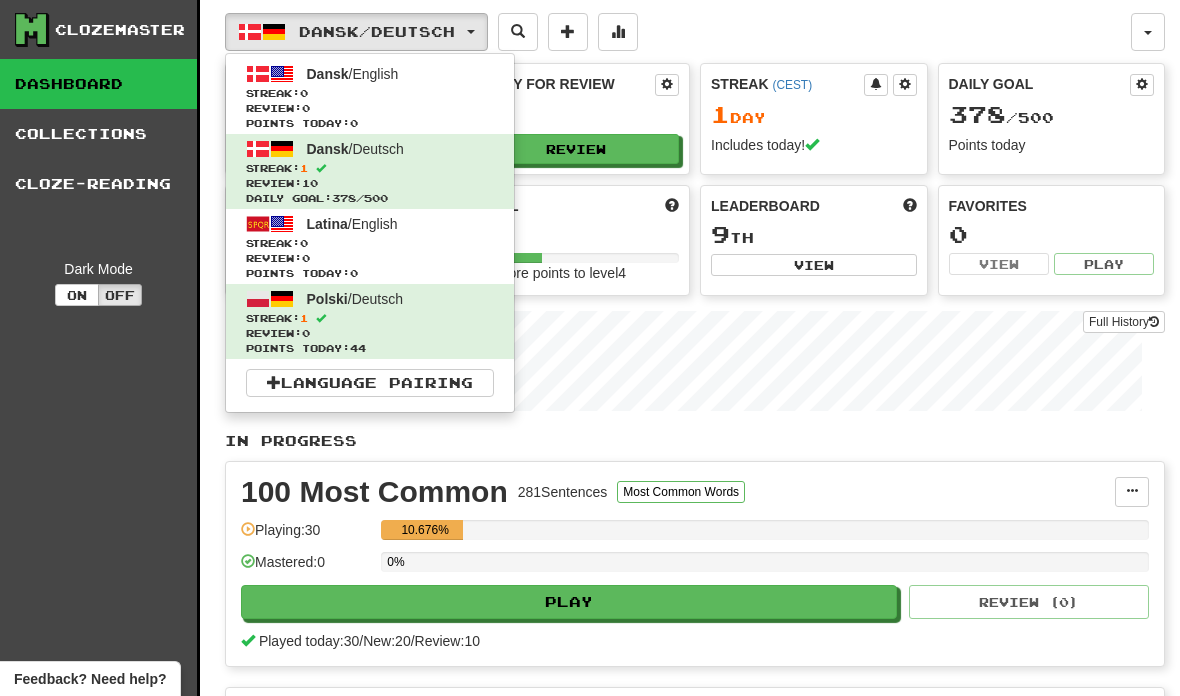 click on "Language Pairing" at bounding box center [370, 383] 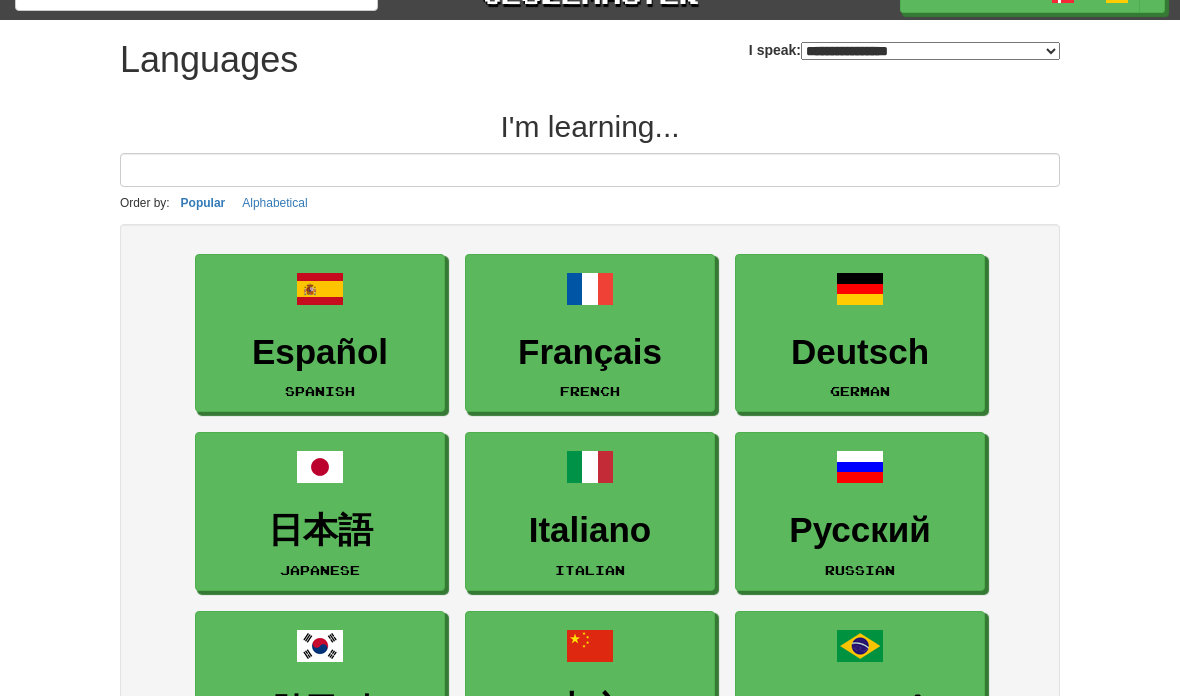 scroll, scrollTop: 0, scrollLeft: 0, axis: both 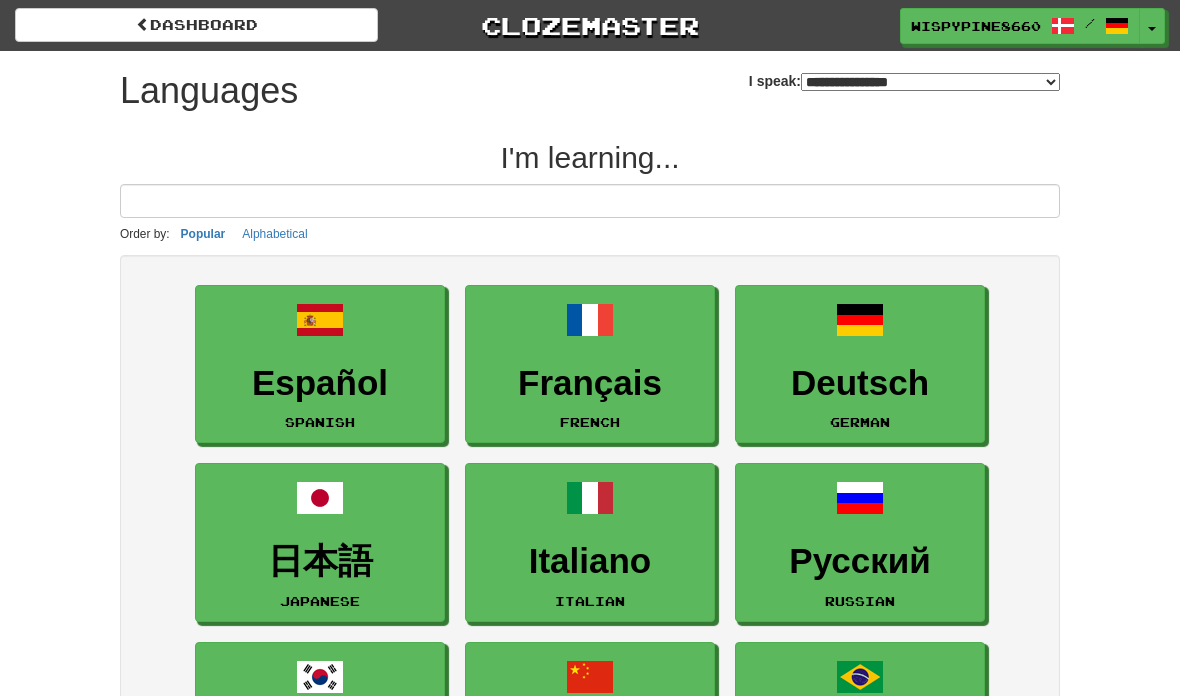 click on "**********" at bounding box center [930, 82] 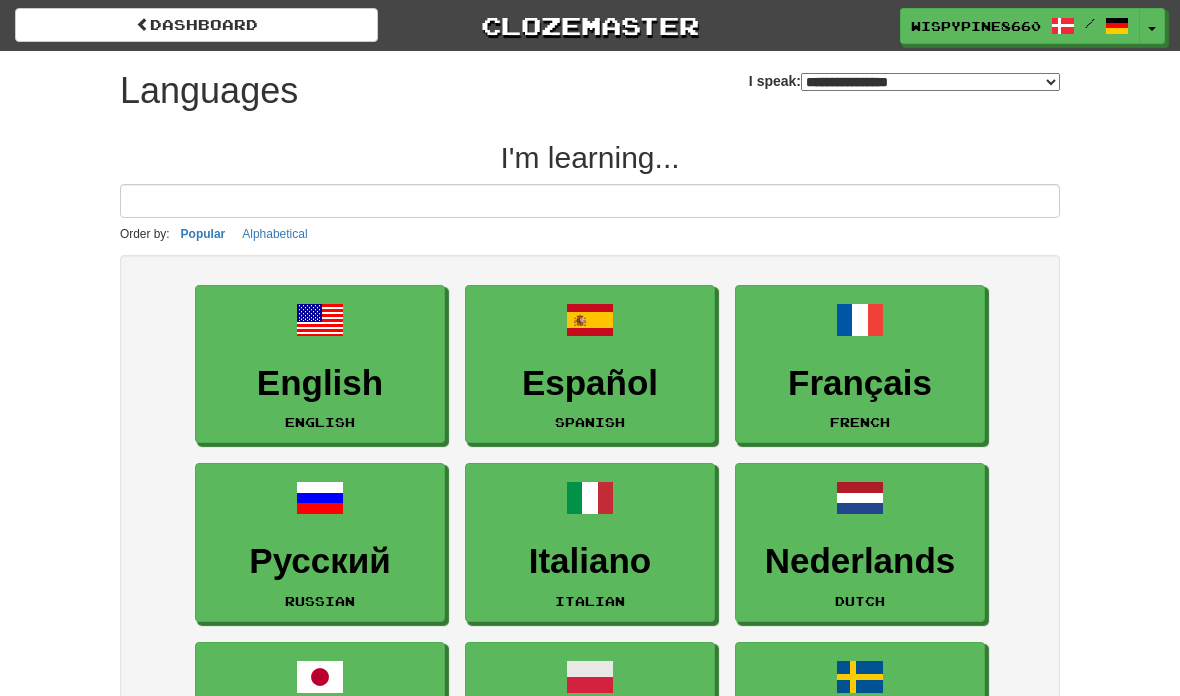 click on "English" at bounding box center (320, 383) 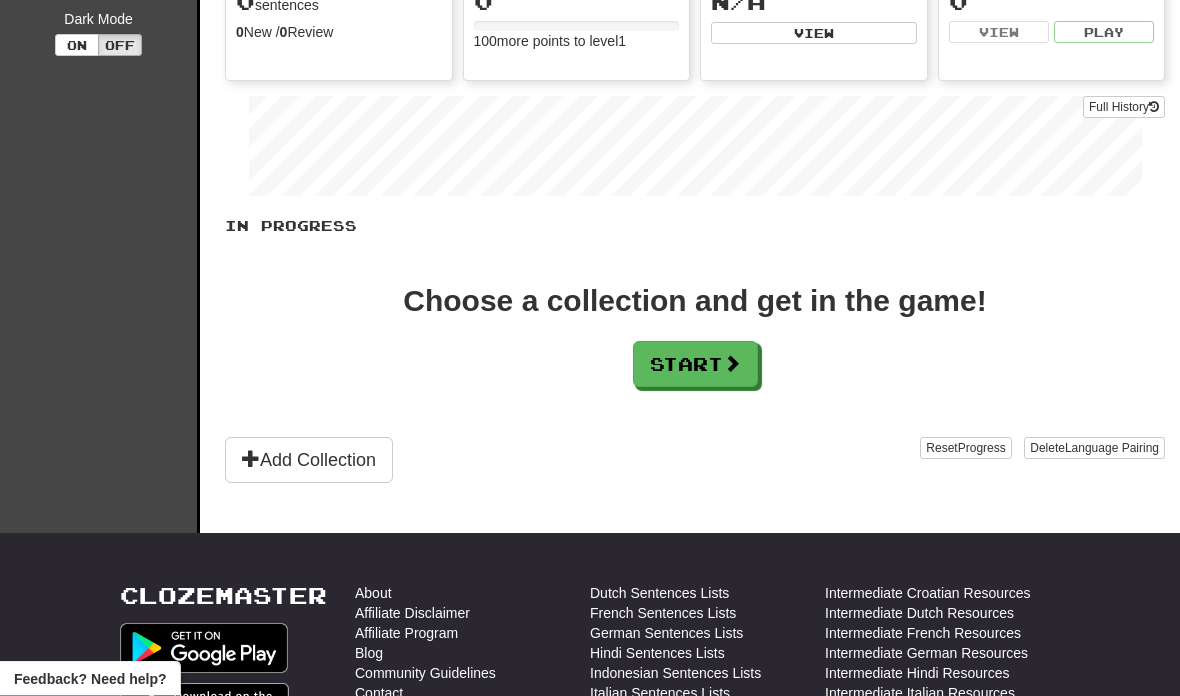scroll, scrollTop: 284, scrollLeft: 0, axis: vertical 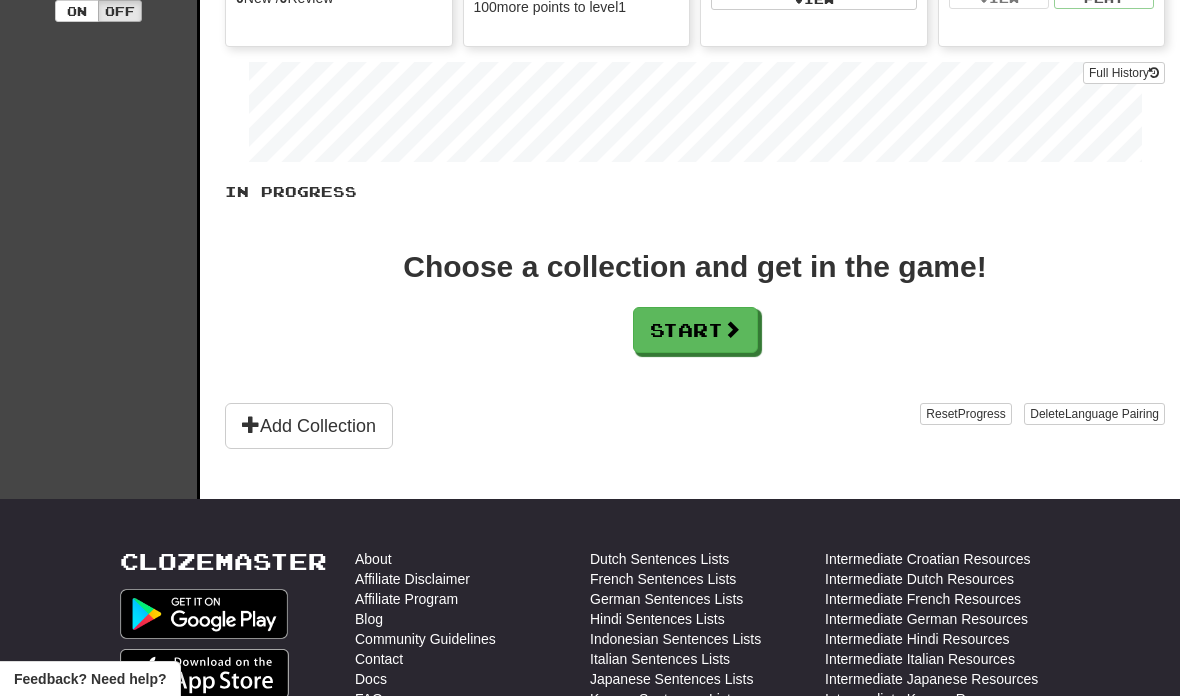 click on "Start" at bounding box center (695, 330) 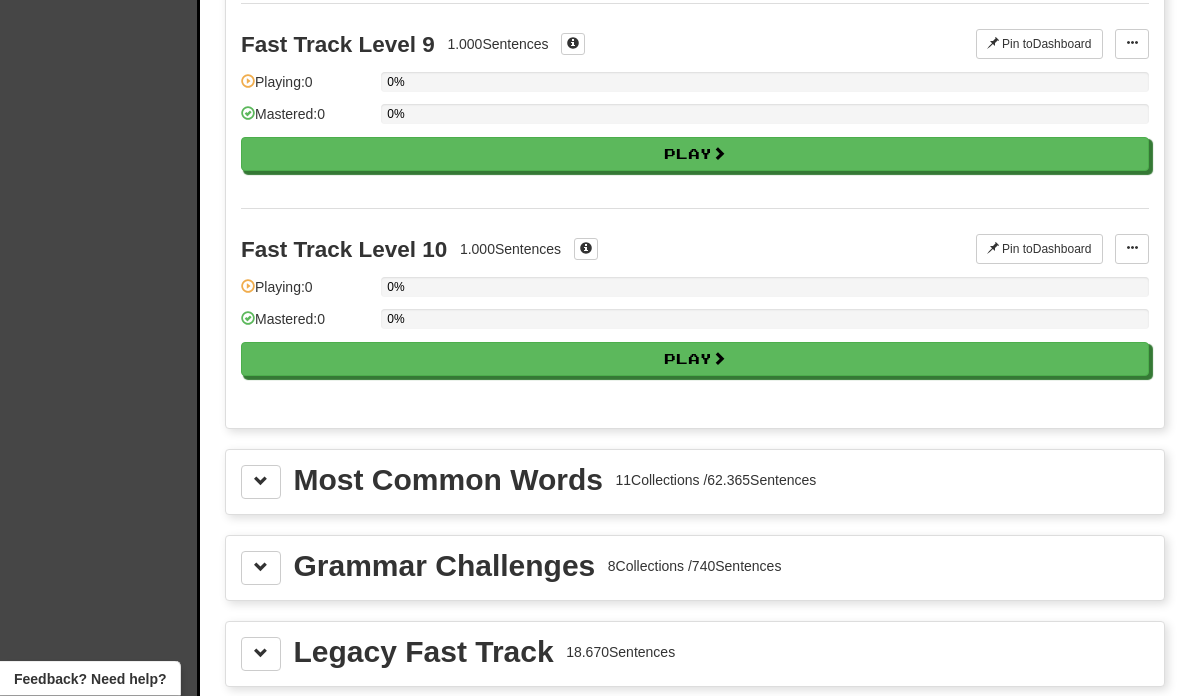 scroll, scrollTop: 1844, scrollLeft: 0, axis: vertical 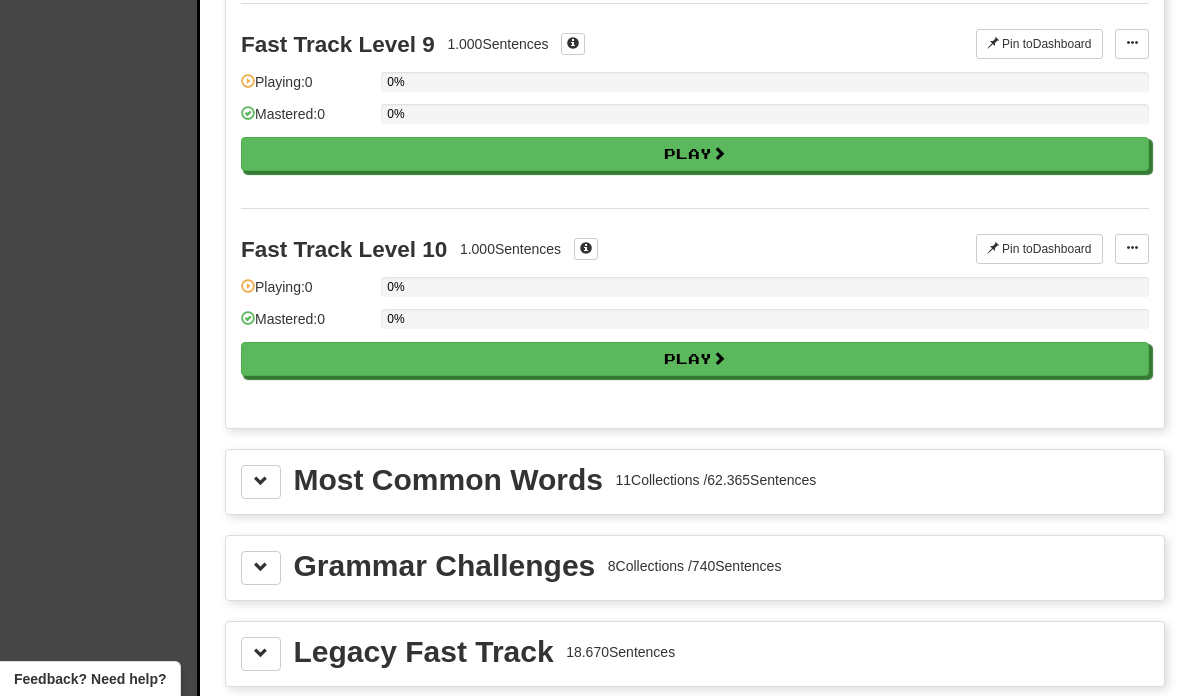 click on "Play" at bounding box center (695, 359) 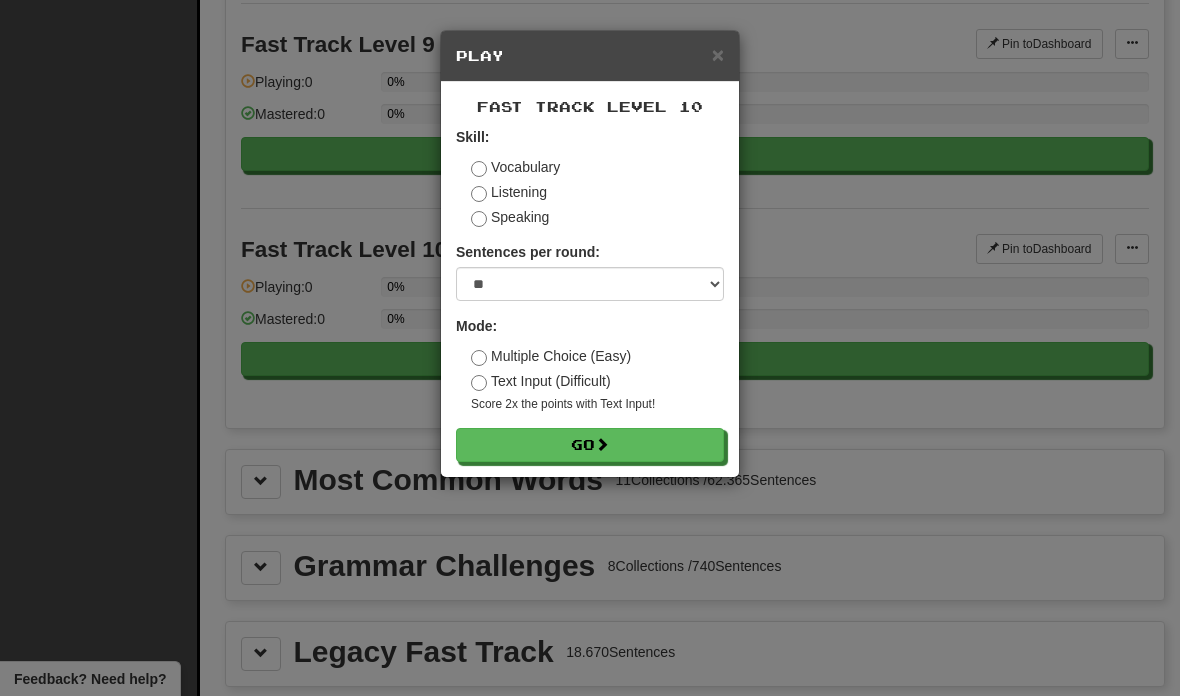 click on "Go" at bounding box center (590, 445) 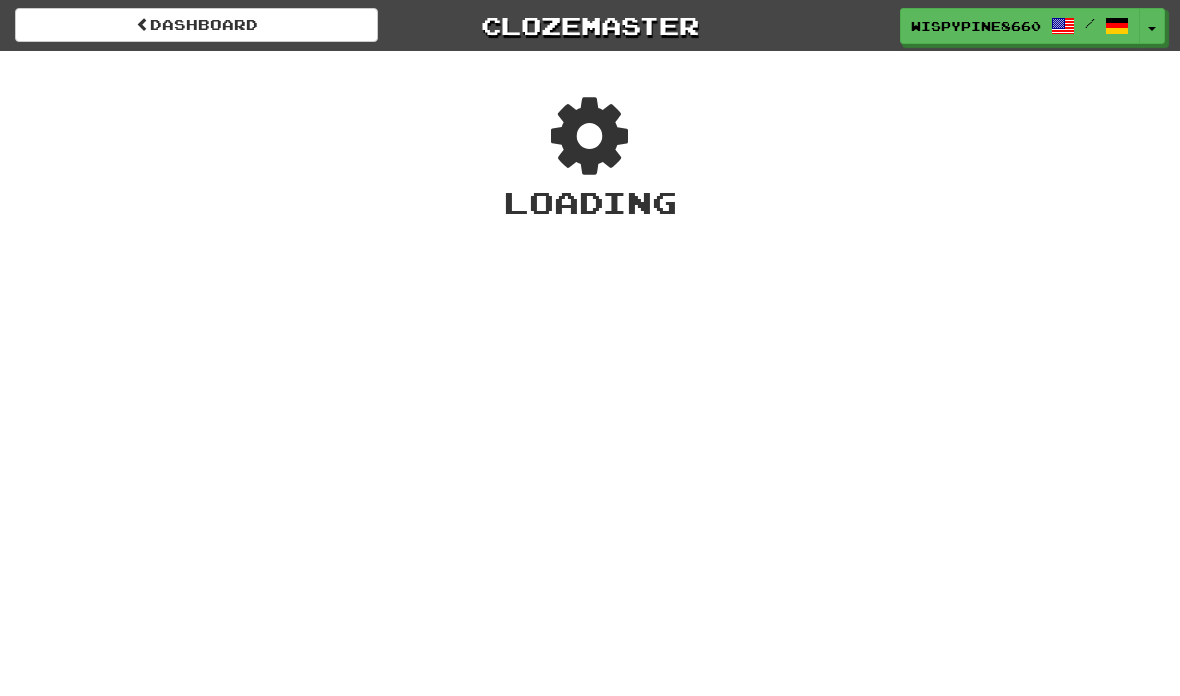 scroll, scrollTop: 0, scrollLeft: 0, axis: both 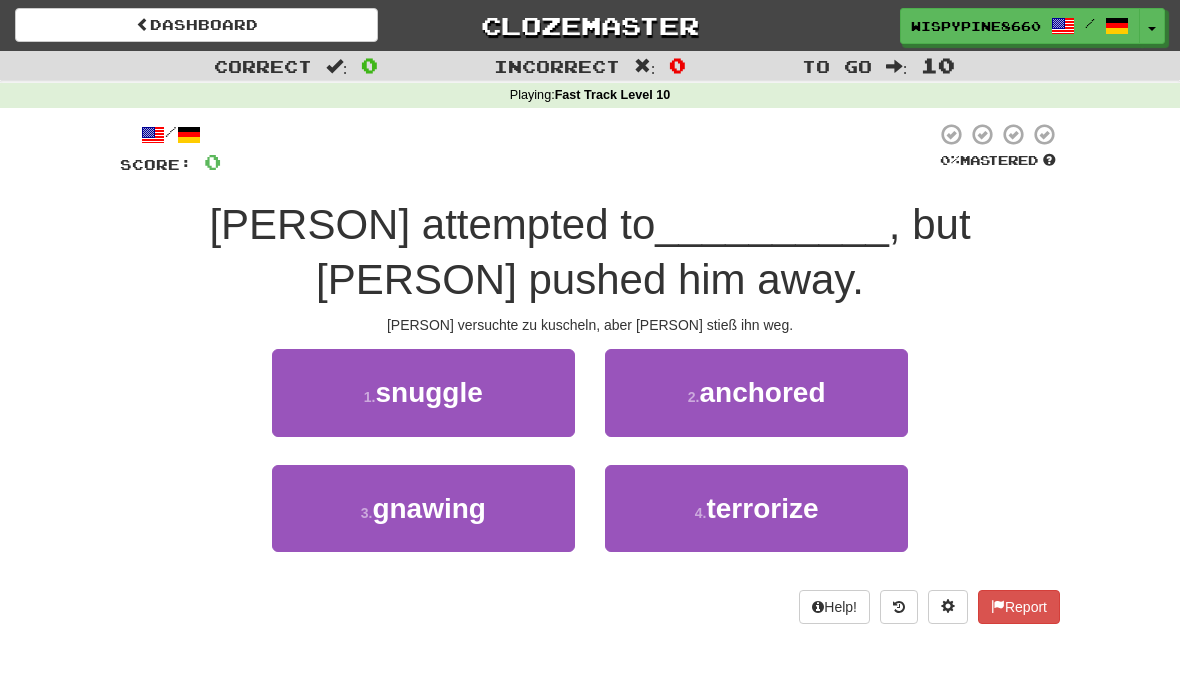 click on "1 .  snuggle" at bounding box center (423, 392) 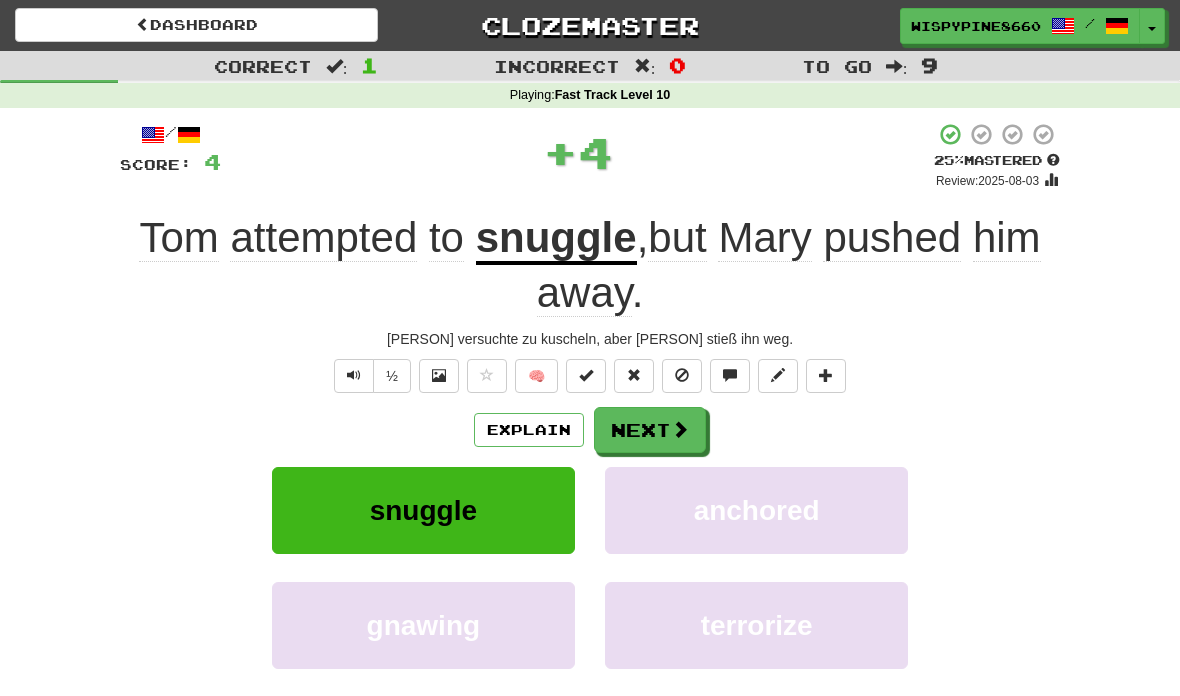 click on "Next" at bounding box center [650, 430] 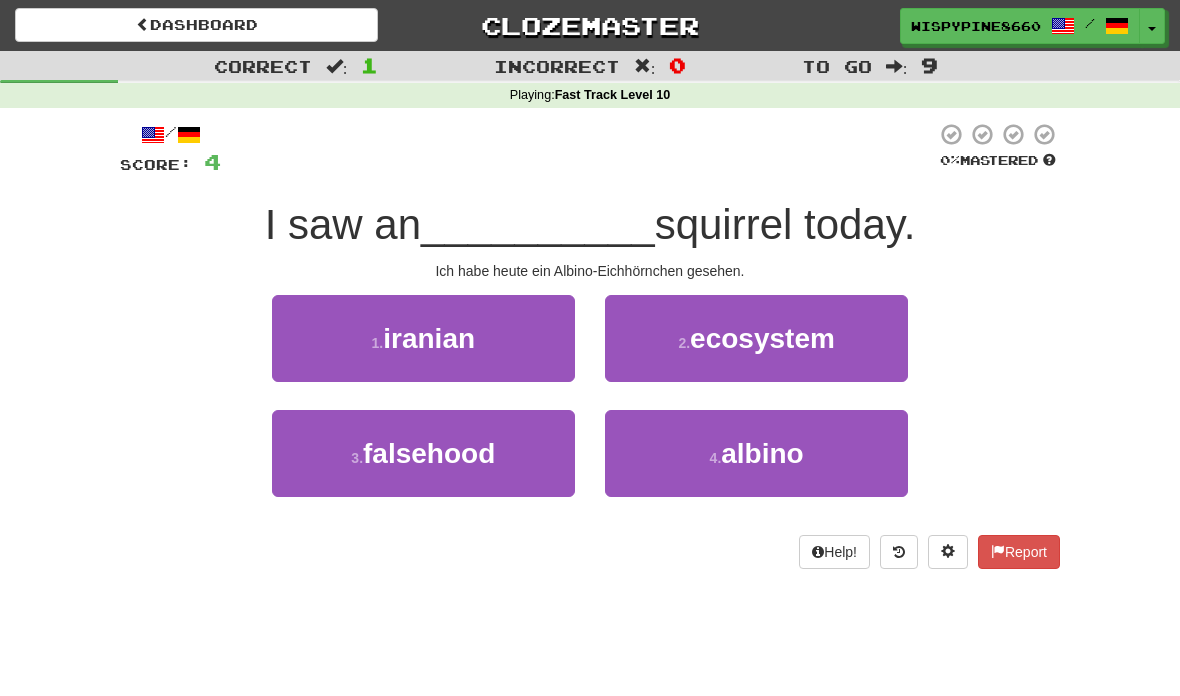 click on "4 .  albino" at bounding box center [756, 453] 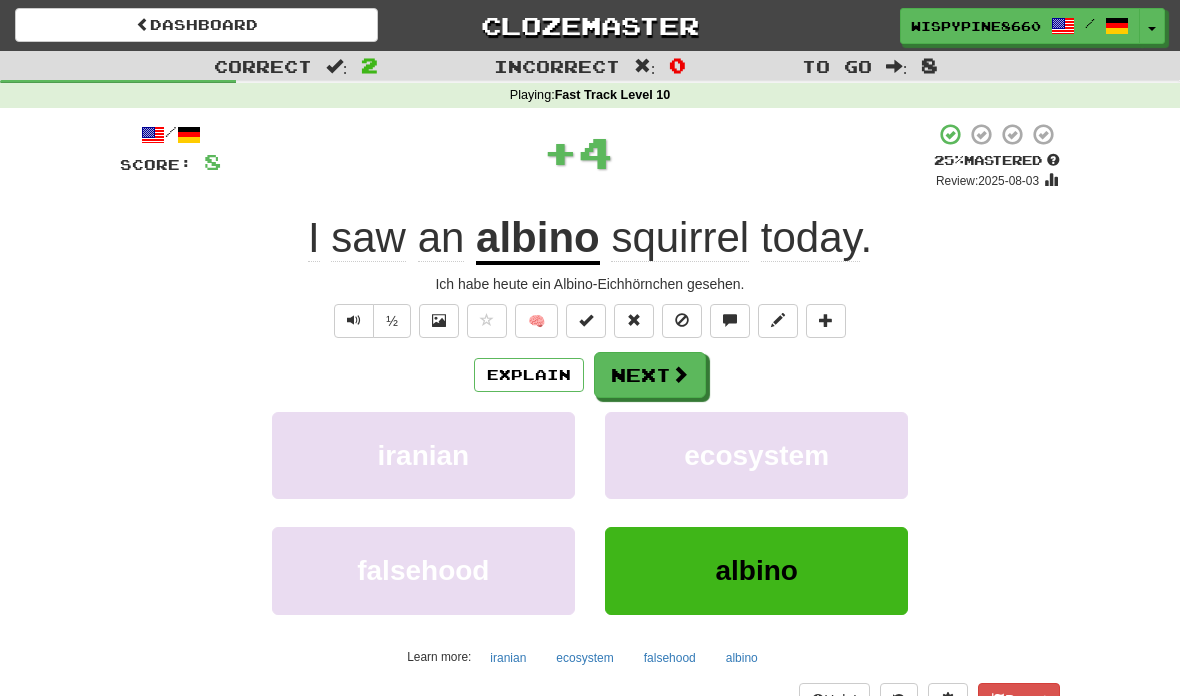 click at bounding box center (680, 374) 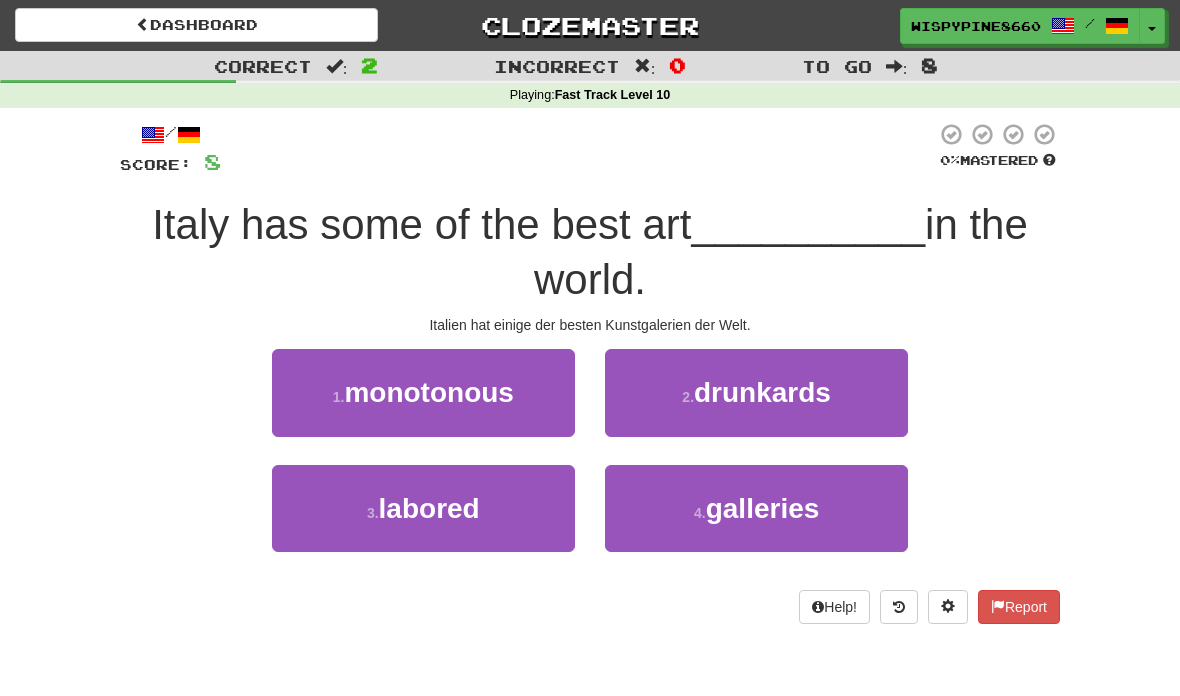 click on "drunkards" at bounding box center (762, 392) 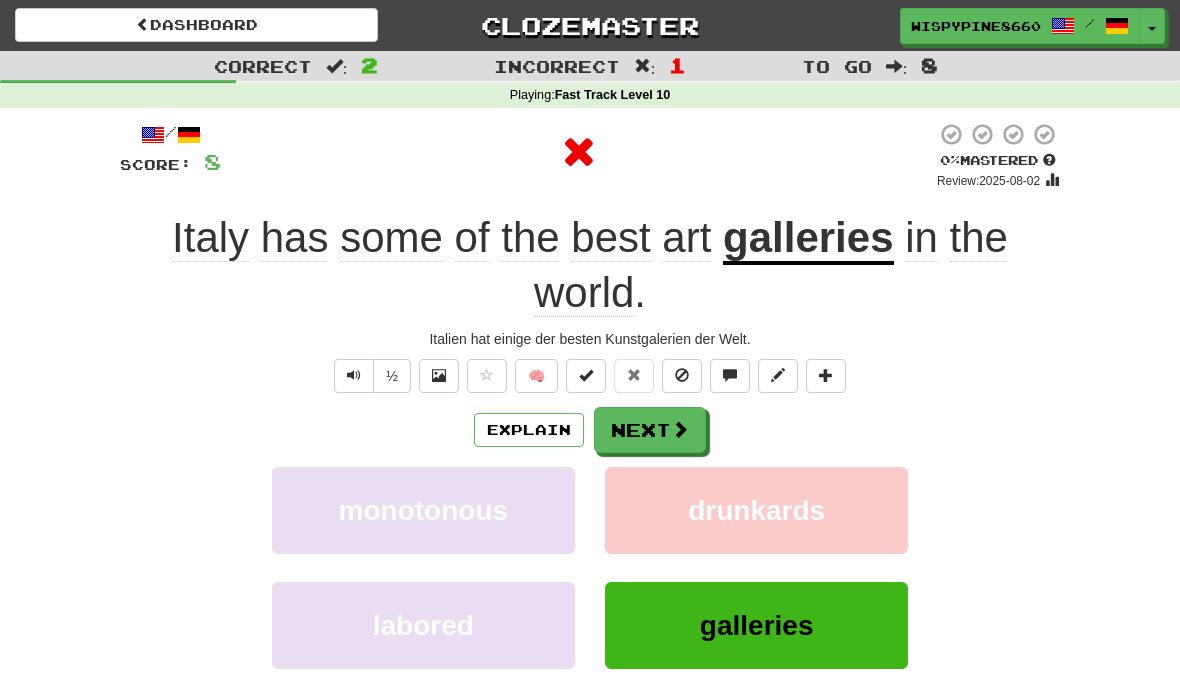click at bounding box center (680, 429) 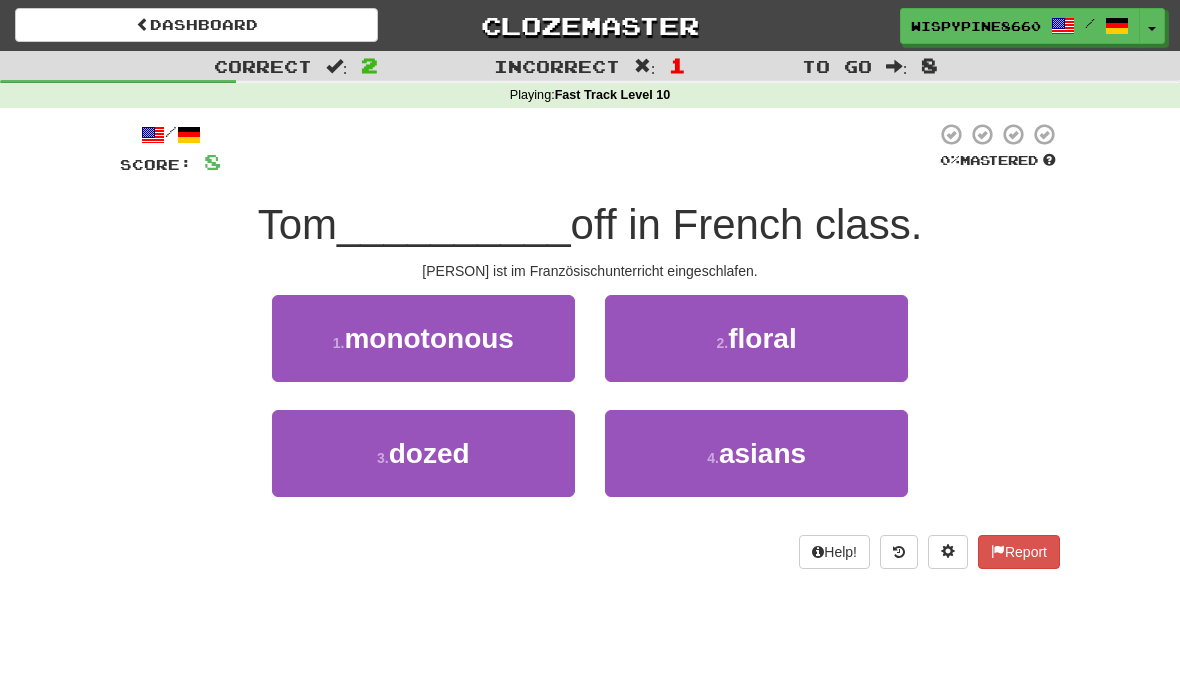 click on "3 .  dozed" at bounding box center [423, 453] 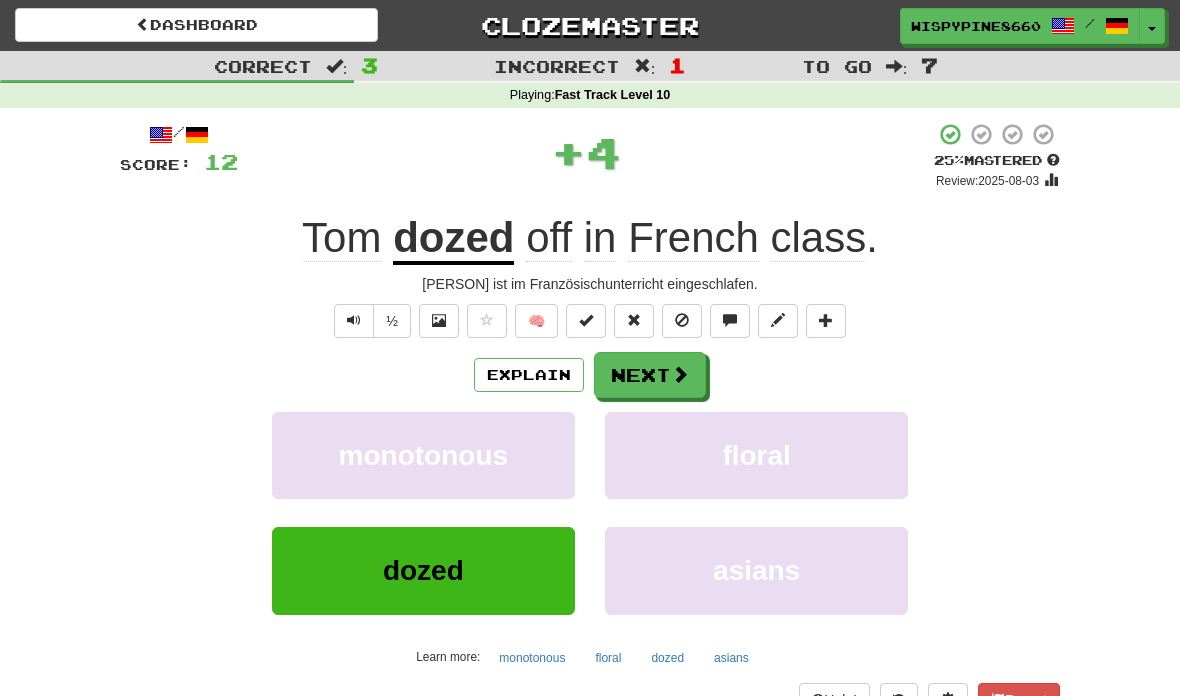 click on "Next" at bounding box center [650, 375] 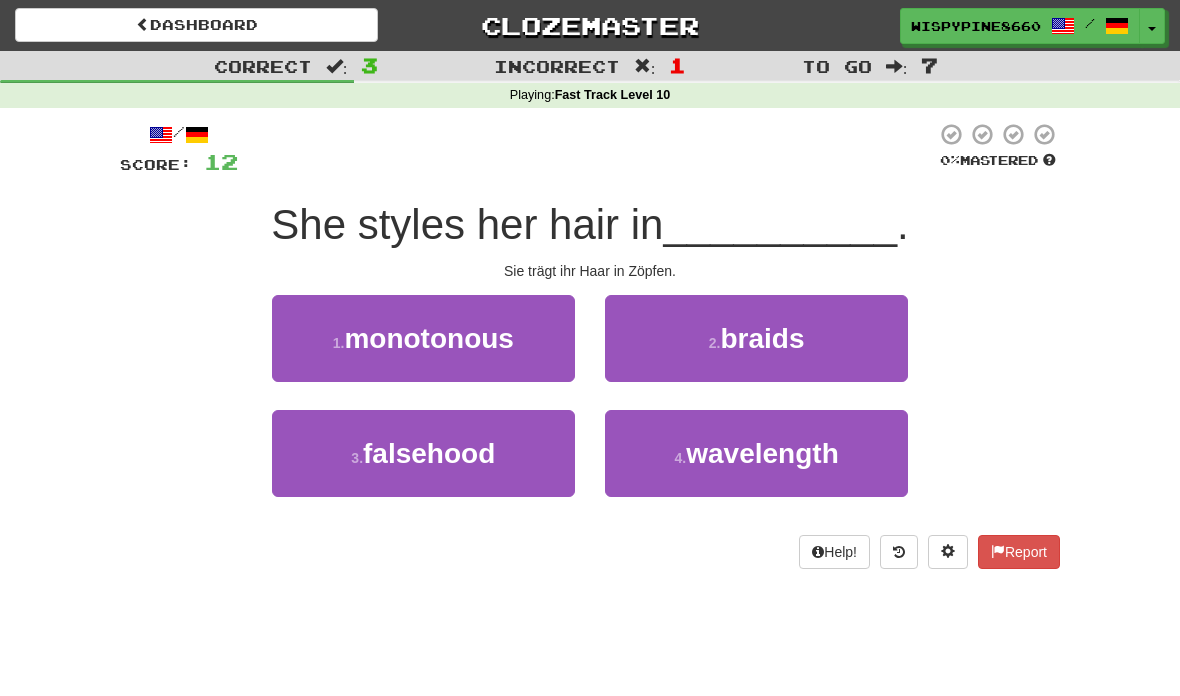 click on "2 .  braids" at bounding box center [756, 338] 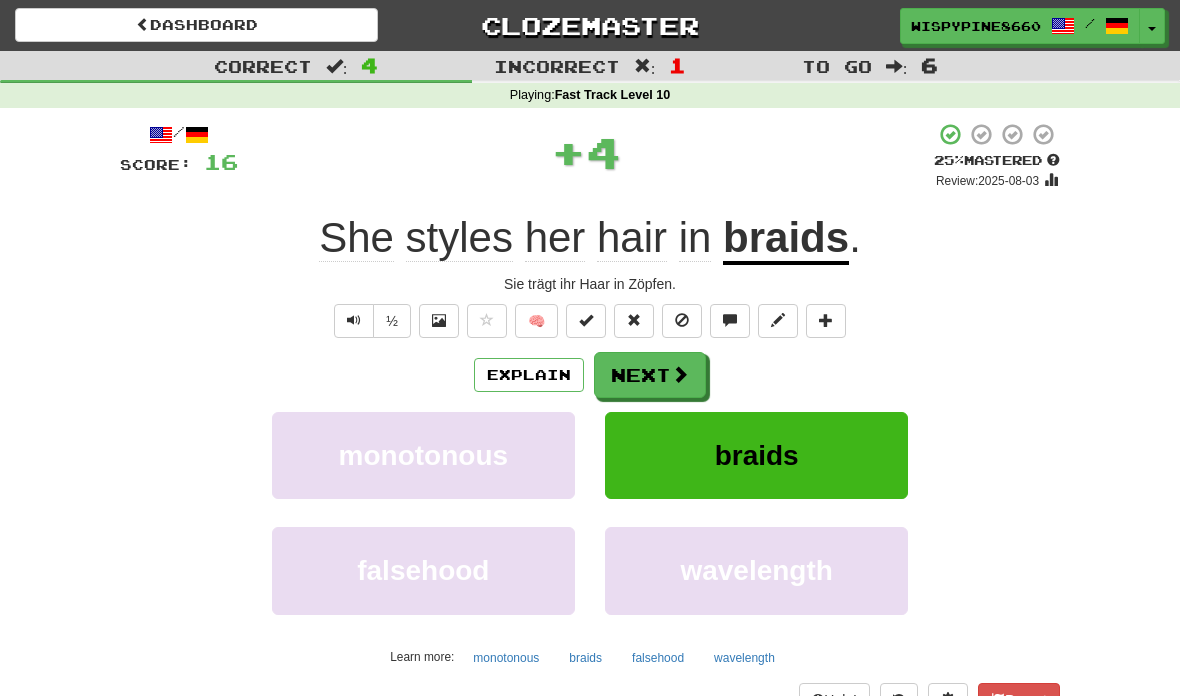click at bounding box center [680, 374] 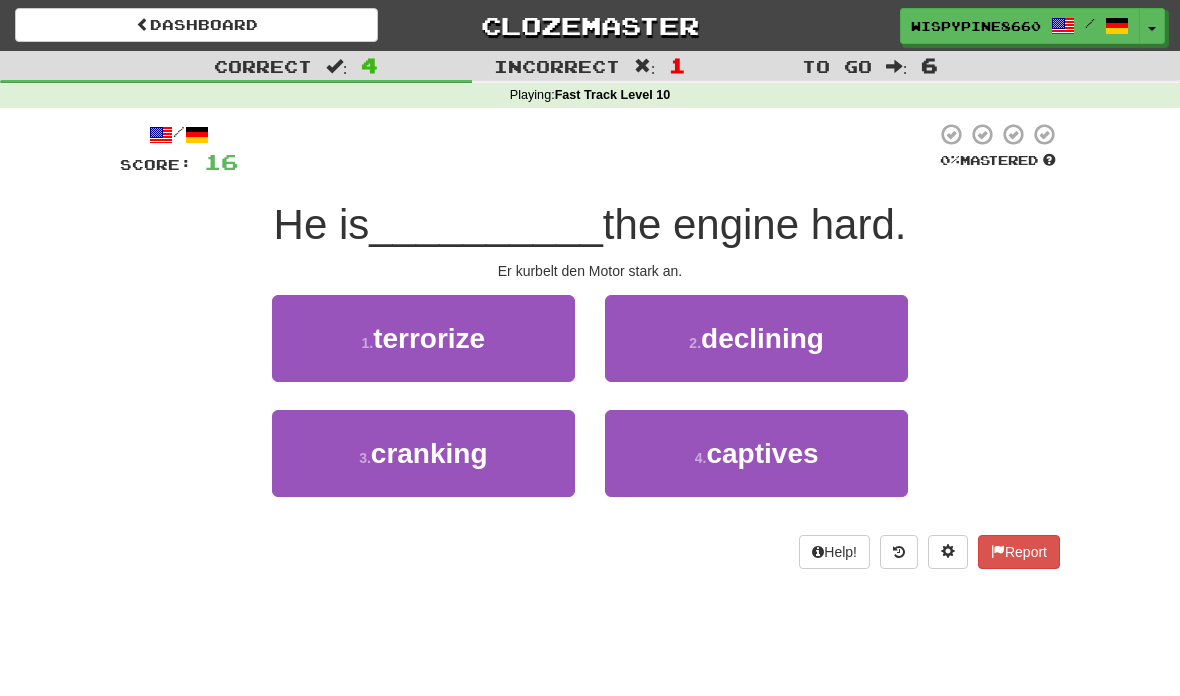 click on "3 .  cranking" at bounding box center (423, 453) 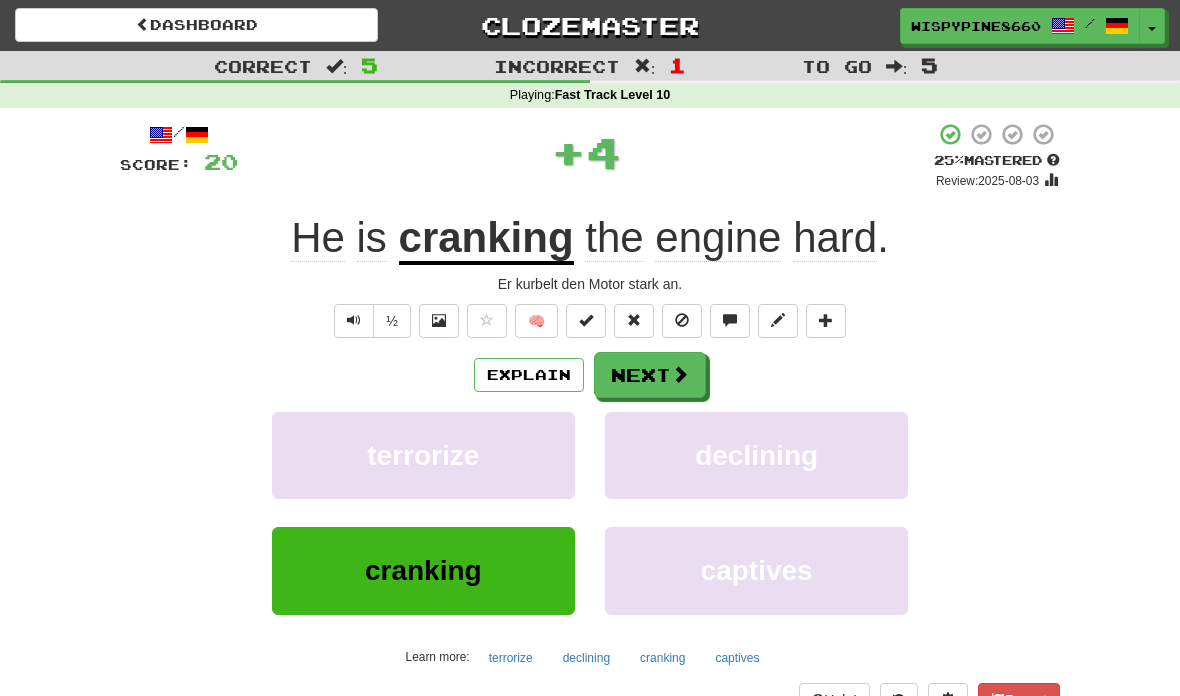 click at bounding box center (680, 374) 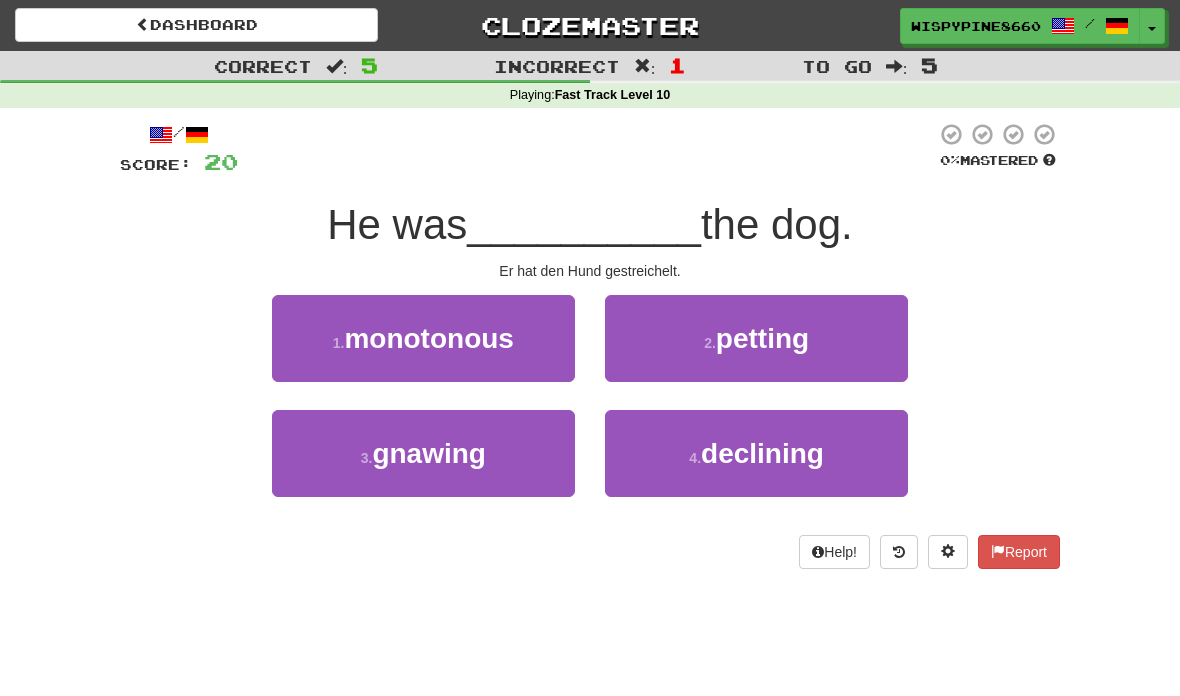 click on "2 .  petting" at bounding box center (756, 338) 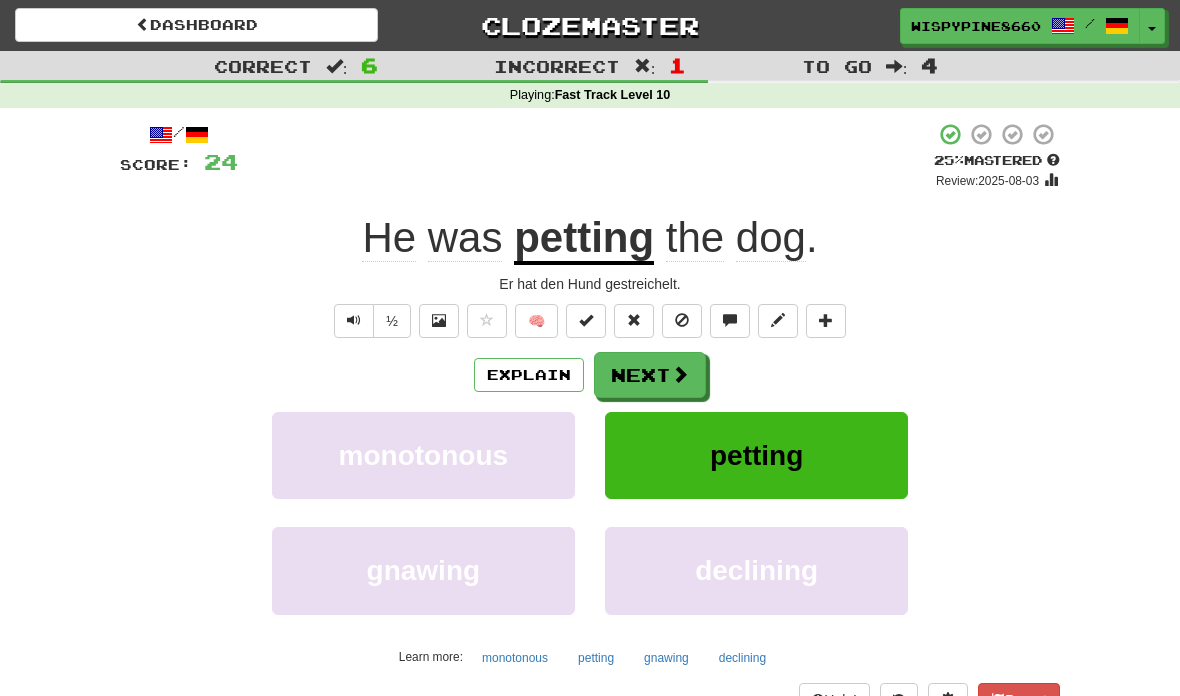 click on "Next" at bounding box center (650, 375) 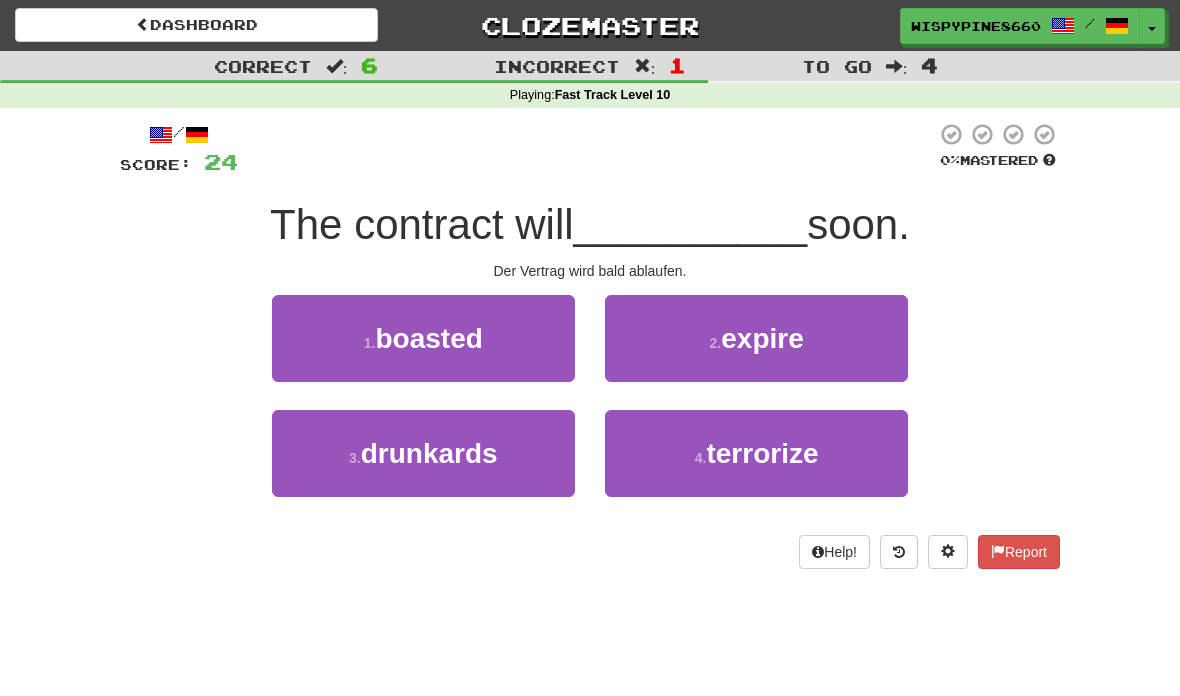 click on "expire" at bounding box center [762, 338] 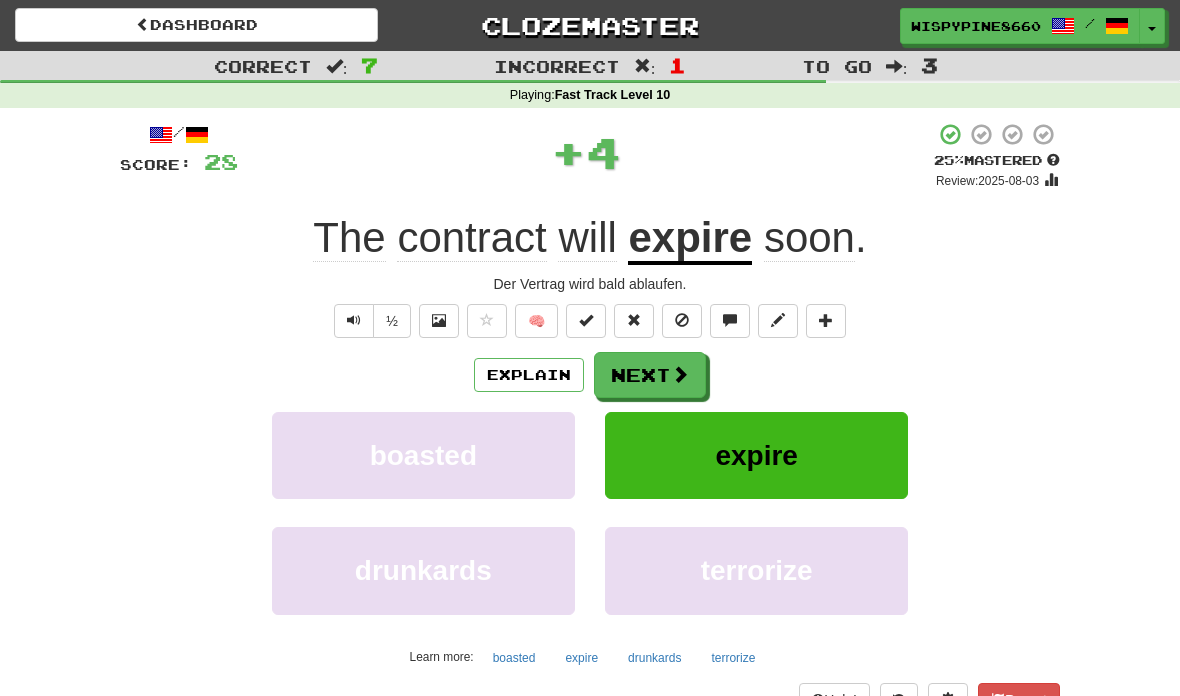 click at bounding box center (680, 374) 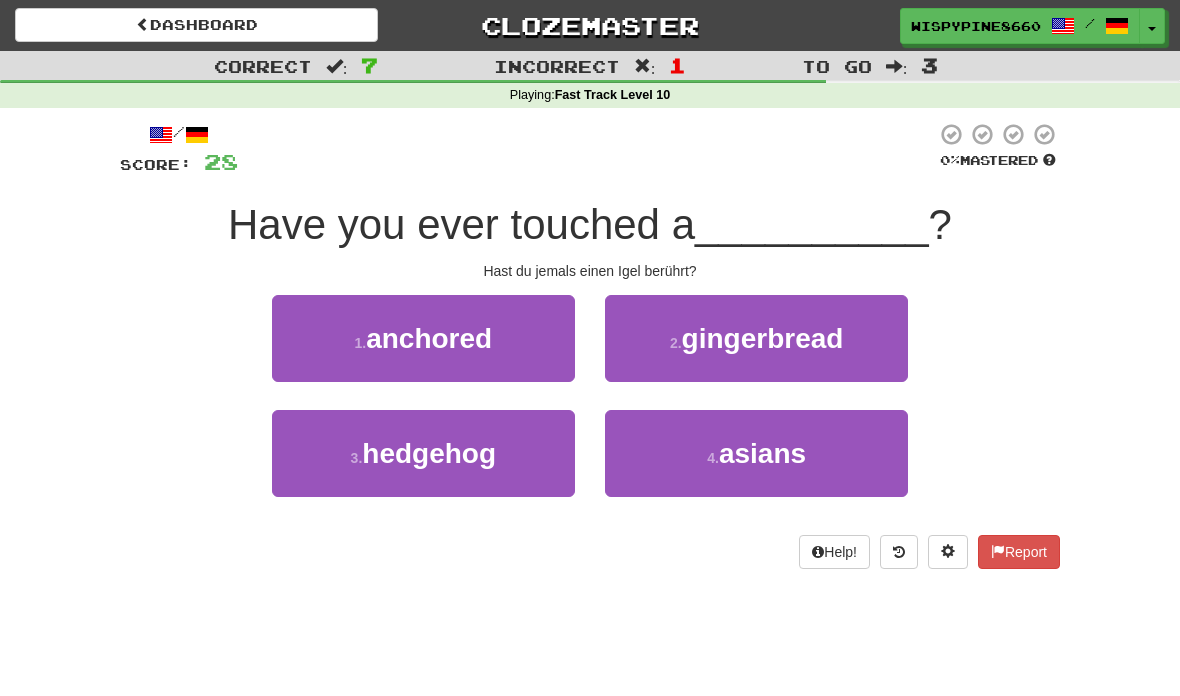 click on "3 .  hedgehog" at bounding box center (423, 453) 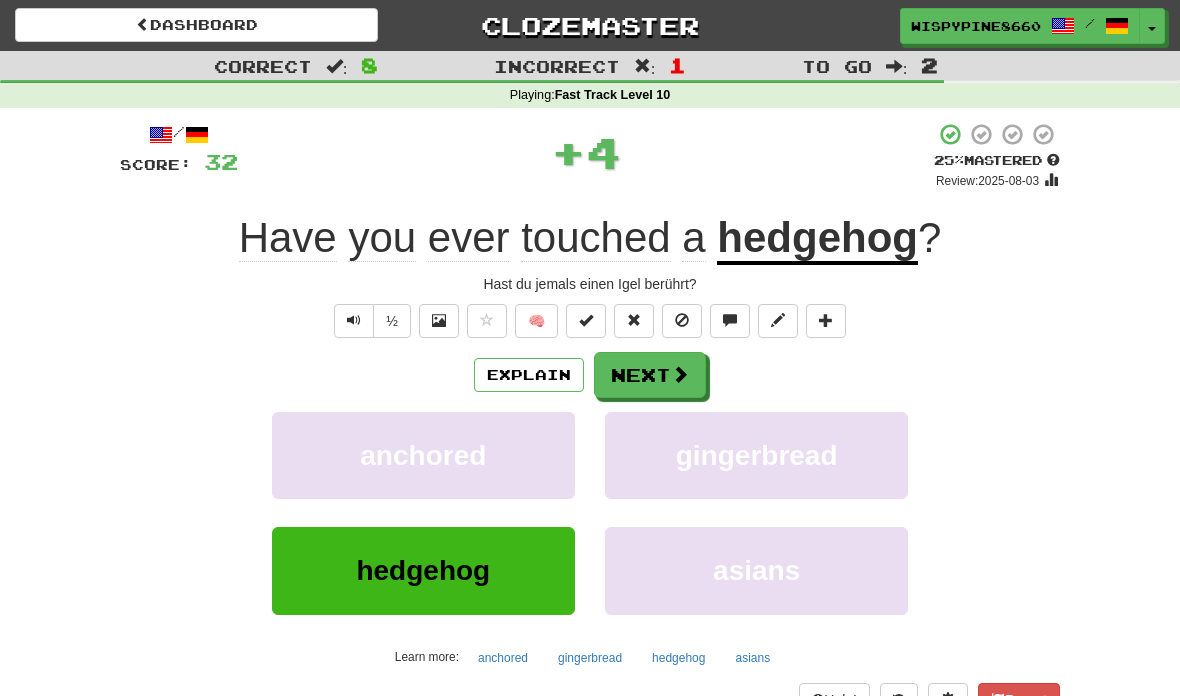 click at bounding box center (680, 374) 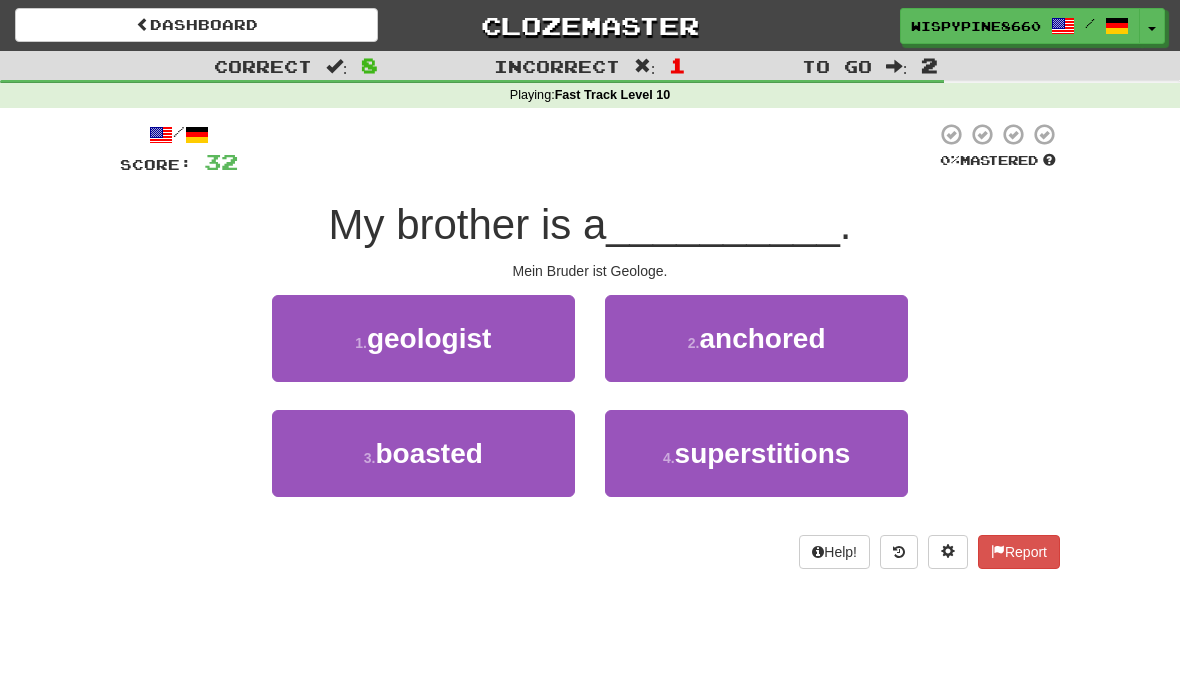 click on "1 .  geologist" at bounding box center (423, 338) 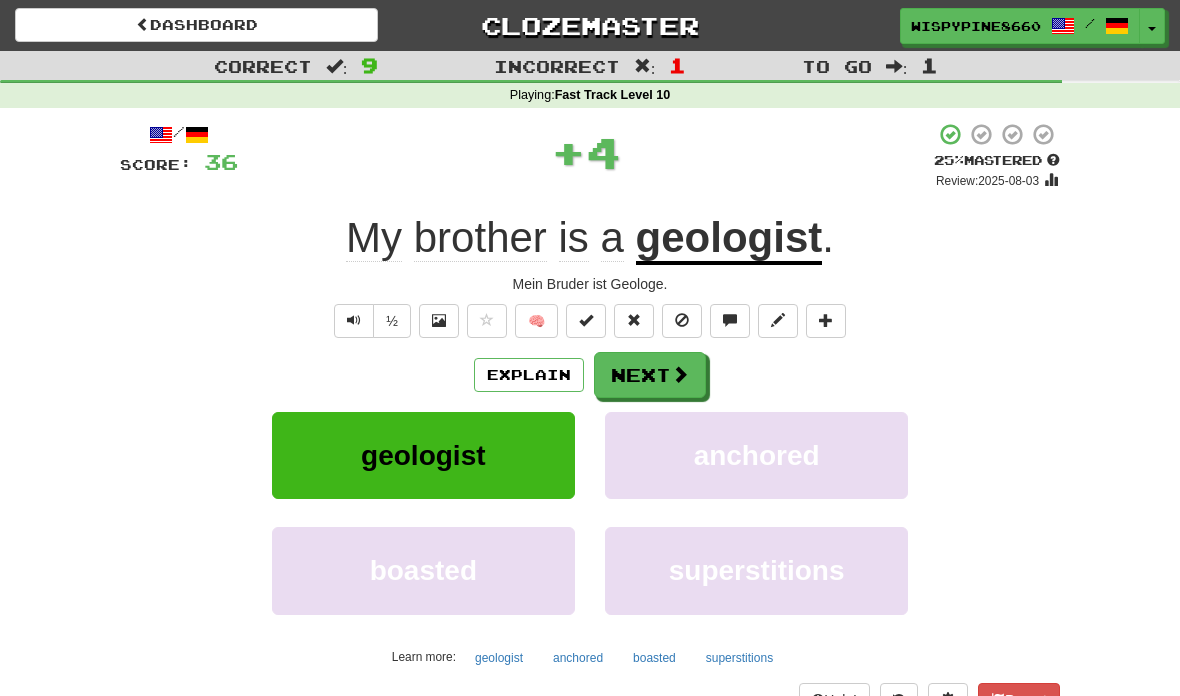 click at bounding box center [680, 374] 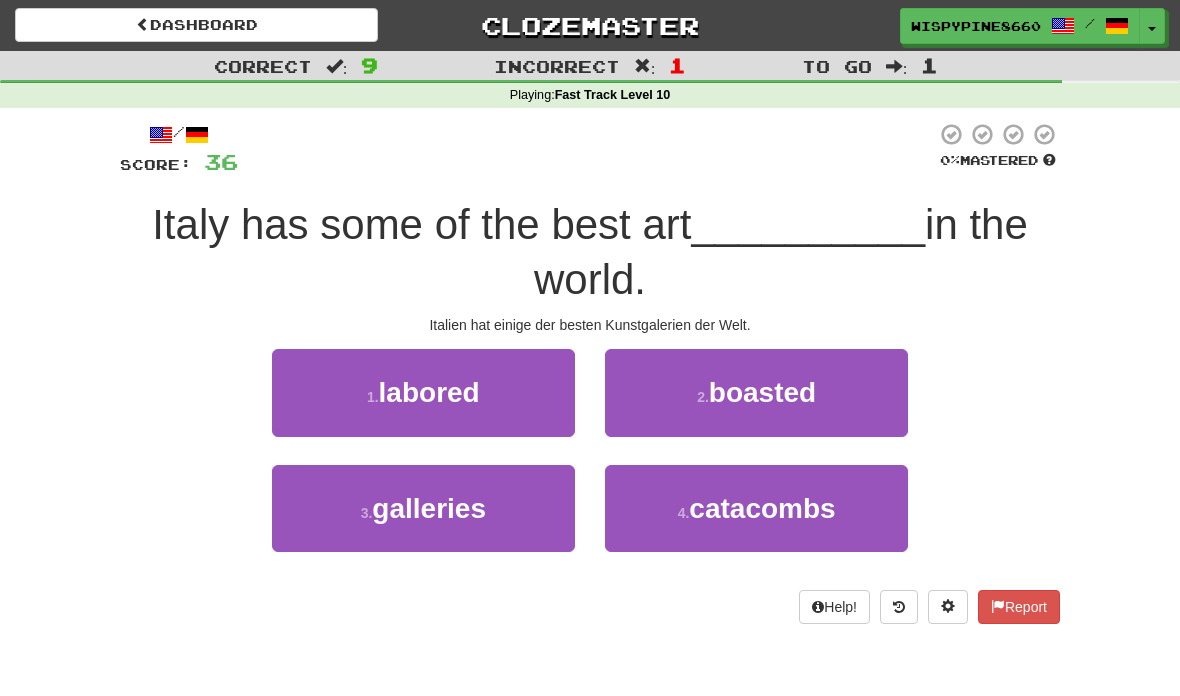 click on "3 .  galleries" at bounding box center [423, 508] 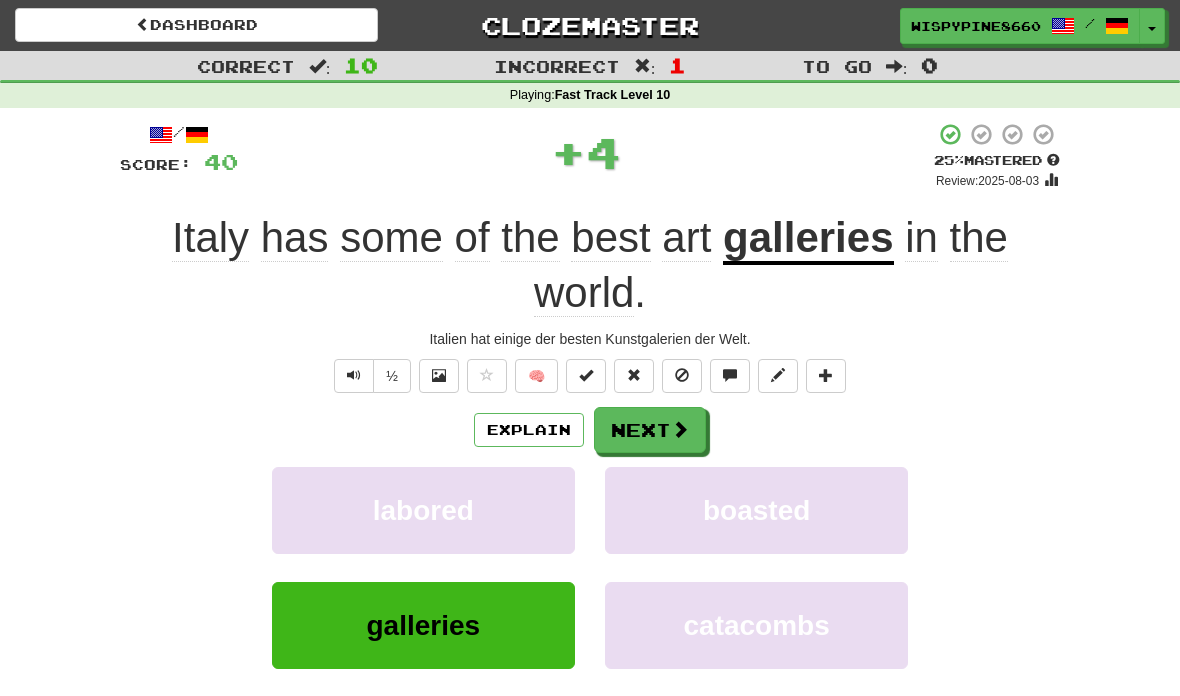 click at bounding box center (680, 429) 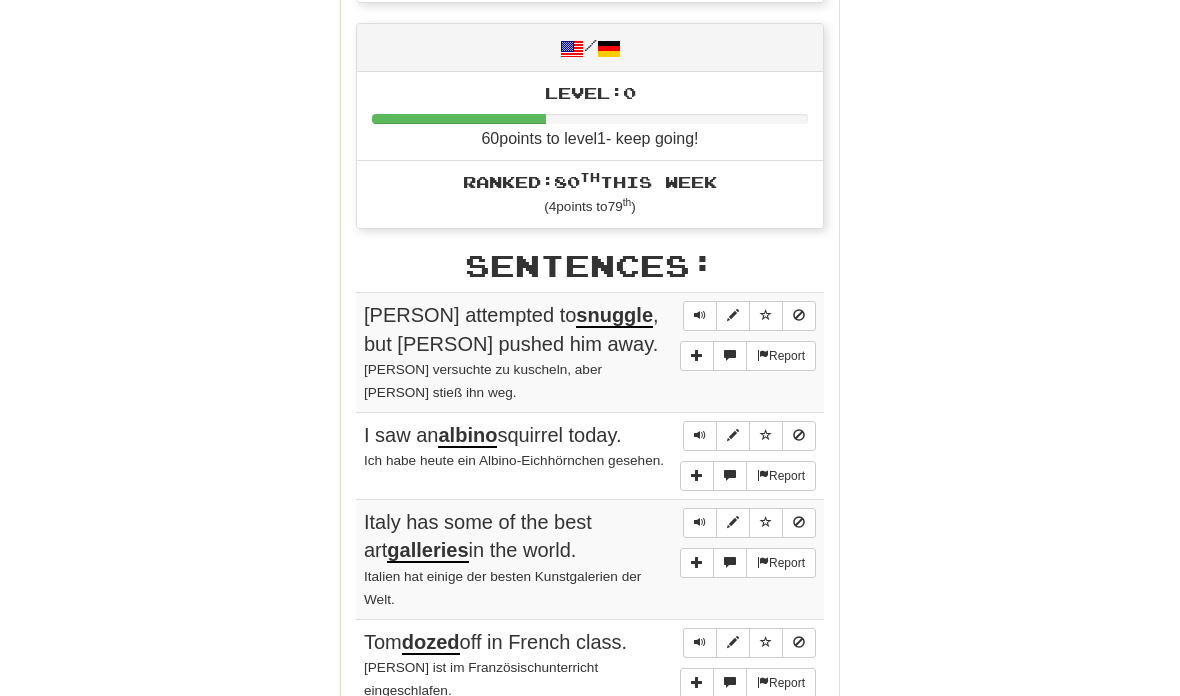 scroll, scrollTop: 785, scrollLeft: 0, axis: vertical 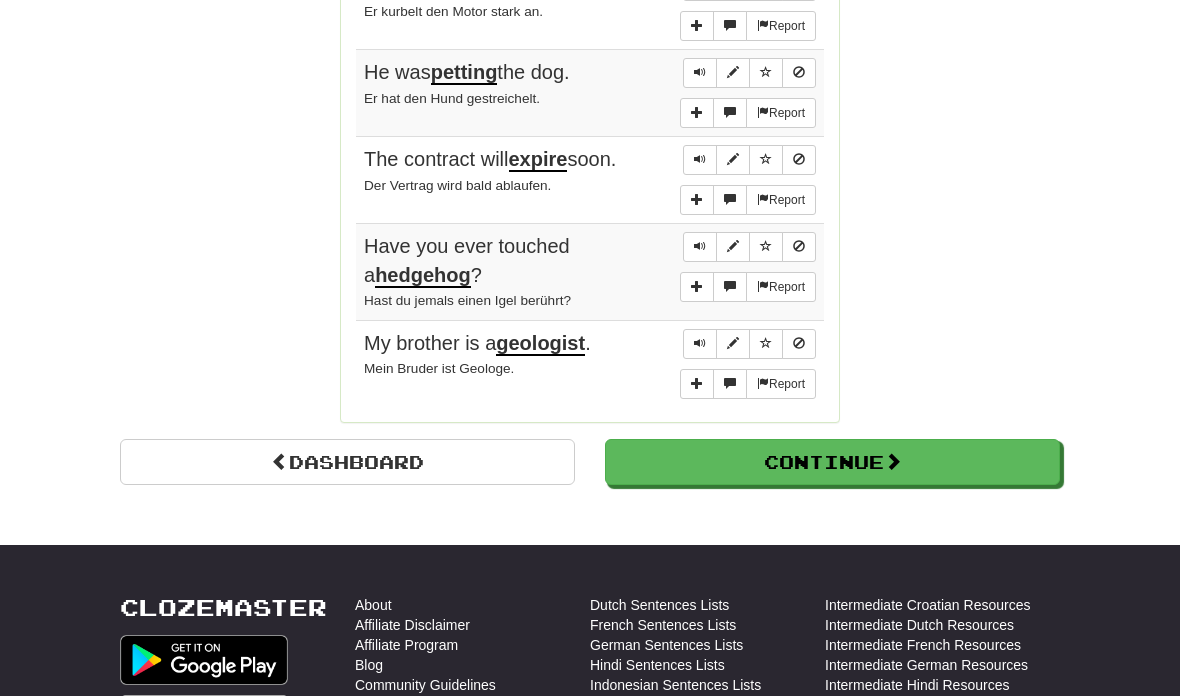 click on "Continue" at bounding box center (832, 462) 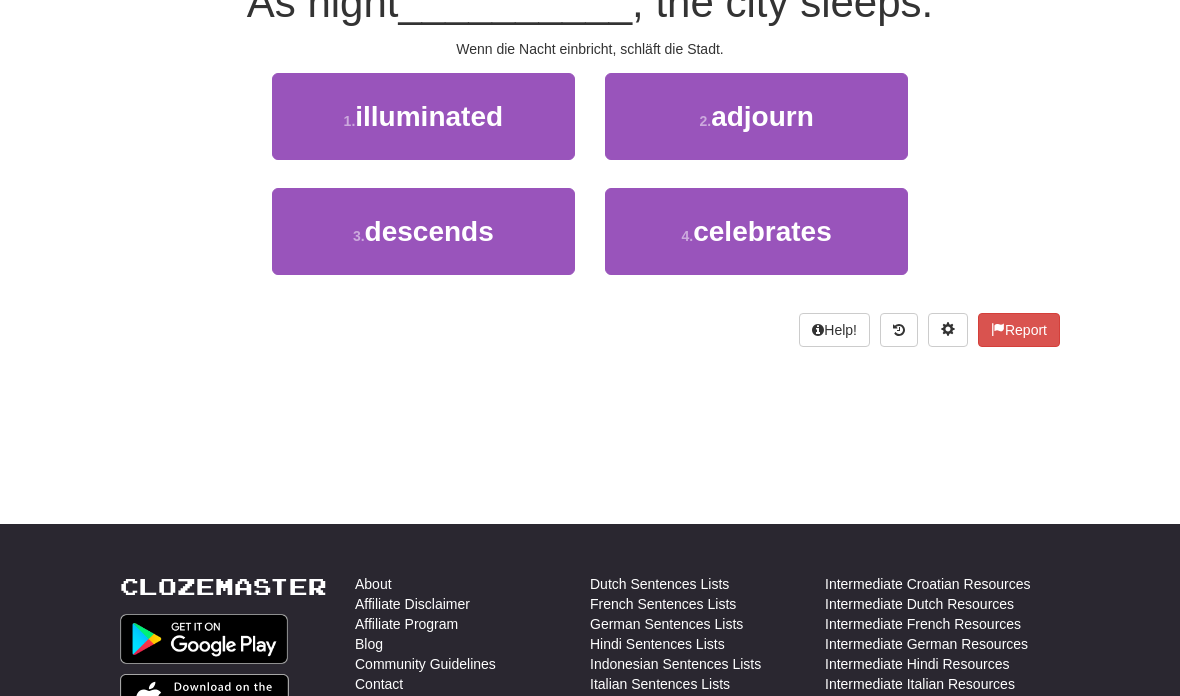 scroll, scrollTop: 0, scrollLeft: 0, axis: both 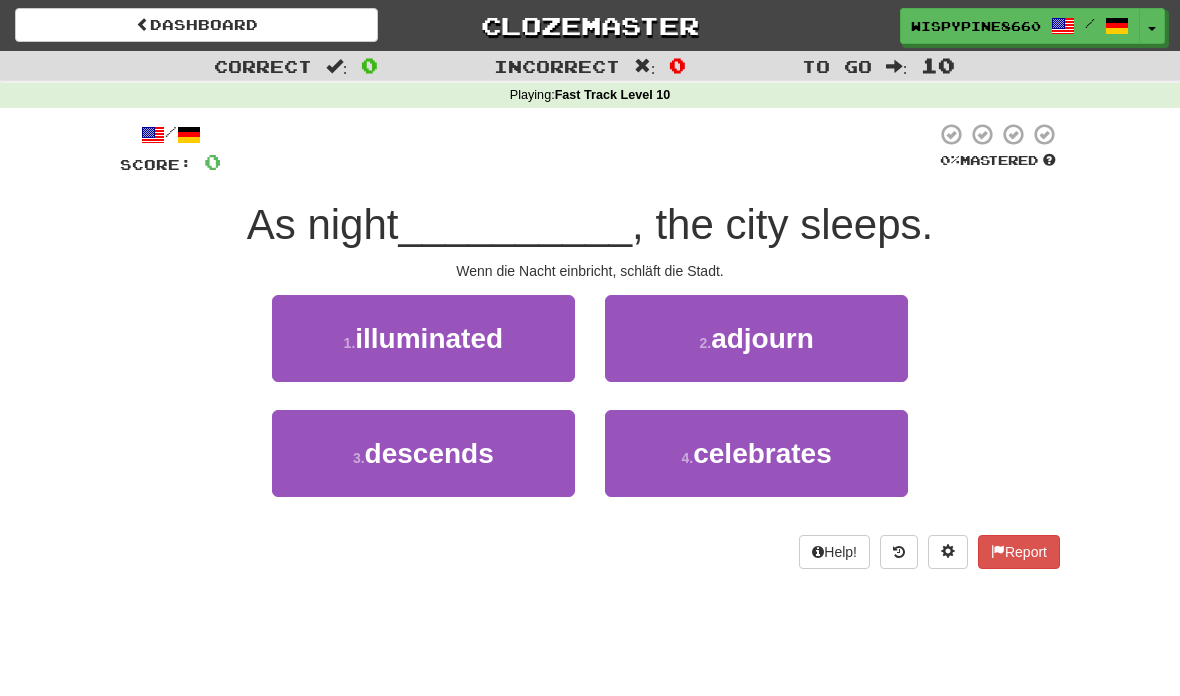 click on "3 .  descends" at bounding box center [423, 453] 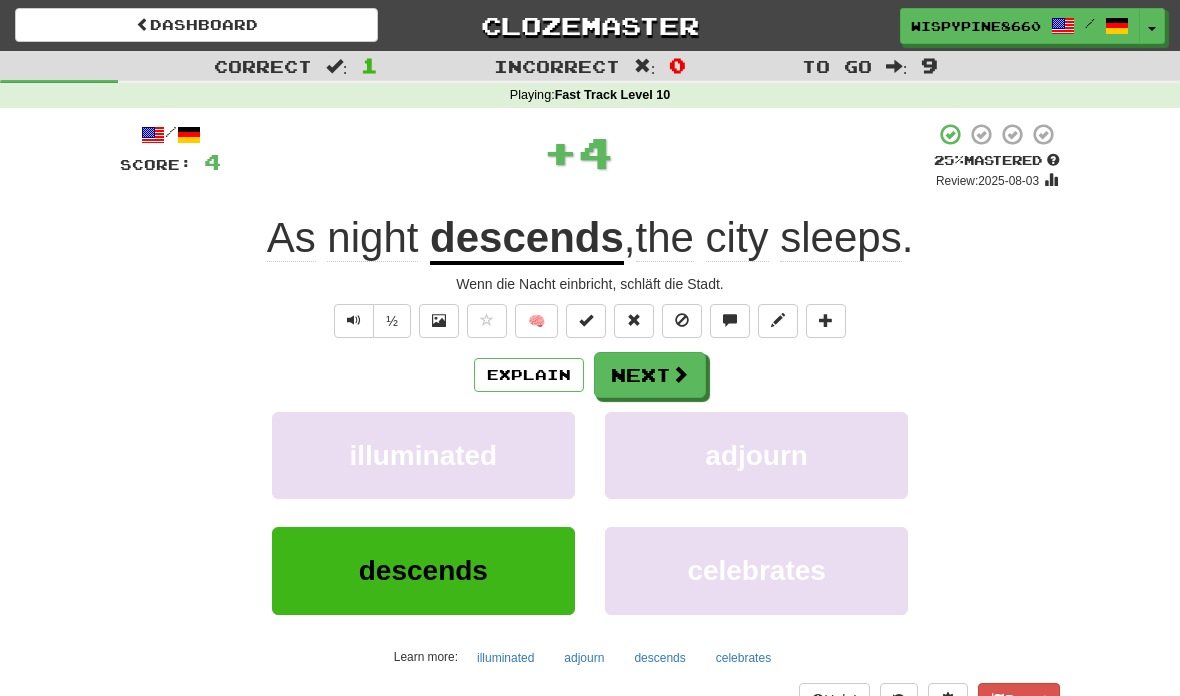 click on "Next" at bounding box center [650, 375] 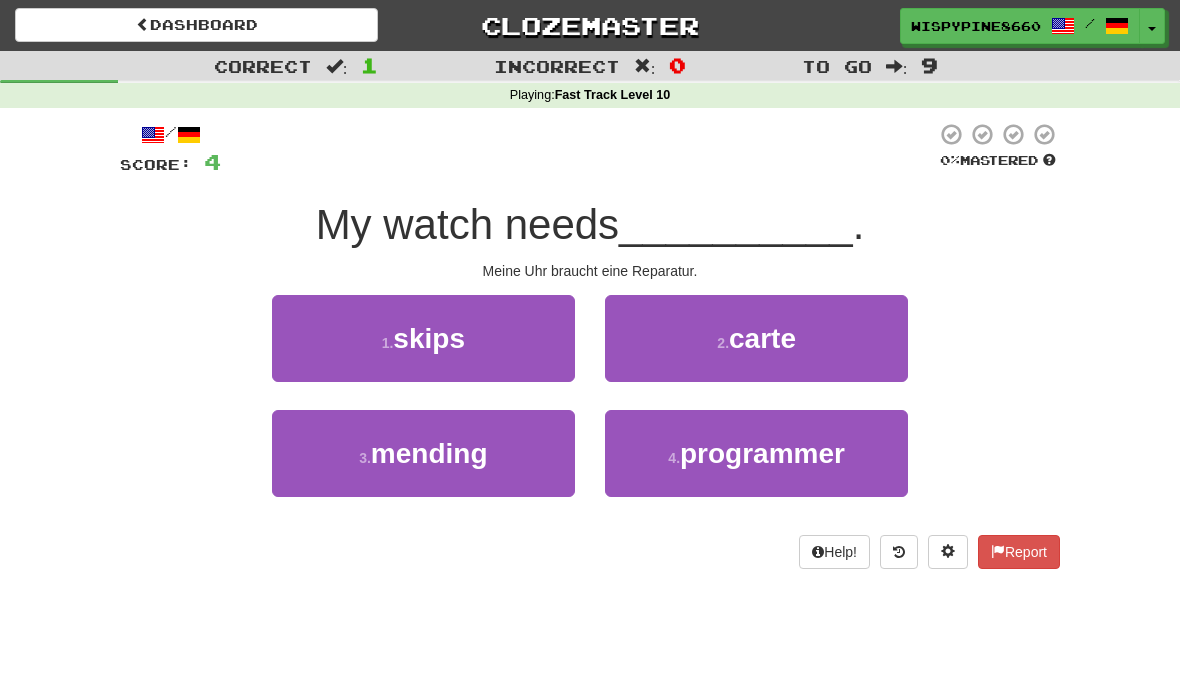 click on "3 .  mending" at bounding box center (423, 453) 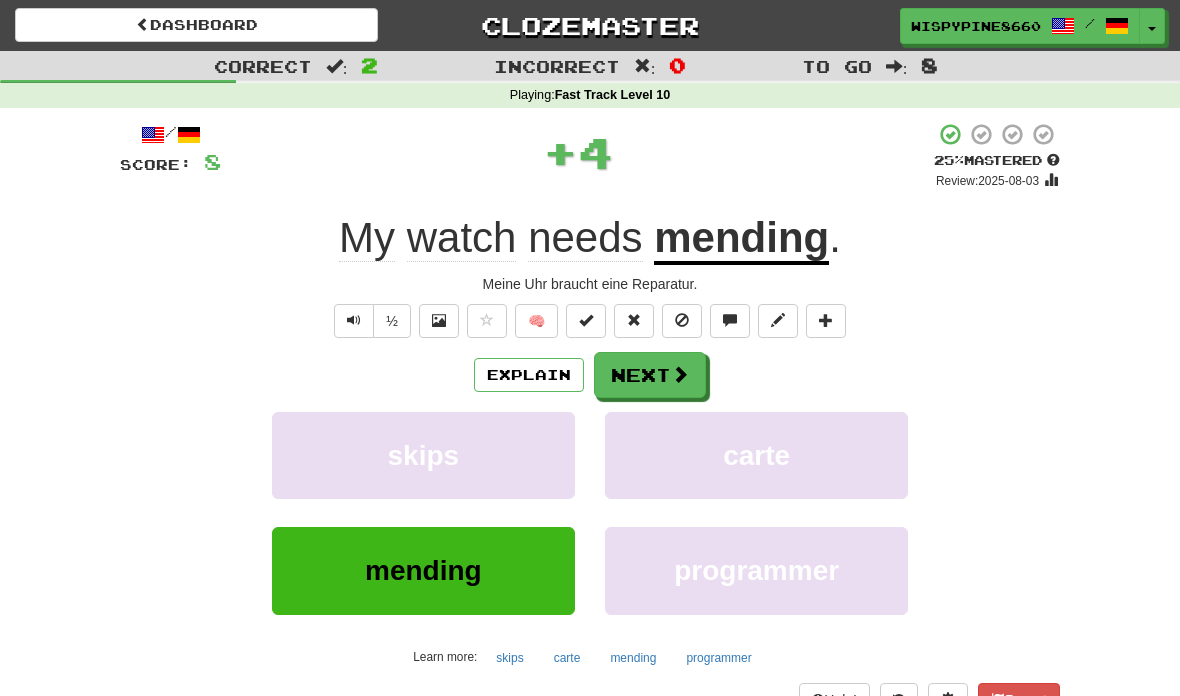 click at bounding box center (680, 374) 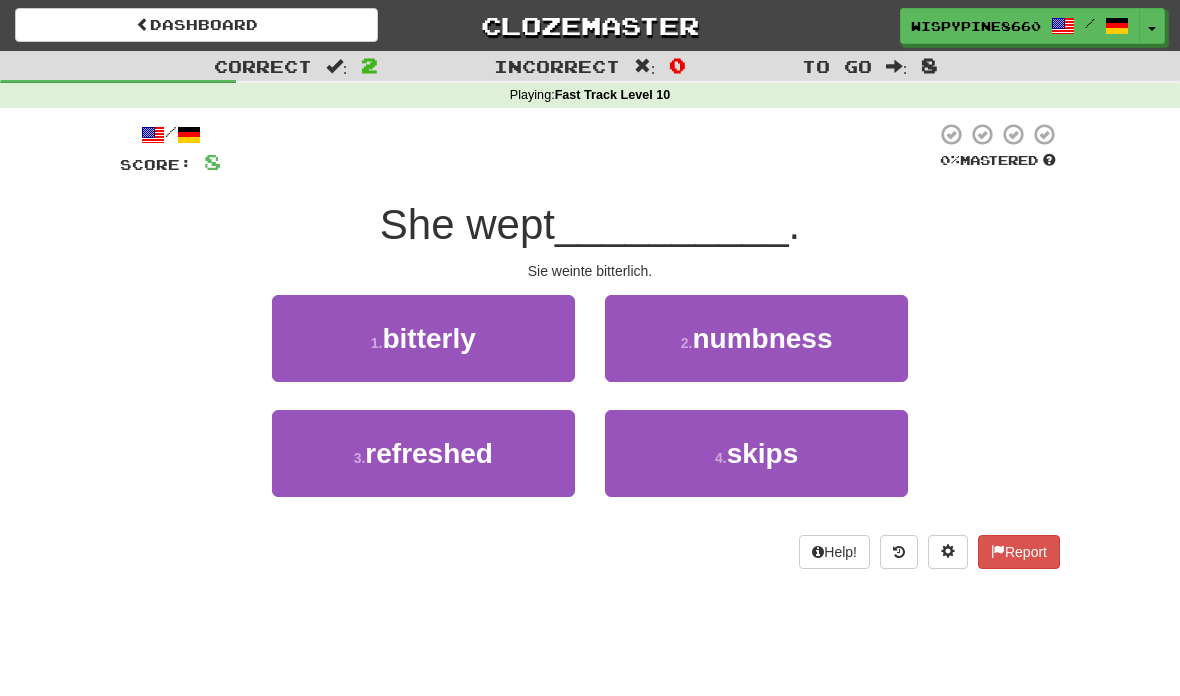 click on "1 .  bitterly" at bounding box center (423, 338) 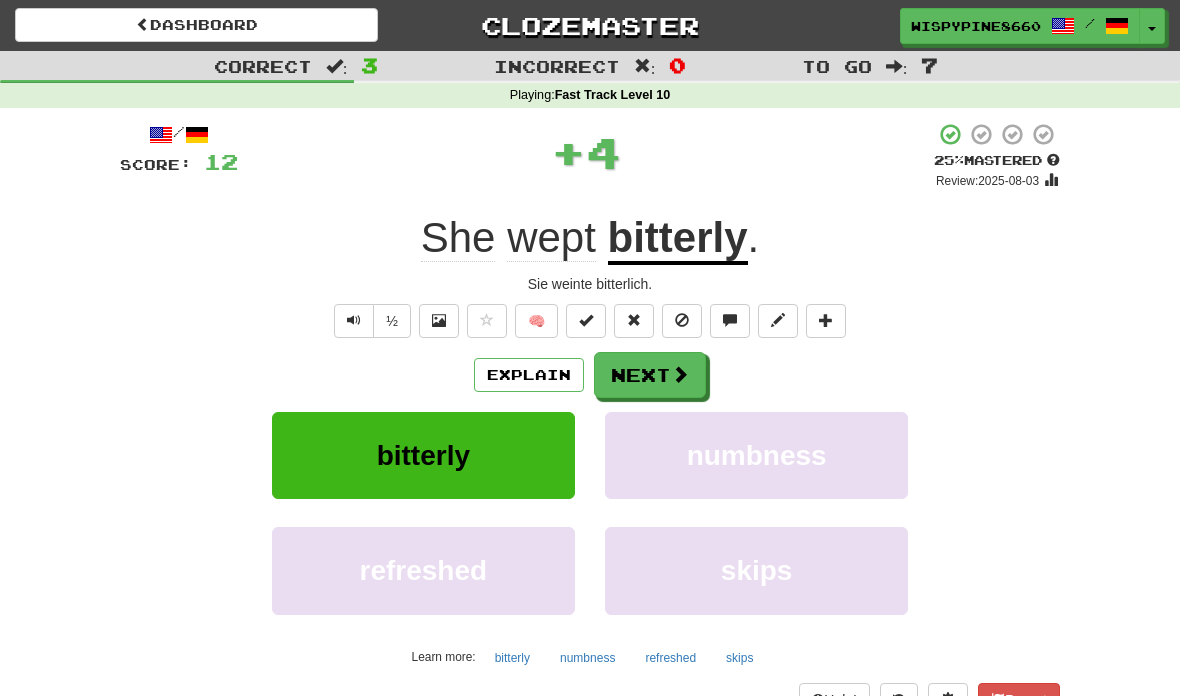 click at bounding box center [680, 374] 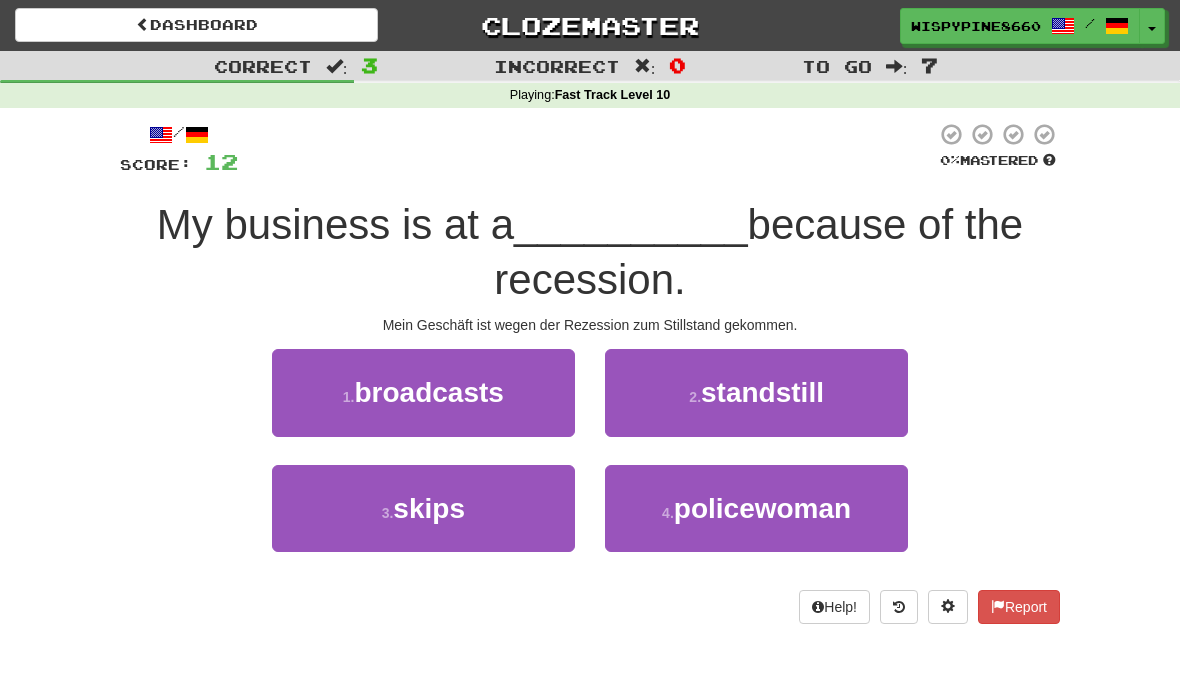 click on "2 .  standstill" at bounding box center [756, 392] 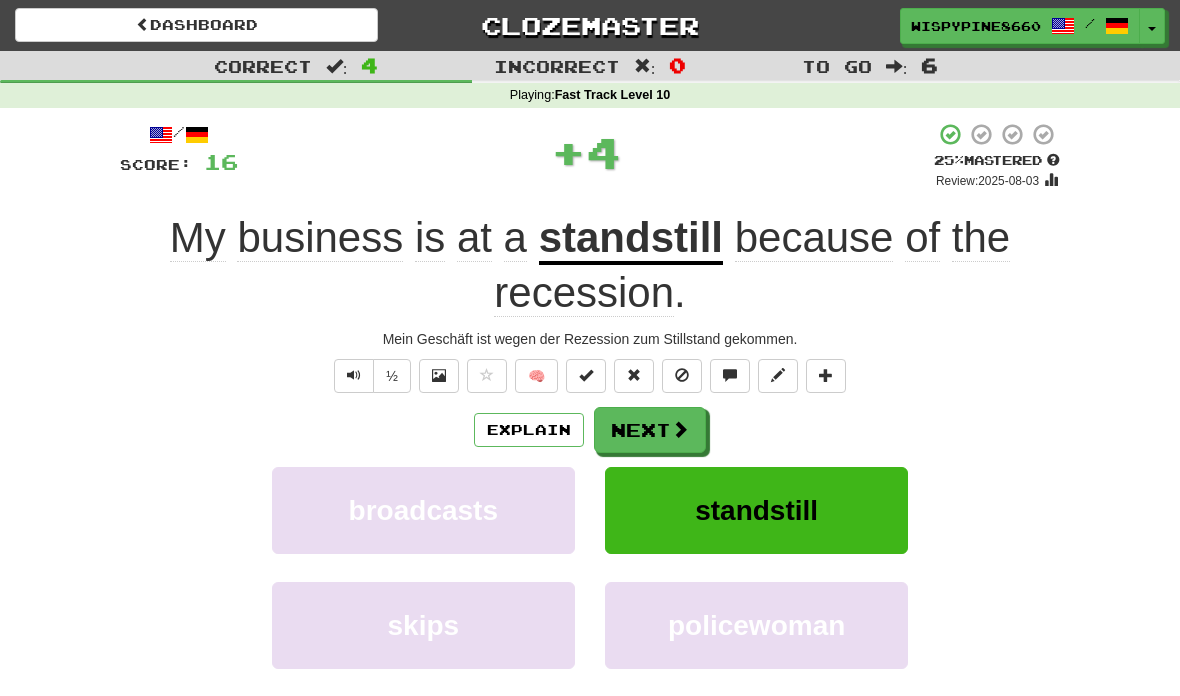 click at bounding box center [680, 429] 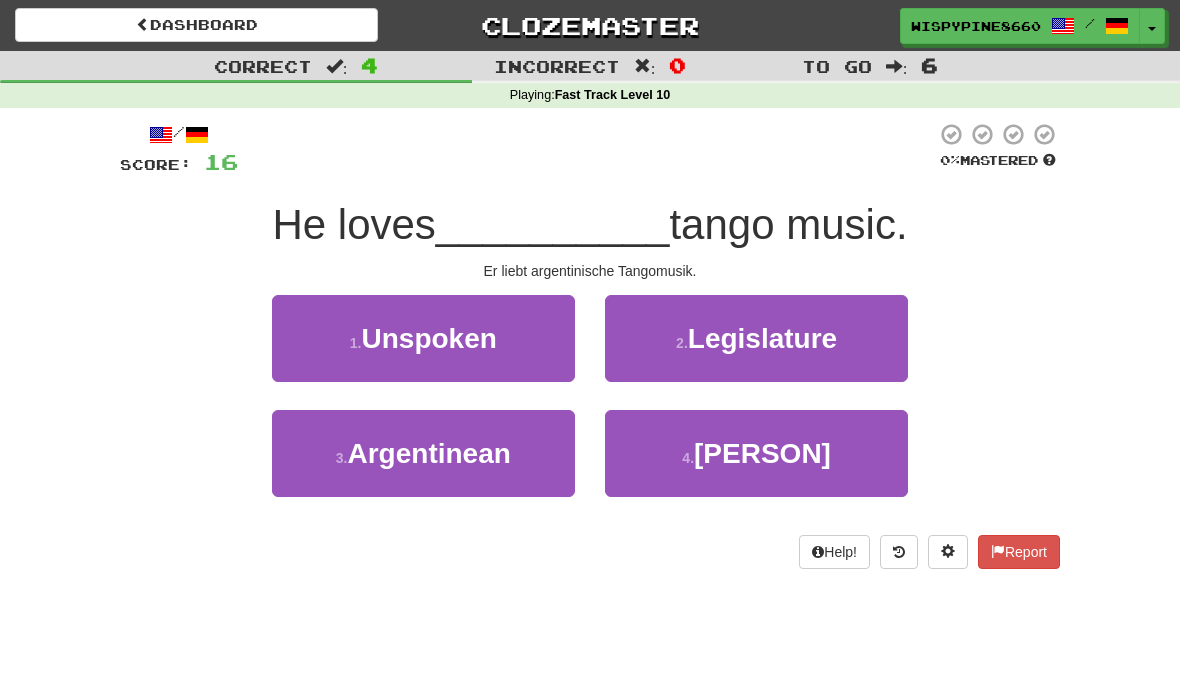 click on "3 .  Argentinean" at bounding box center (423, 453) 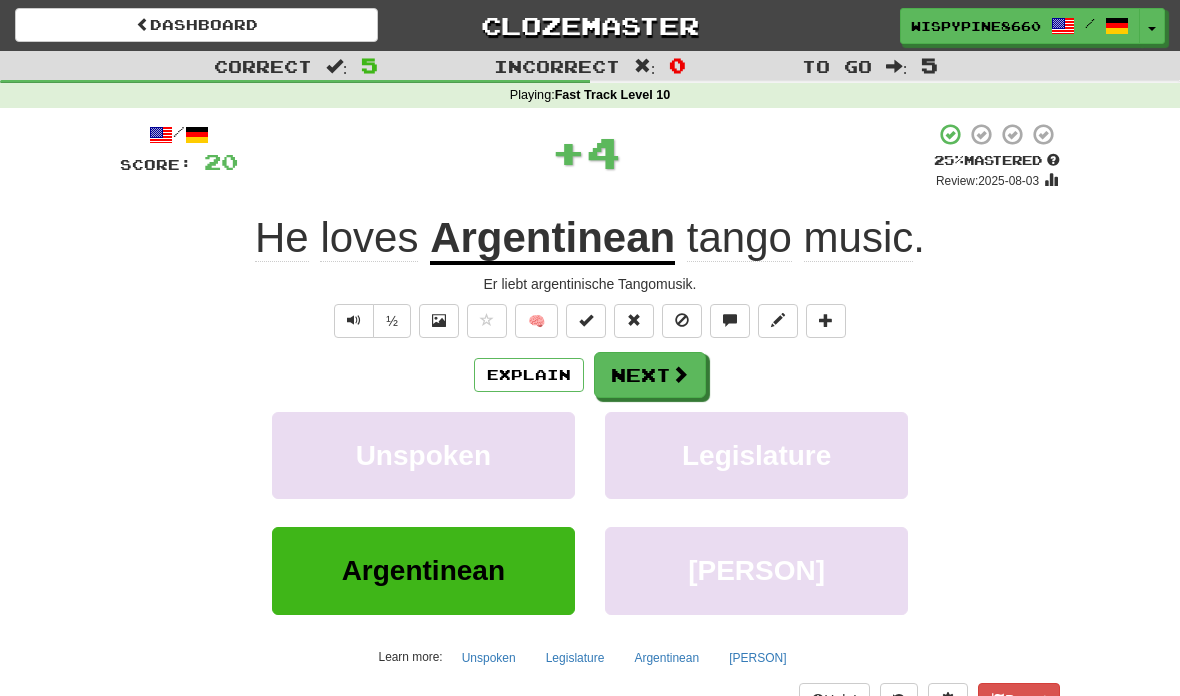 click on "Next" at bounding box center [650, 375] 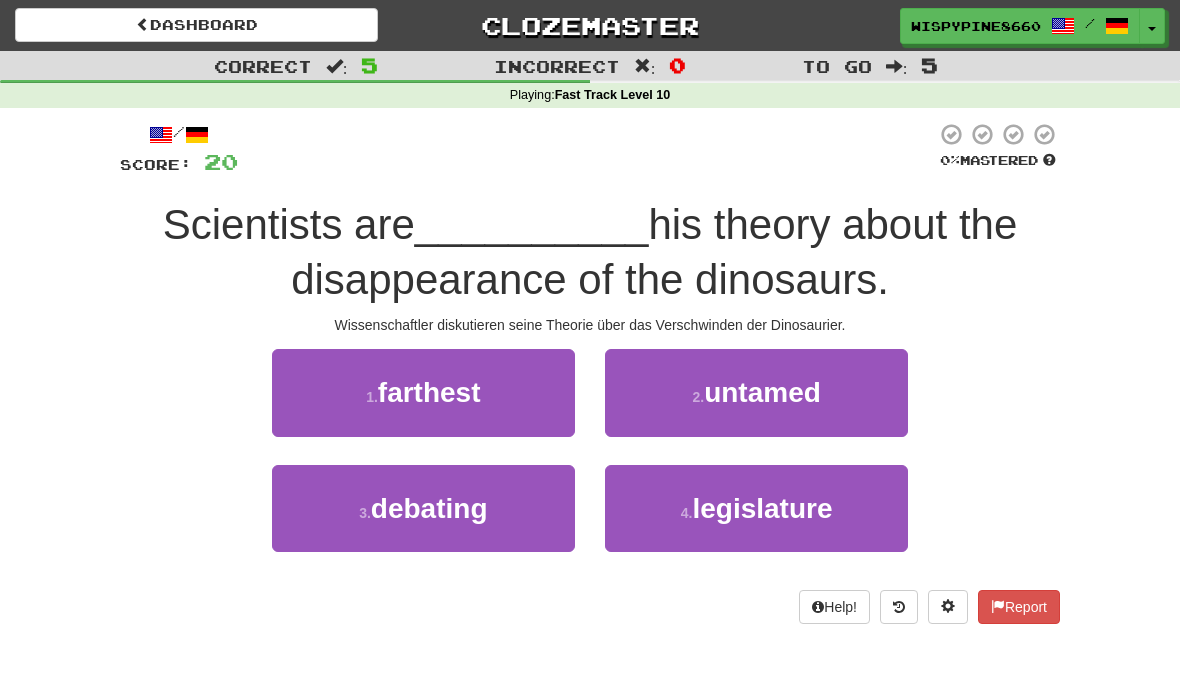 click on "3 .  debating" at bounding box center [423, 508] 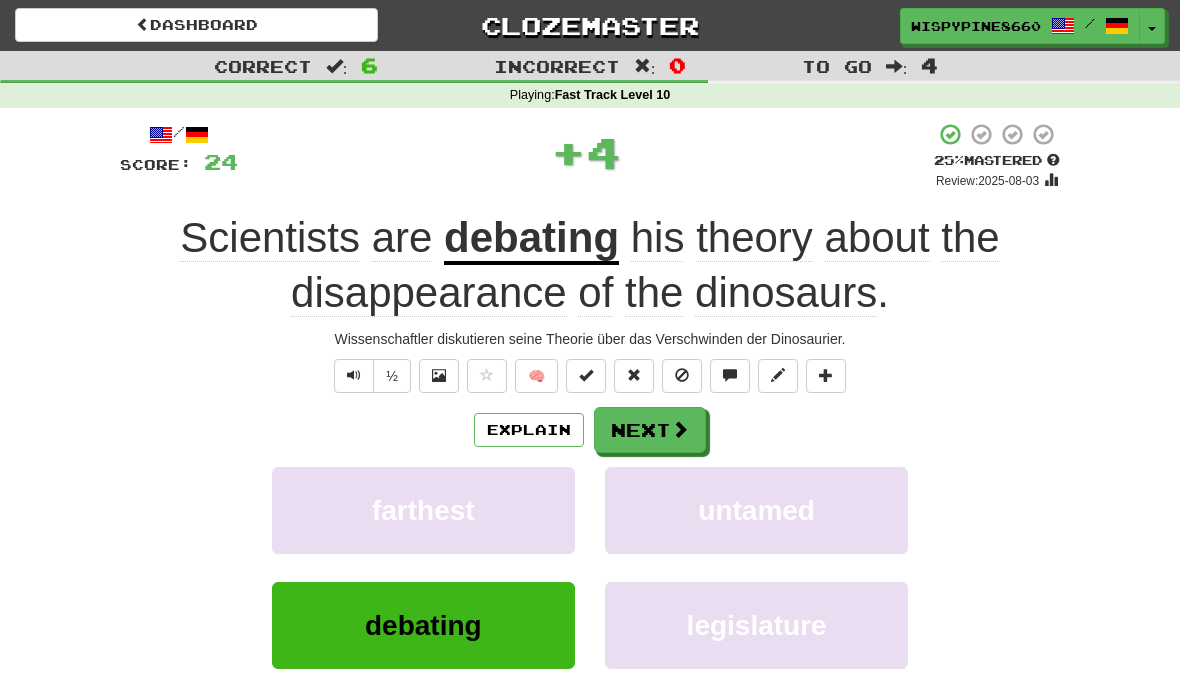 click at bounding box center [680, 429] 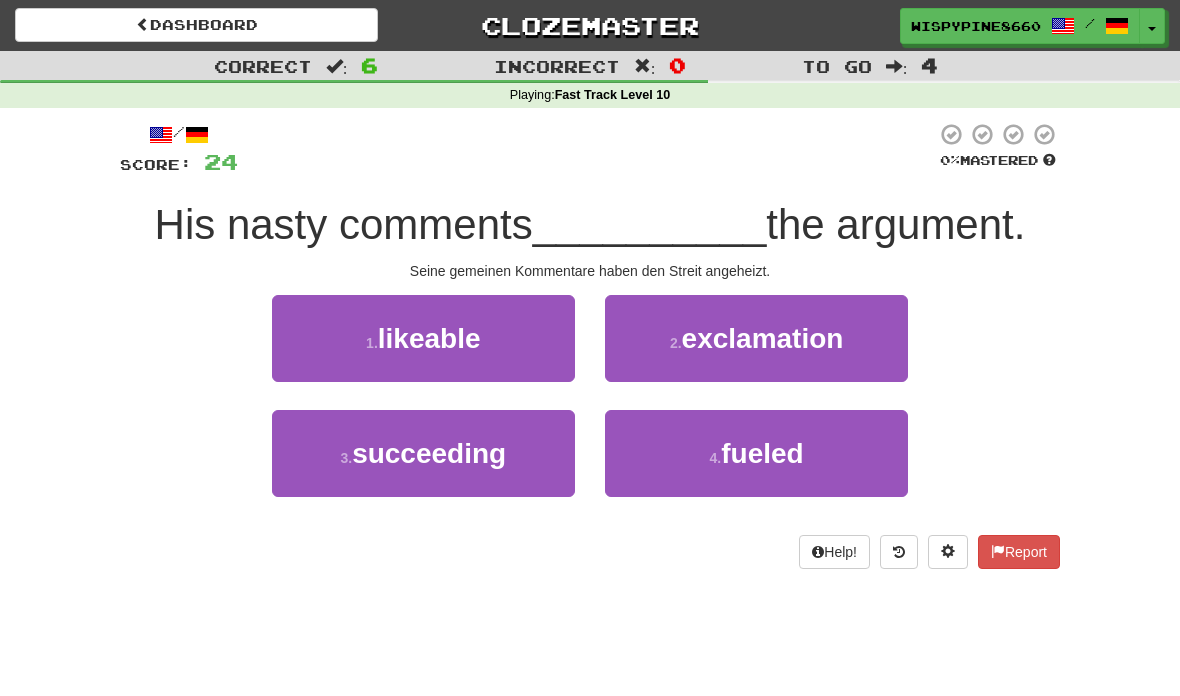 click on "fueled" at bounding box center (762, 453) 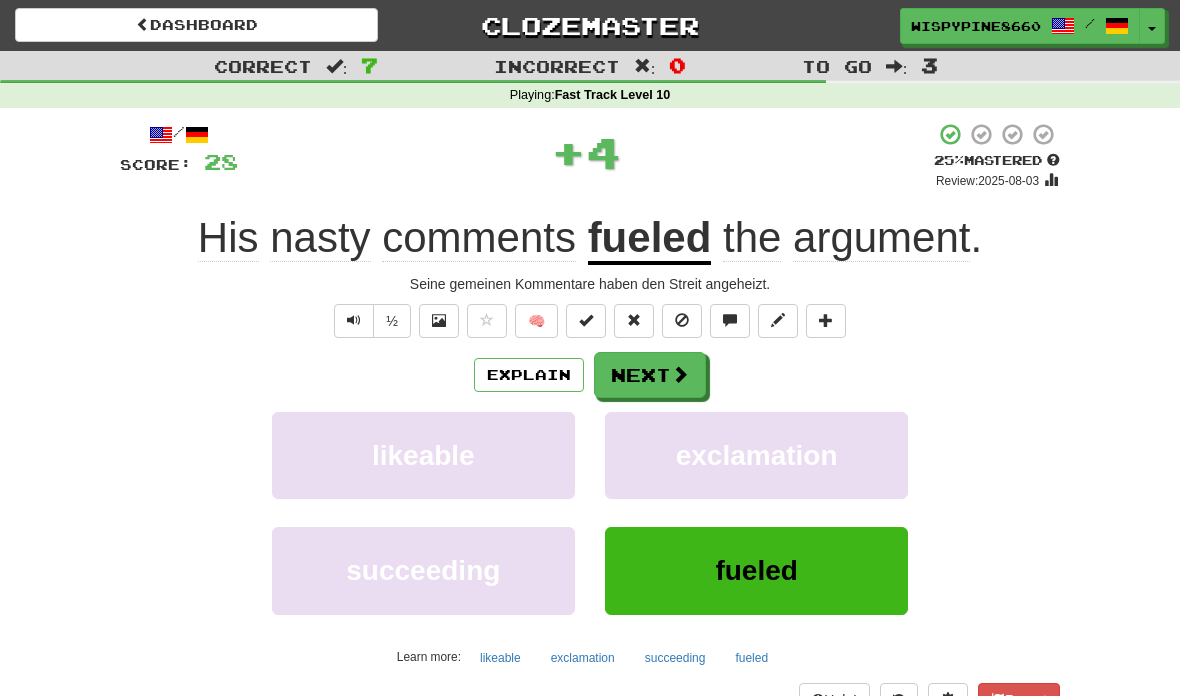 click at bounding box center [680, 374] 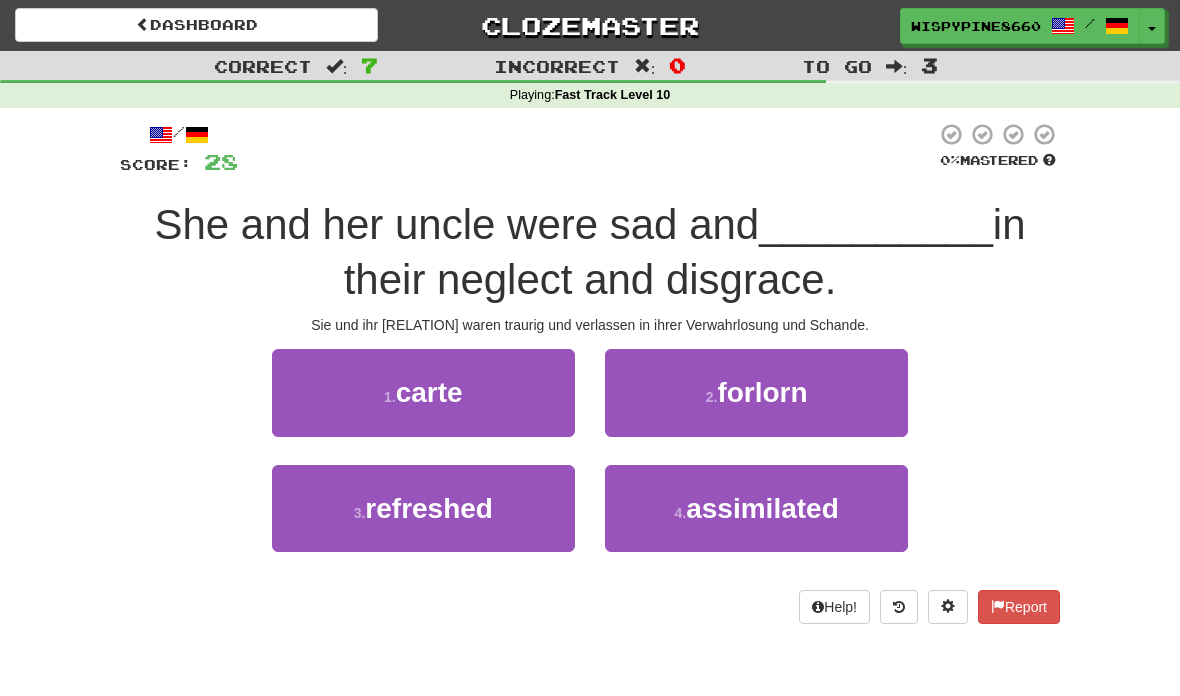 click on "2 .  forlorn" at bounding box center (756, 392) 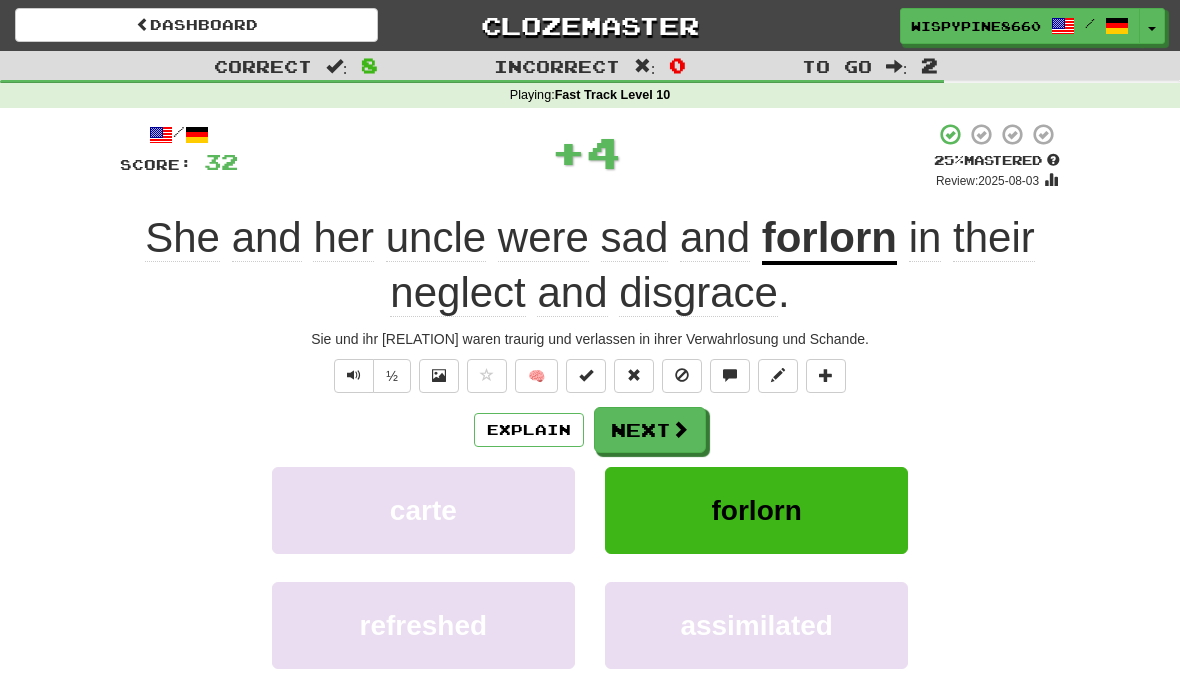 click at bounding box center (680, 429) 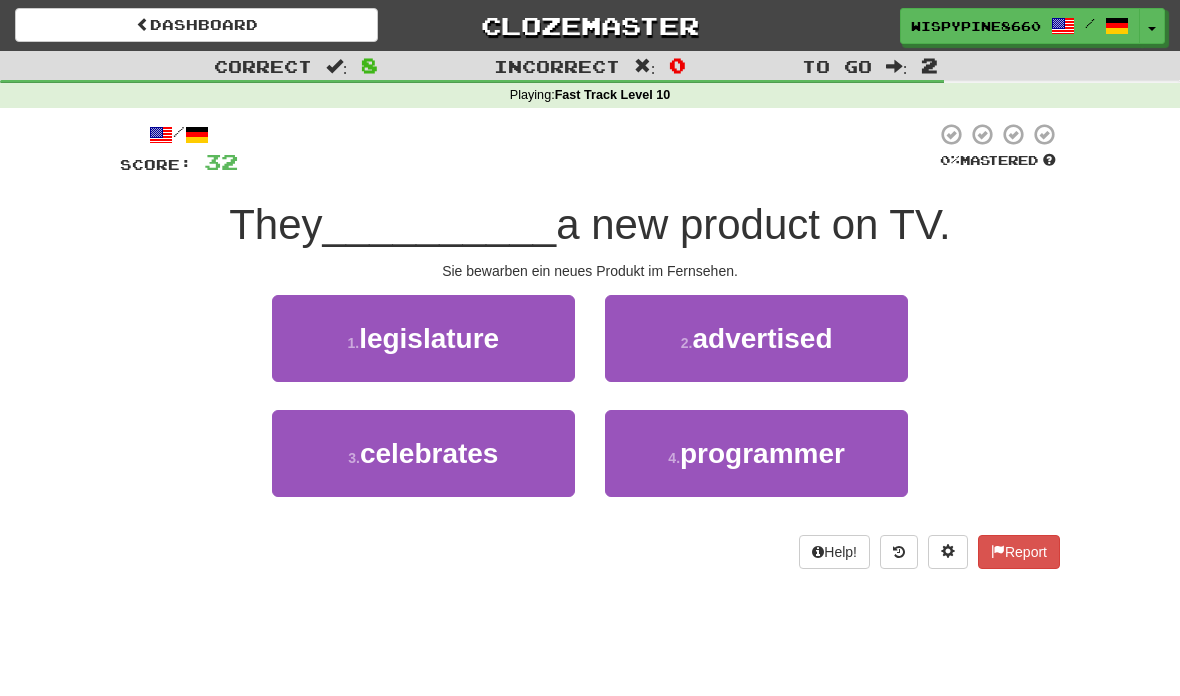 click on "2 .  advertised" at bounding box center (756, 338) 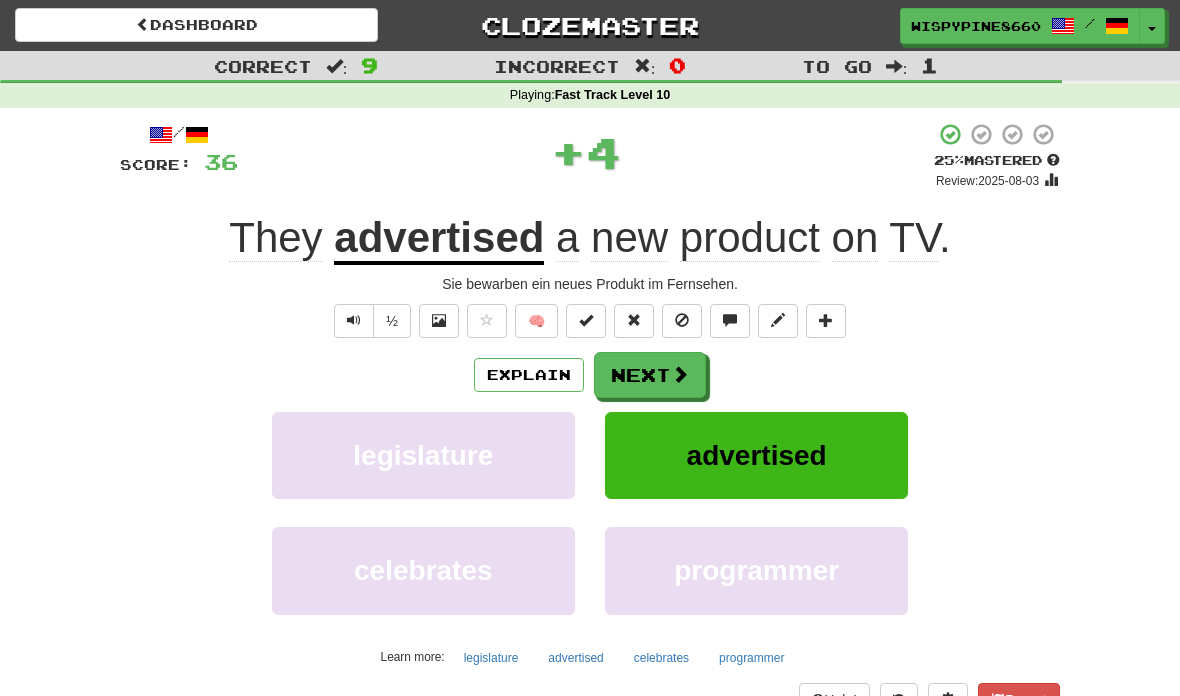 click on "Next" at bounding box center [650, 375] 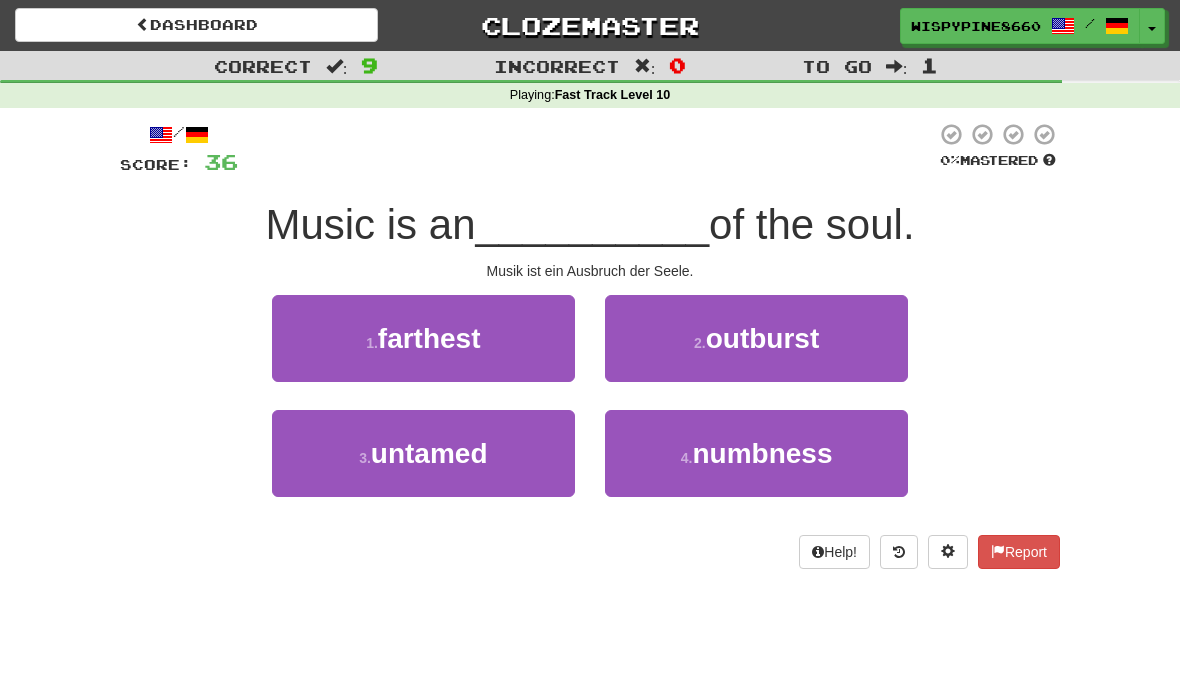 click on "2 .  outburst" at bounding box center (756, 338) 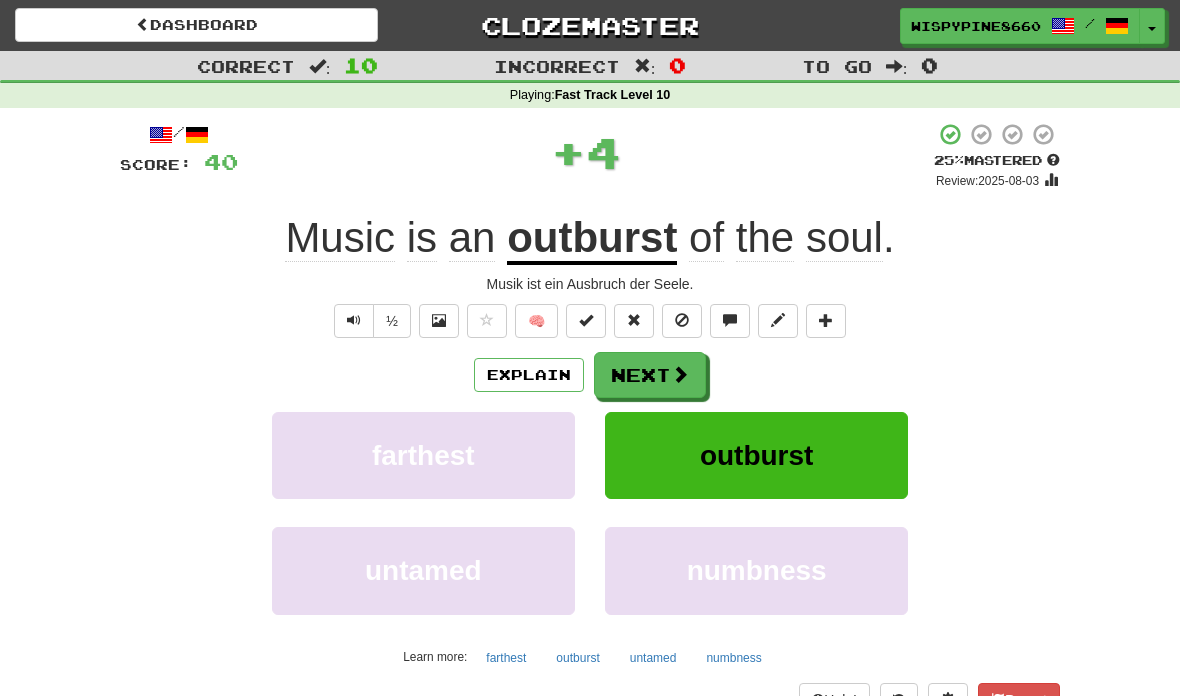 click on "Next" at bounding box center [650, 375] 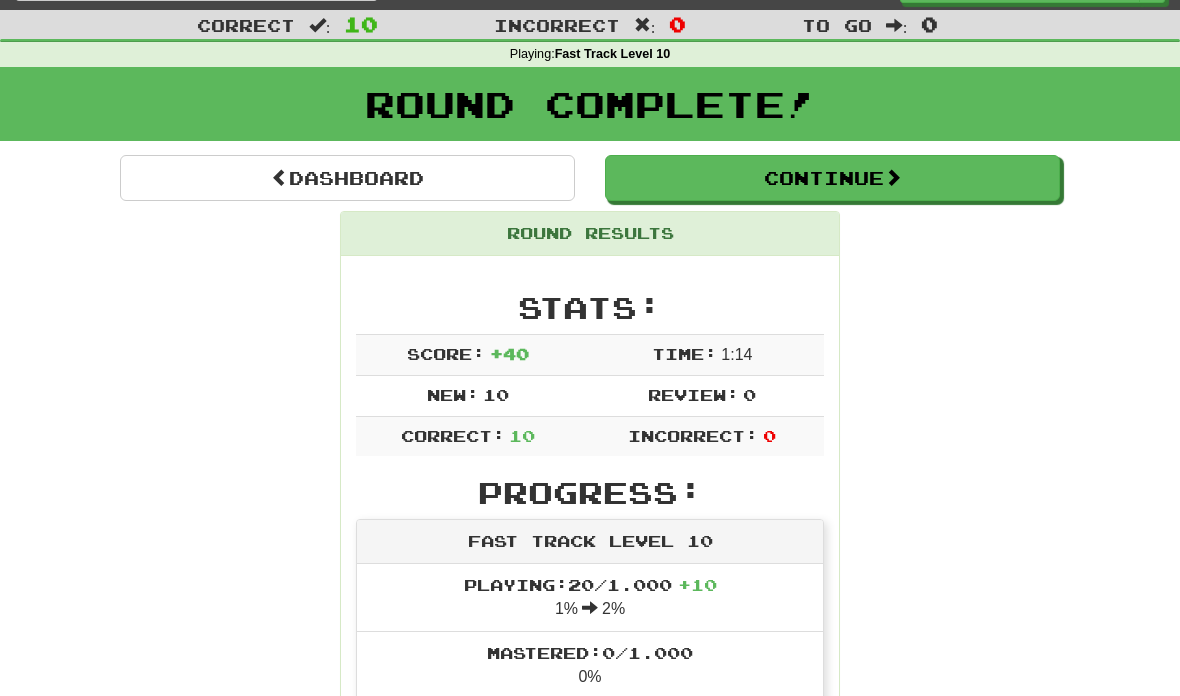 scroll, scrollTop: 0, scrollLeft: 0, axis: both 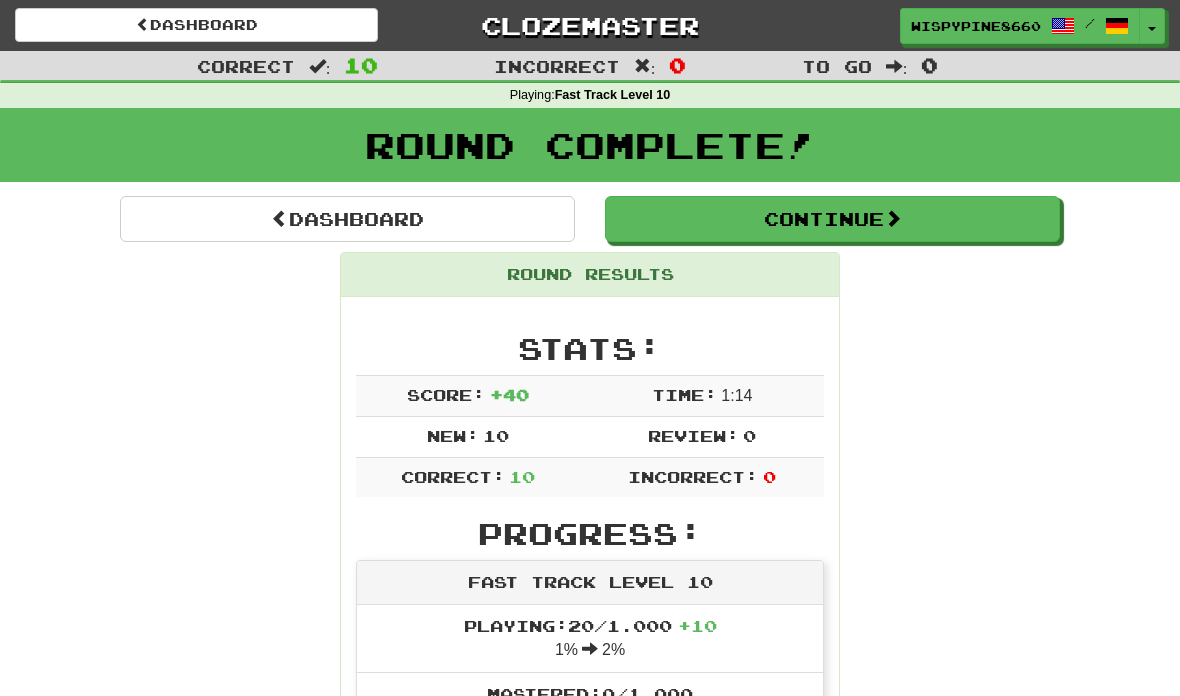 click on "Toggle Dropdown" at bounding box center (1152, 26) 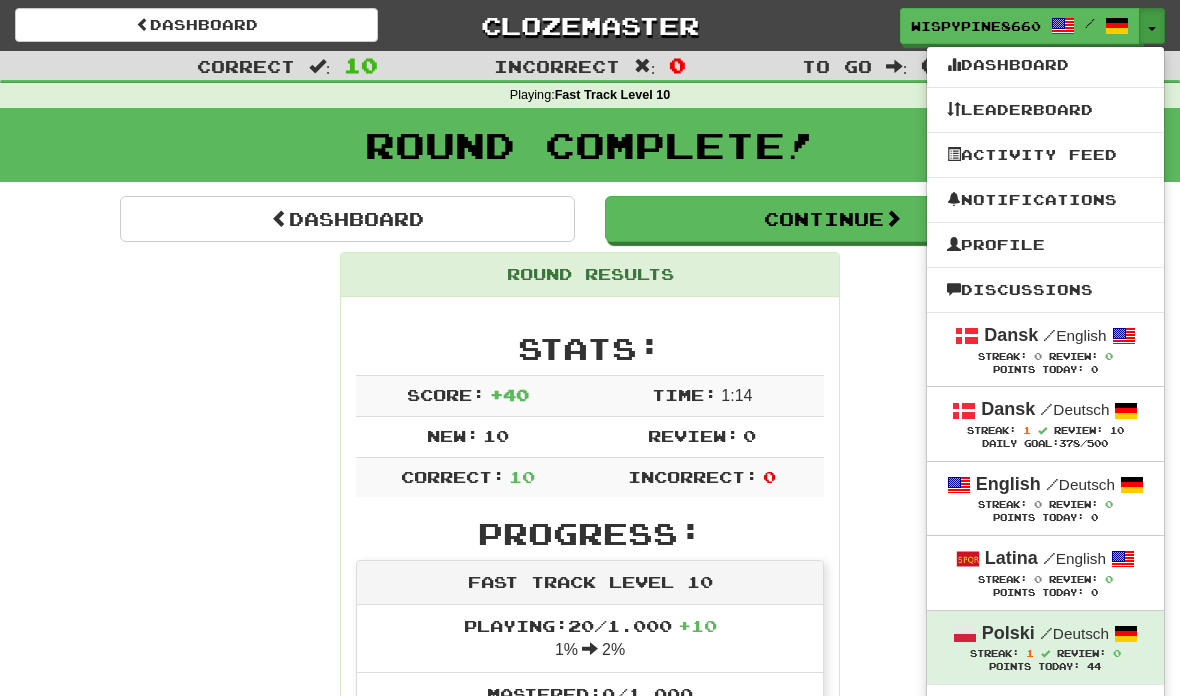 click on "Profile" at bounding box center [1045, 245] 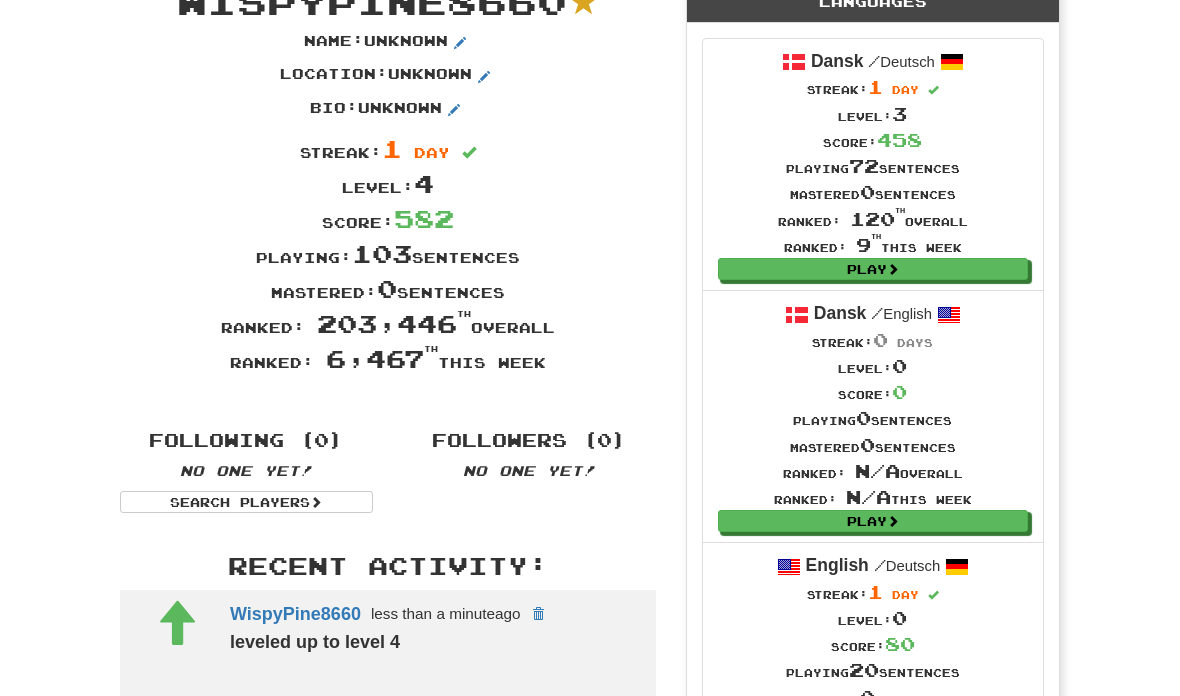 scroll, scrollTop: 0, scrollLeft: 0, axis: both 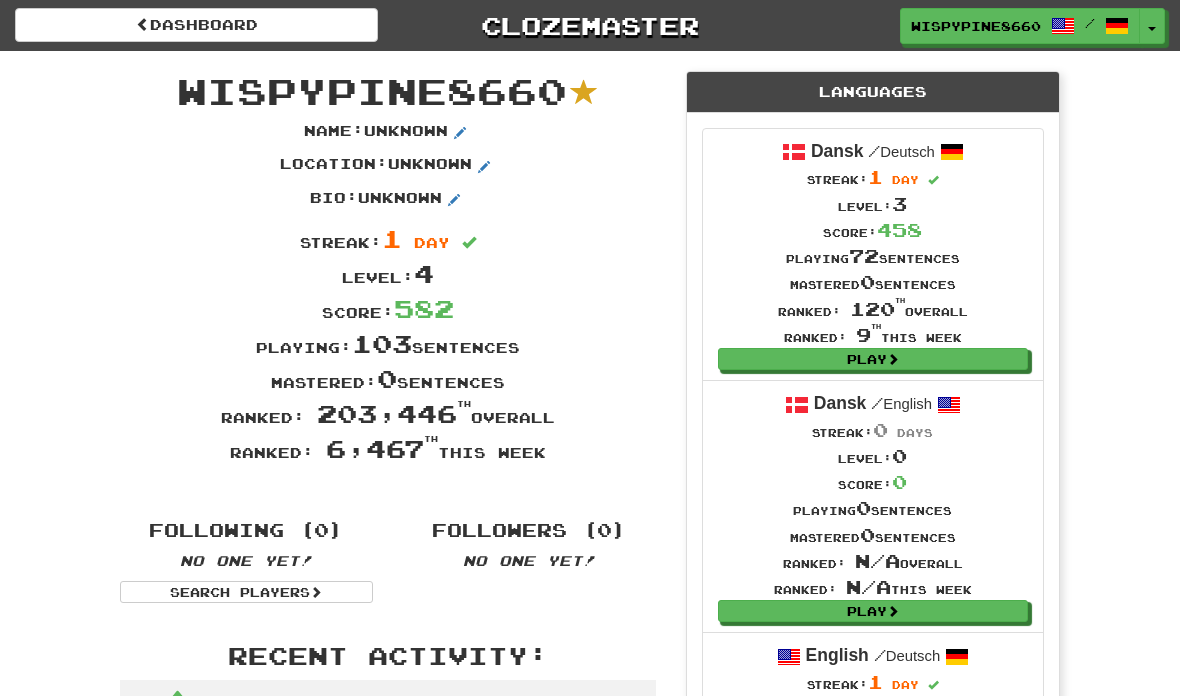 click on "Languages" at bounding box center [873, 92] 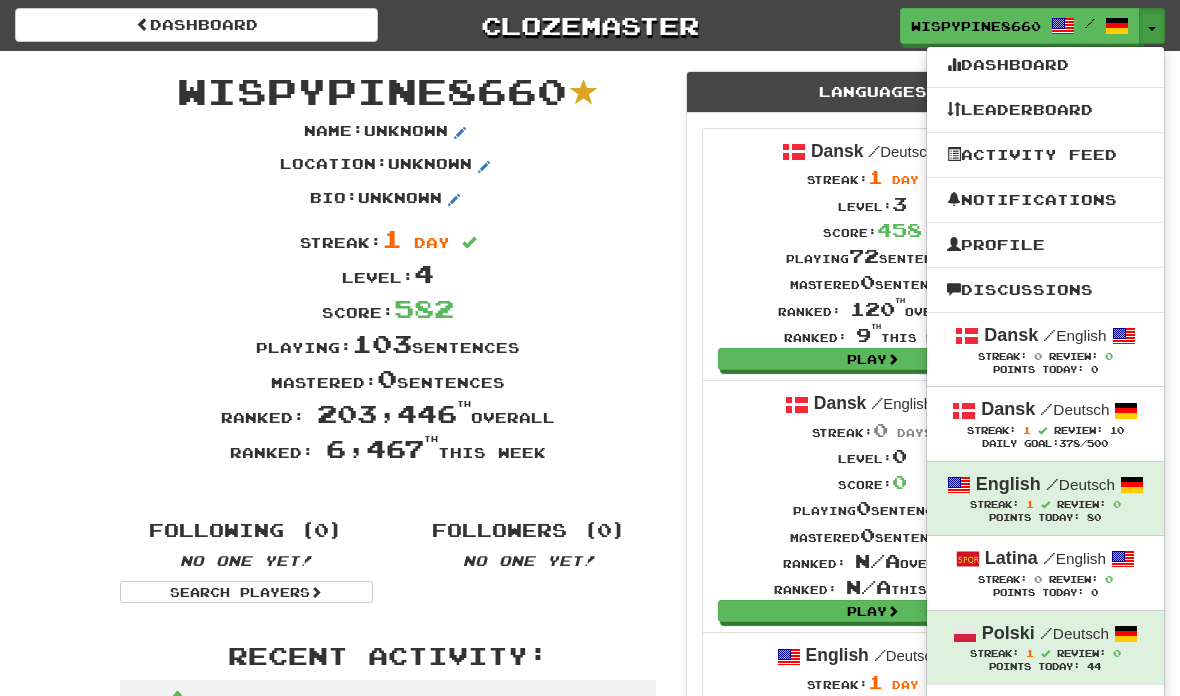 click on "Profile" at bounding box center (1045, 245) 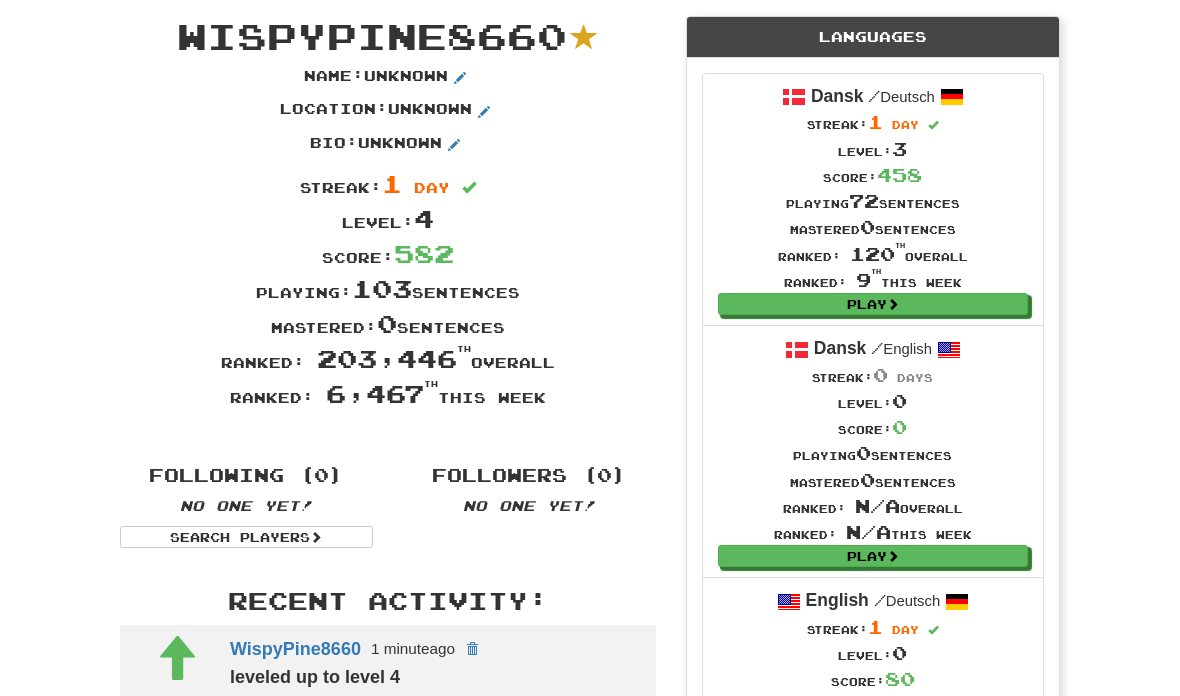 scroll, scrollTop: 0, scrollLeft: 0, axis: both 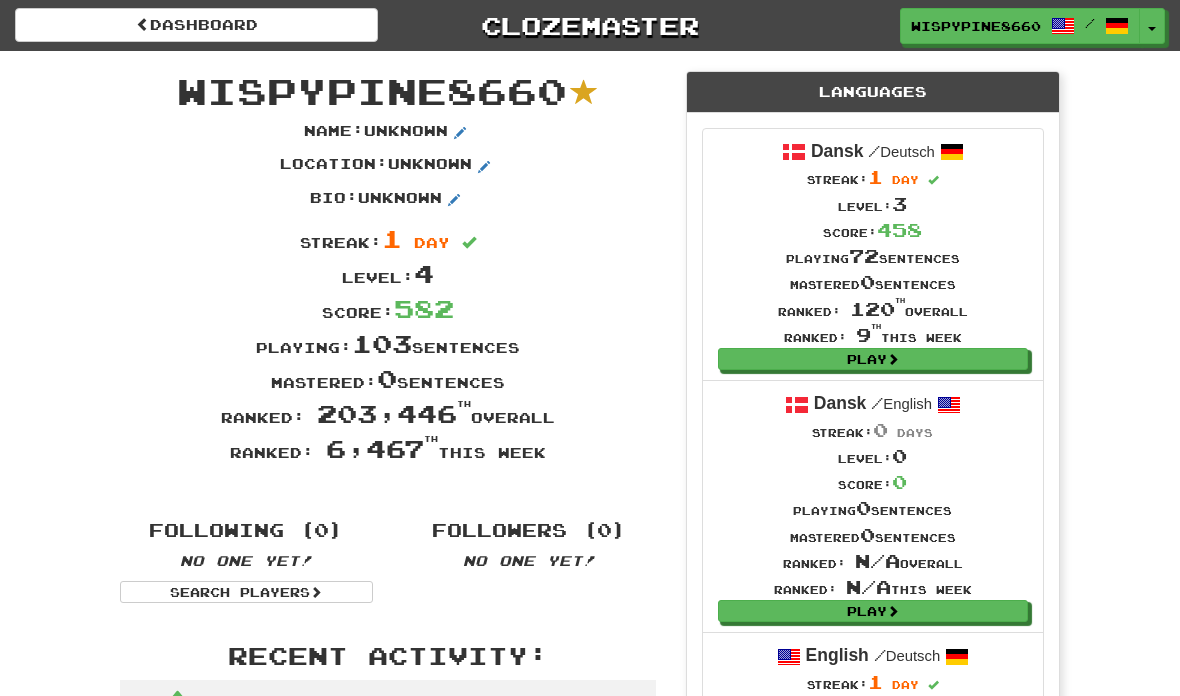 click on "Toggle Dropdown" at bounding box center (1152, 26) 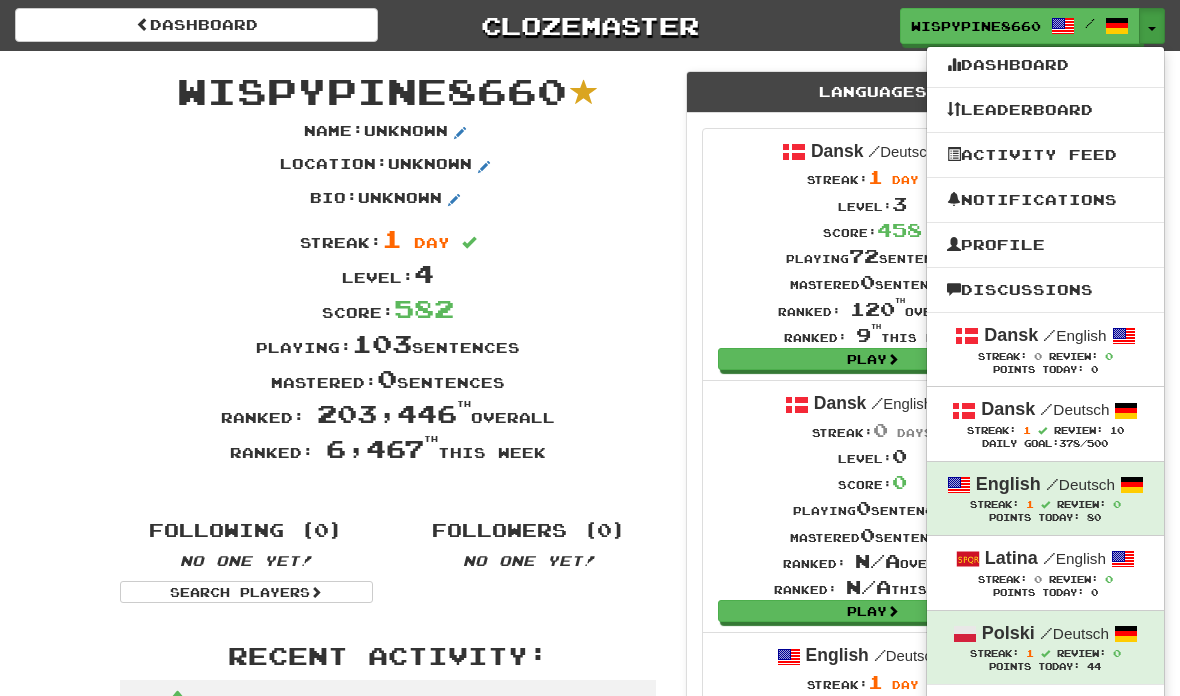 click on "Profile" at bounding box center (1045, 245) 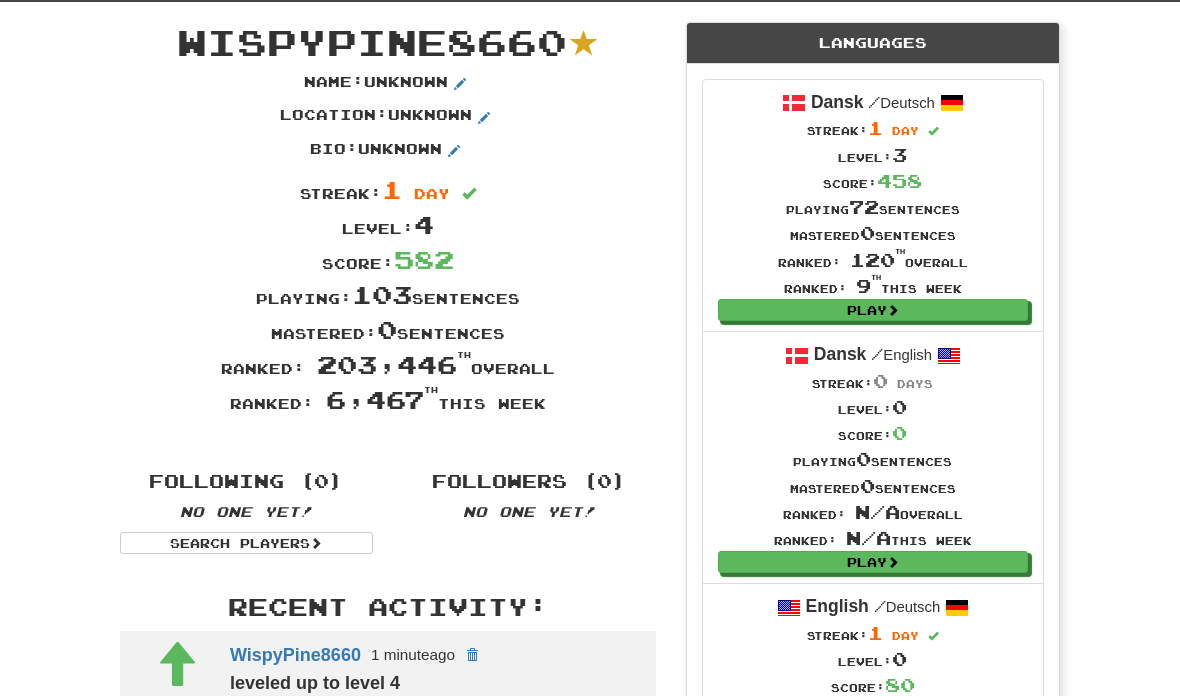 scroll, scrollTop: 0, scrollLeft: 0, axis: both 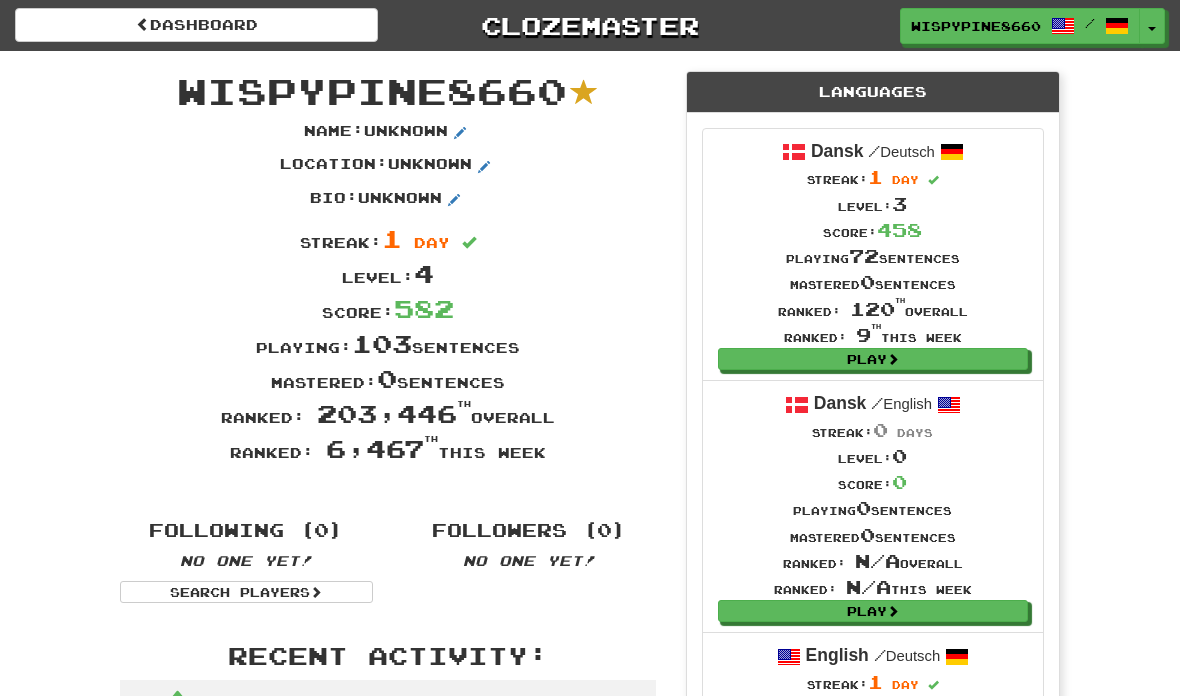 click on "Toggle Dropdown" at bounding box center [1152, 26] 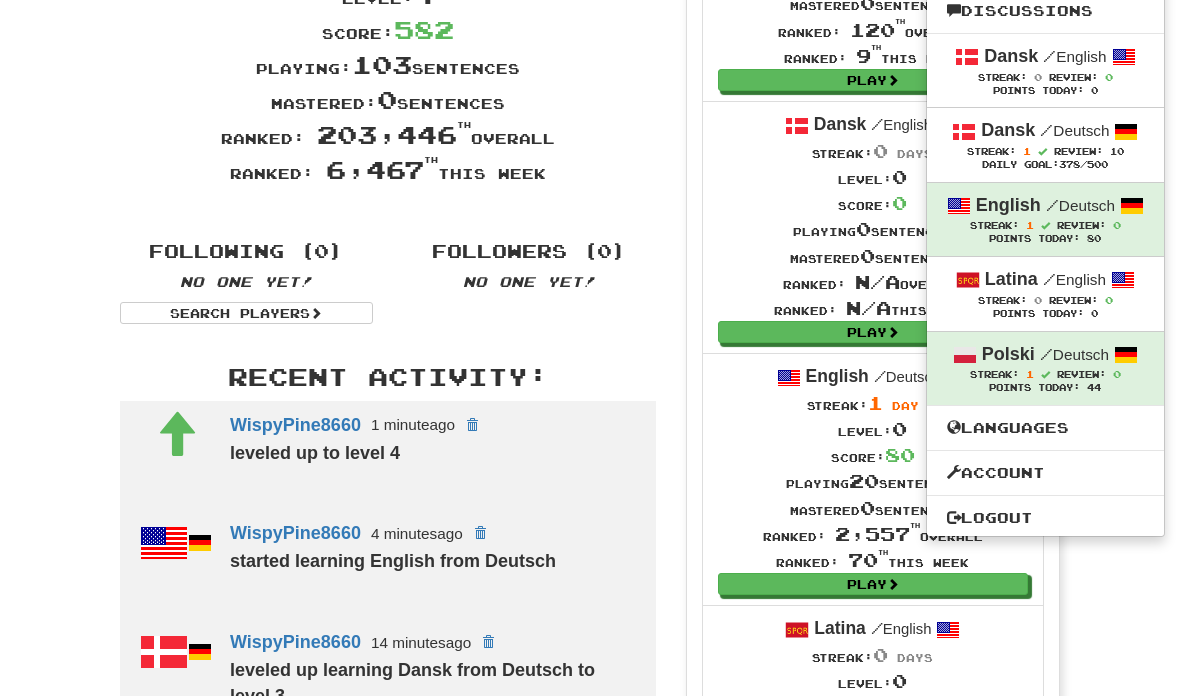 scroll, scrollTop: 279, scrollLeft: 0, axis: vertical 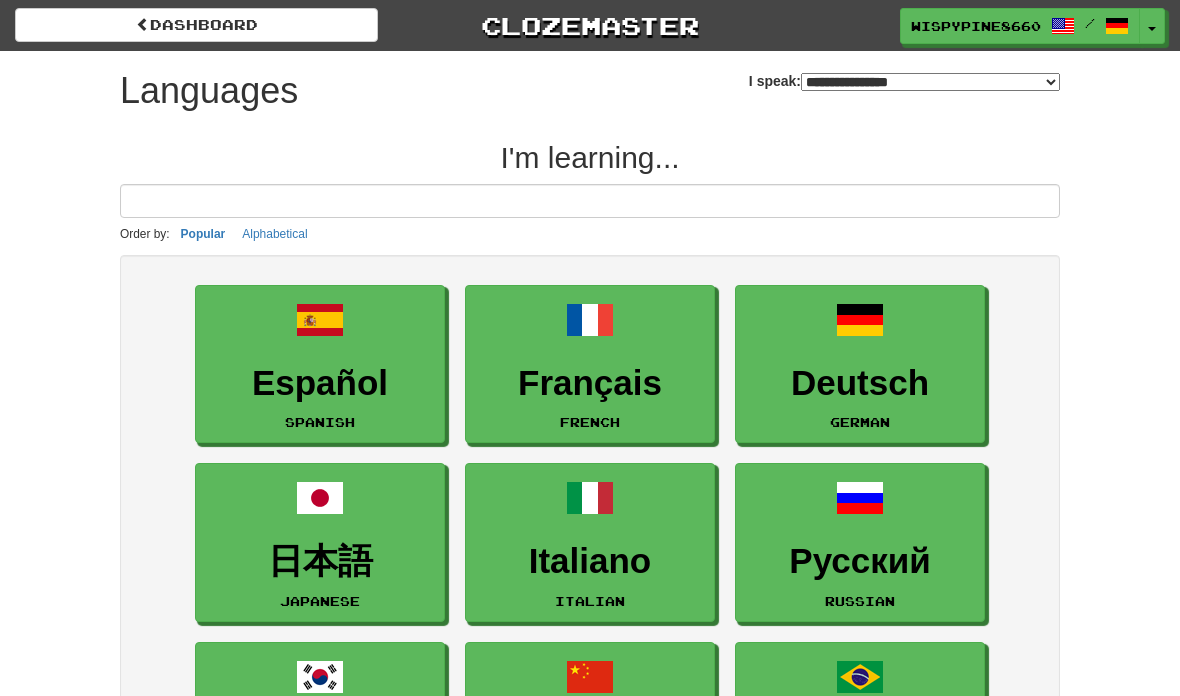 click on "**********" at bounding box center [930, 82] 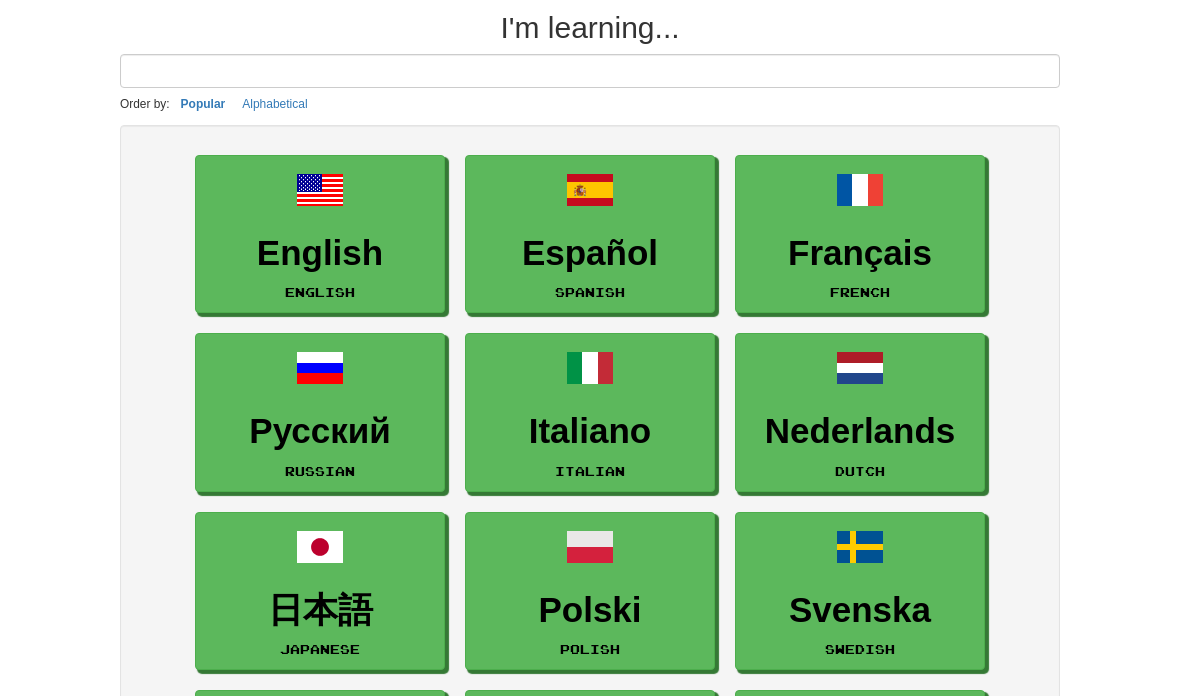 scroll, scrollTop: 0, scrollLeft: 0, axis: both 